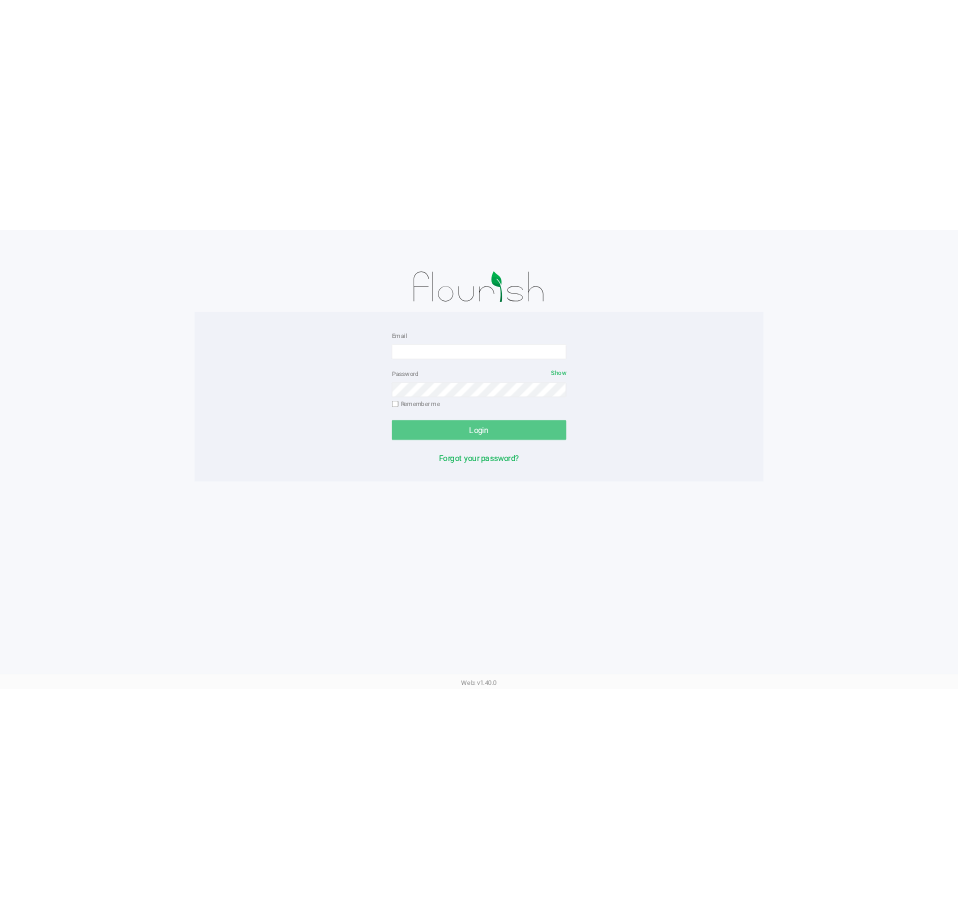 scroll, scrollTop: 0, scrollLeft: 0, axis: both 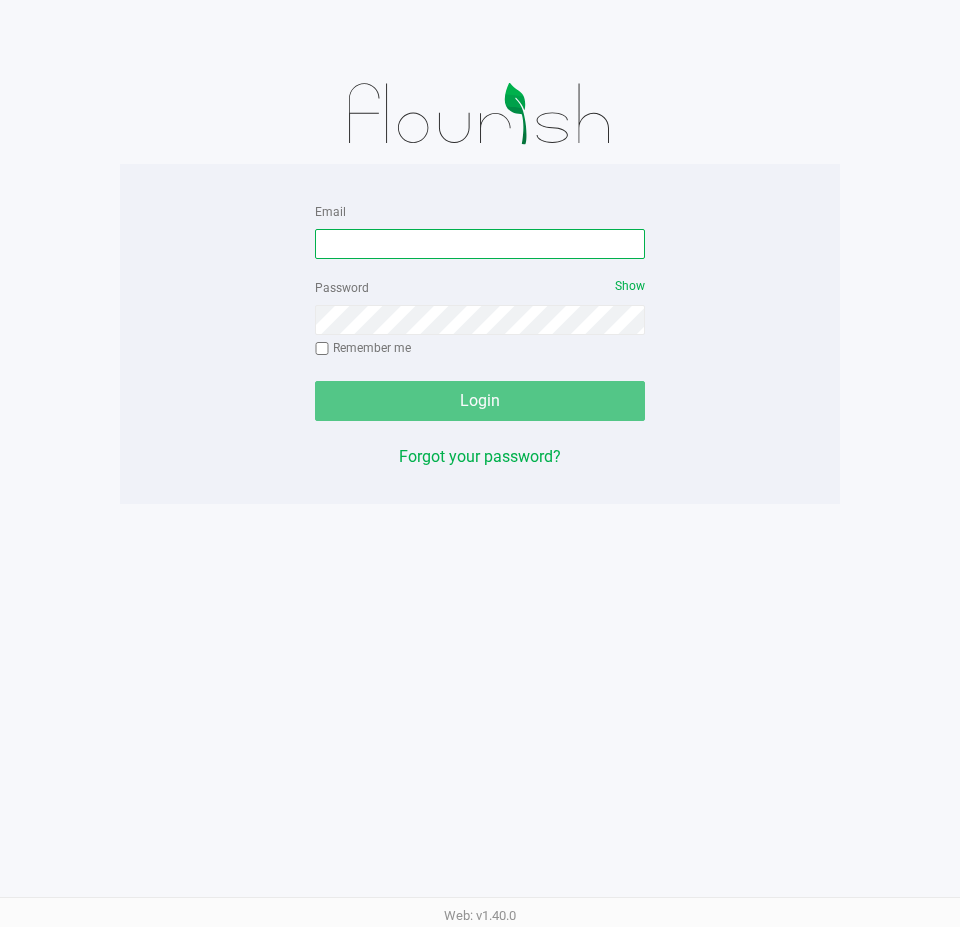 click on "Email" at bounding box center (480, 244) 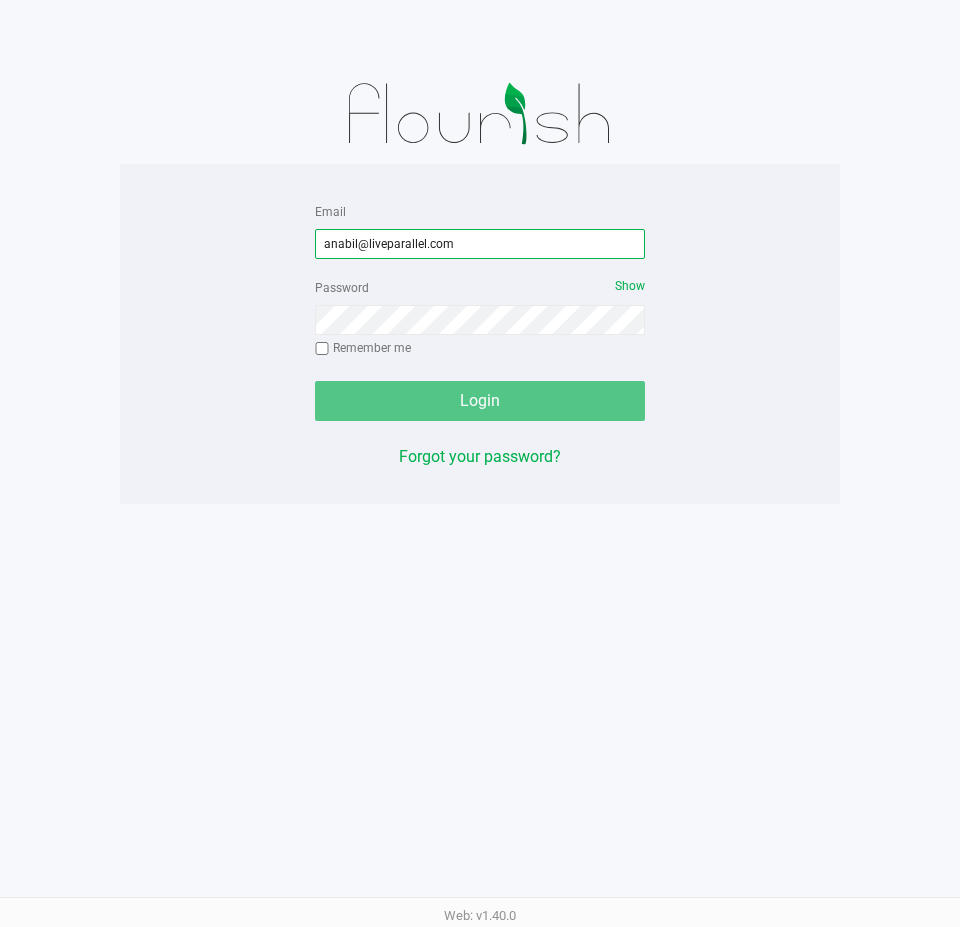 type on "anabil@liveparallel.com" 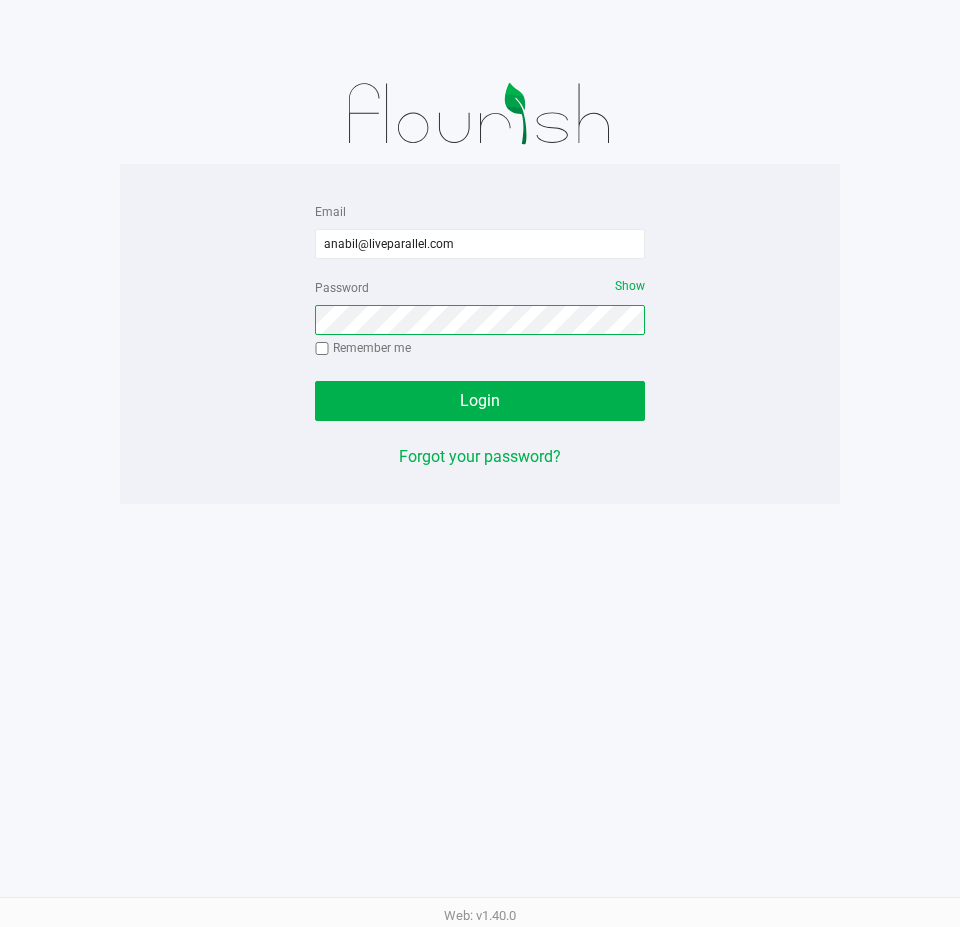 click on "Login" 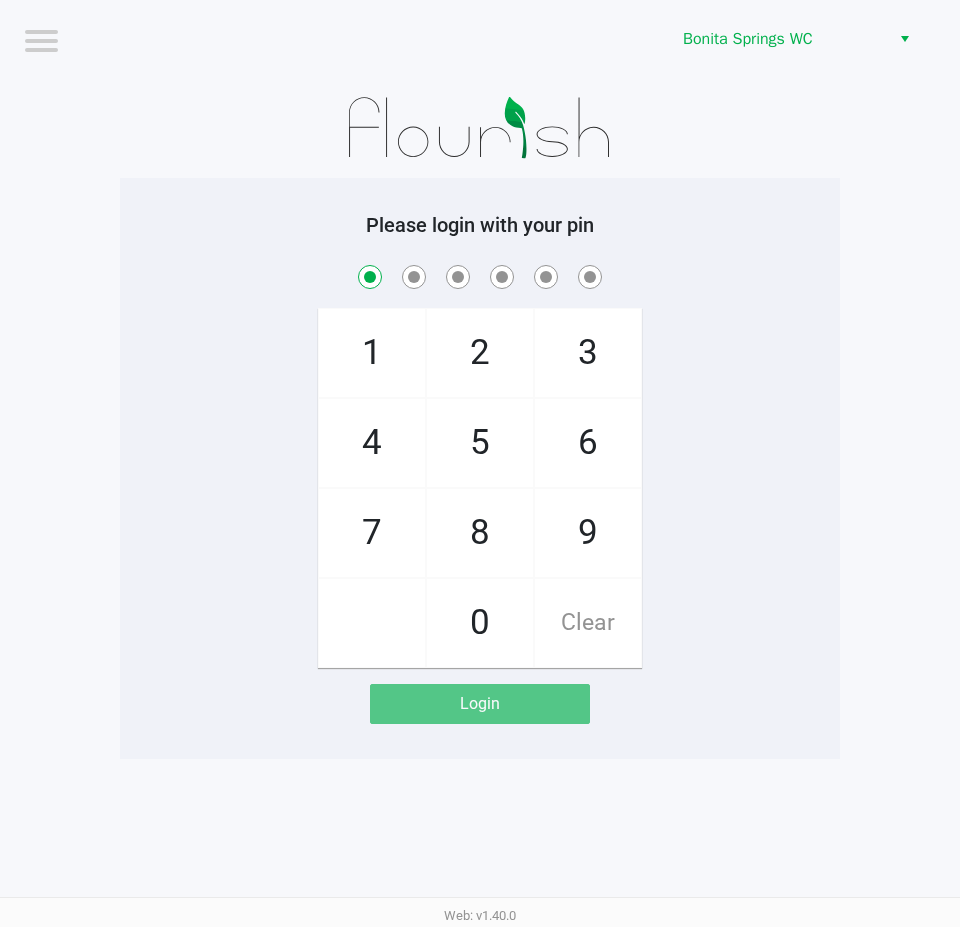 checkbox on "true" 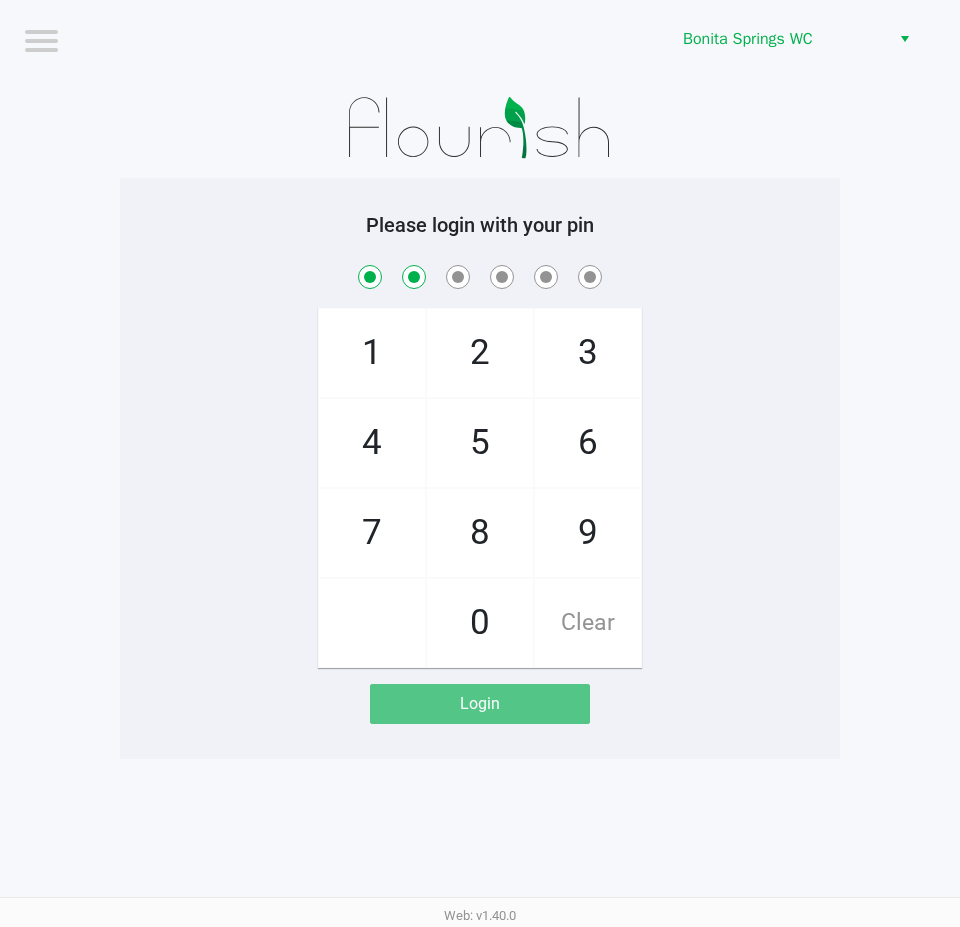 checkbox on "true" 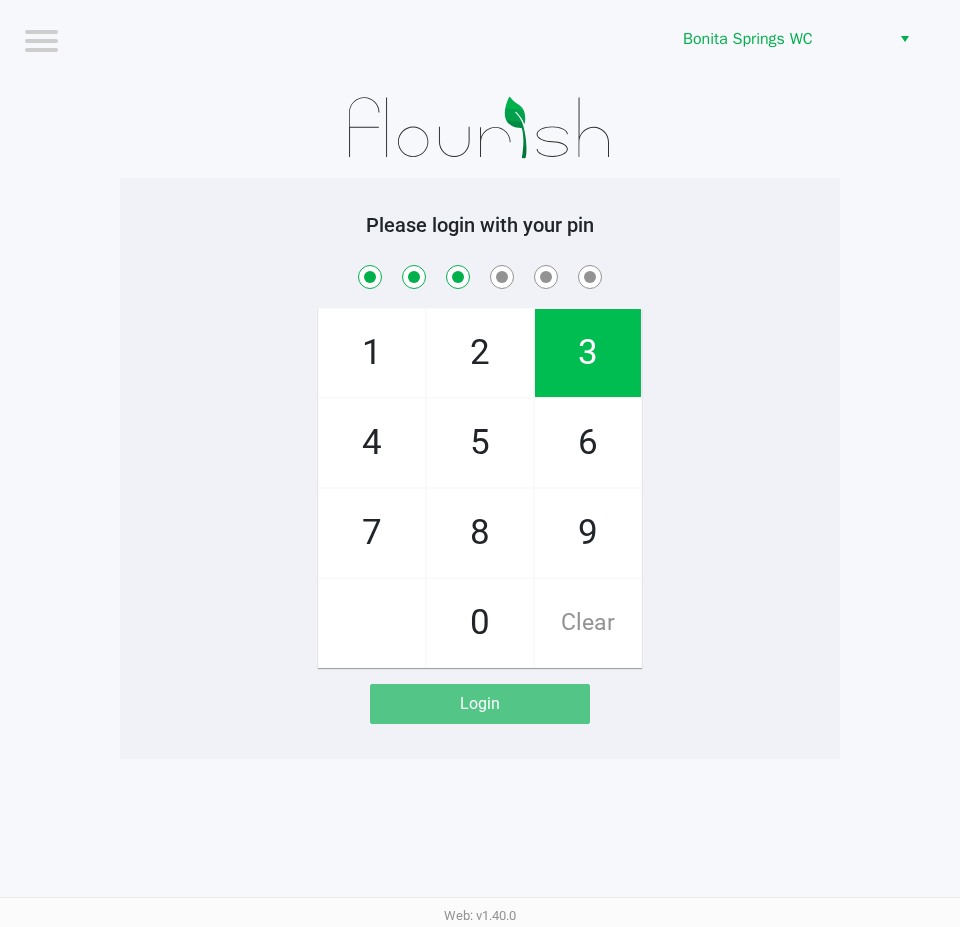 checkbox on "true" 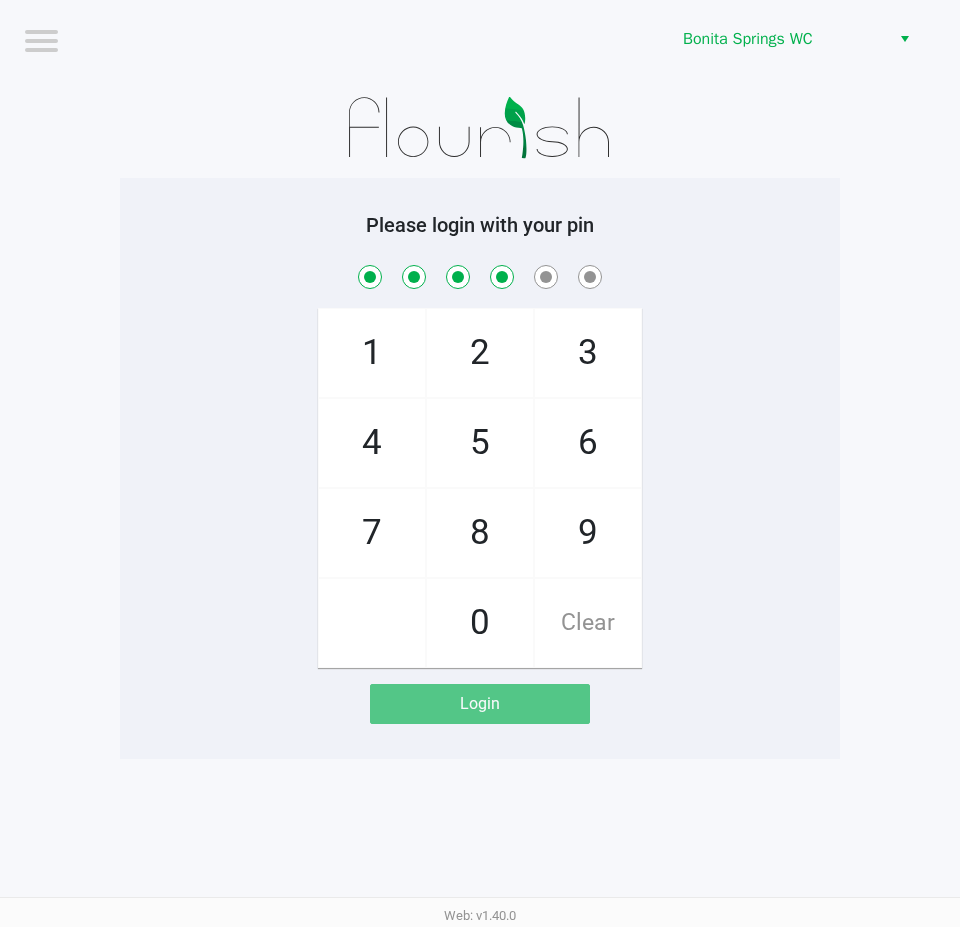 checkbox on "true" 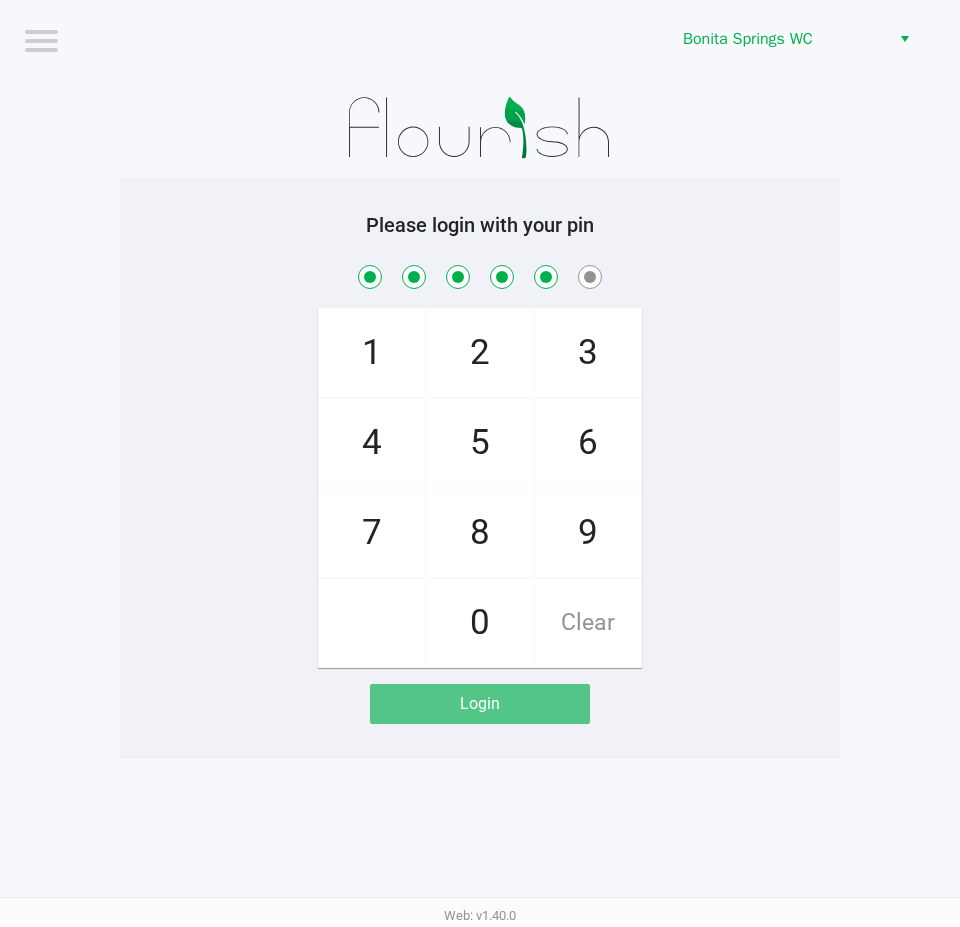 checkbox on "true" 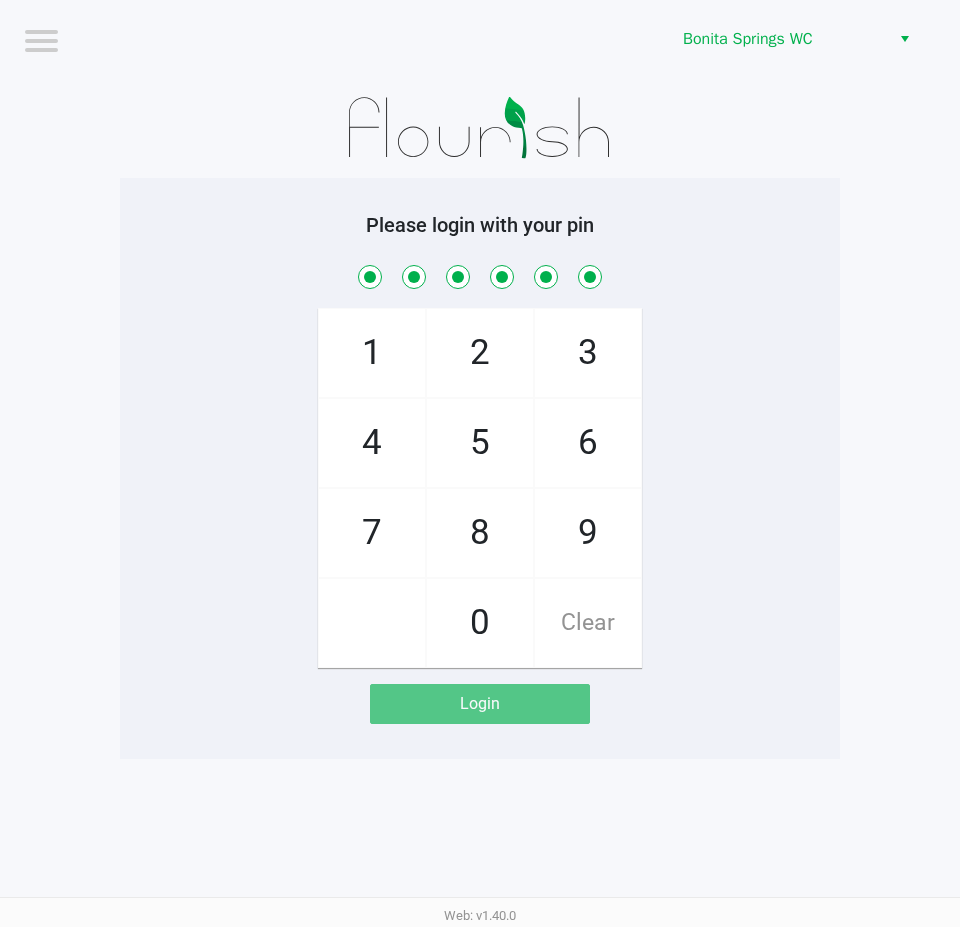 checkbox on "true" 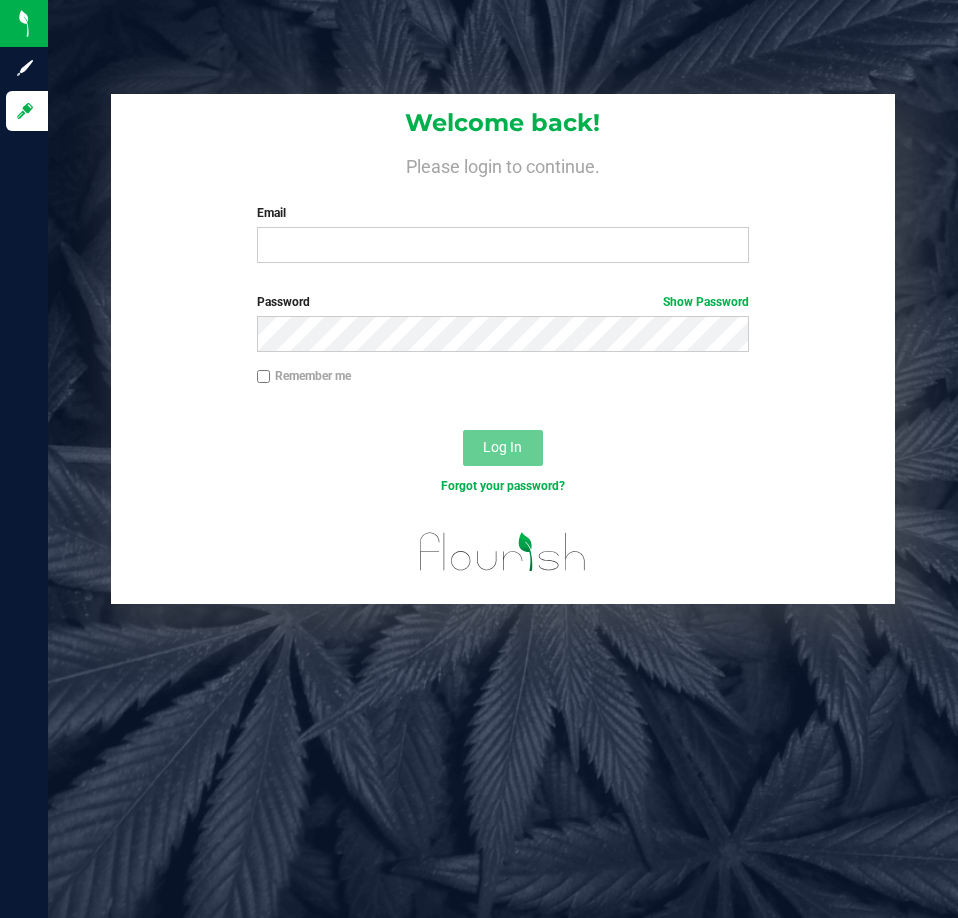 scroll, scrollTop: 0, scrollLeft: 0, axis: both 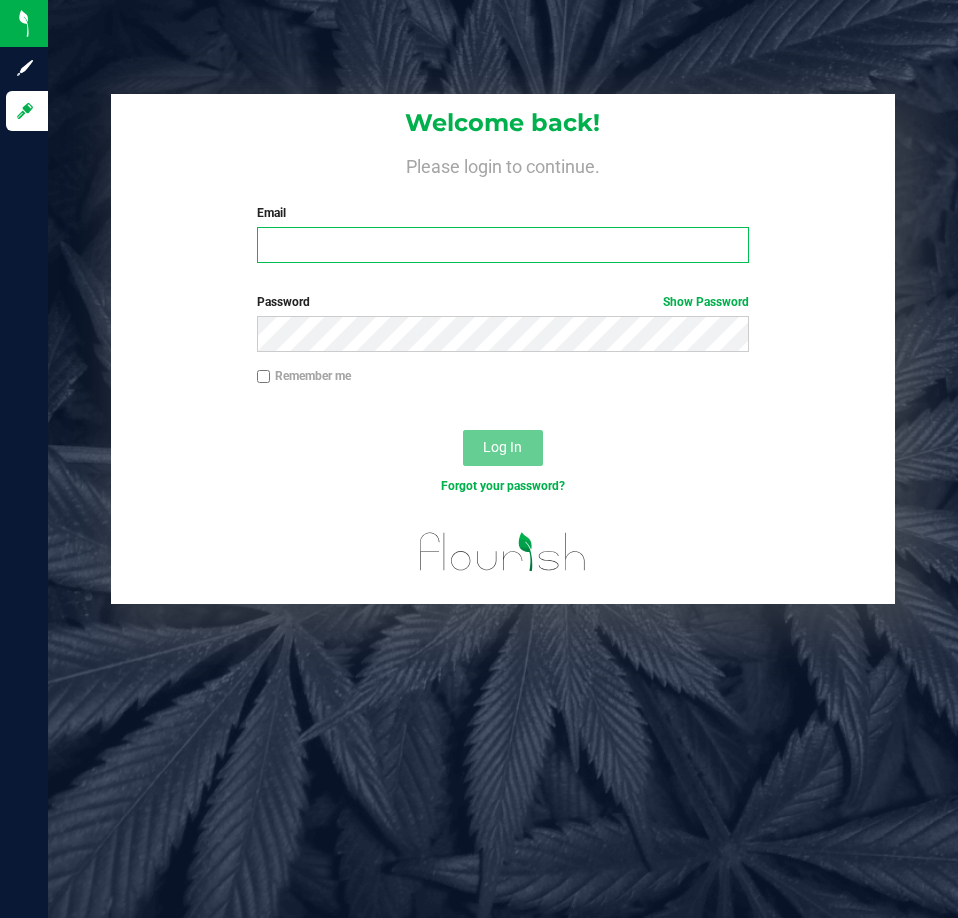click on "Email" at bounding box center [503, 245] 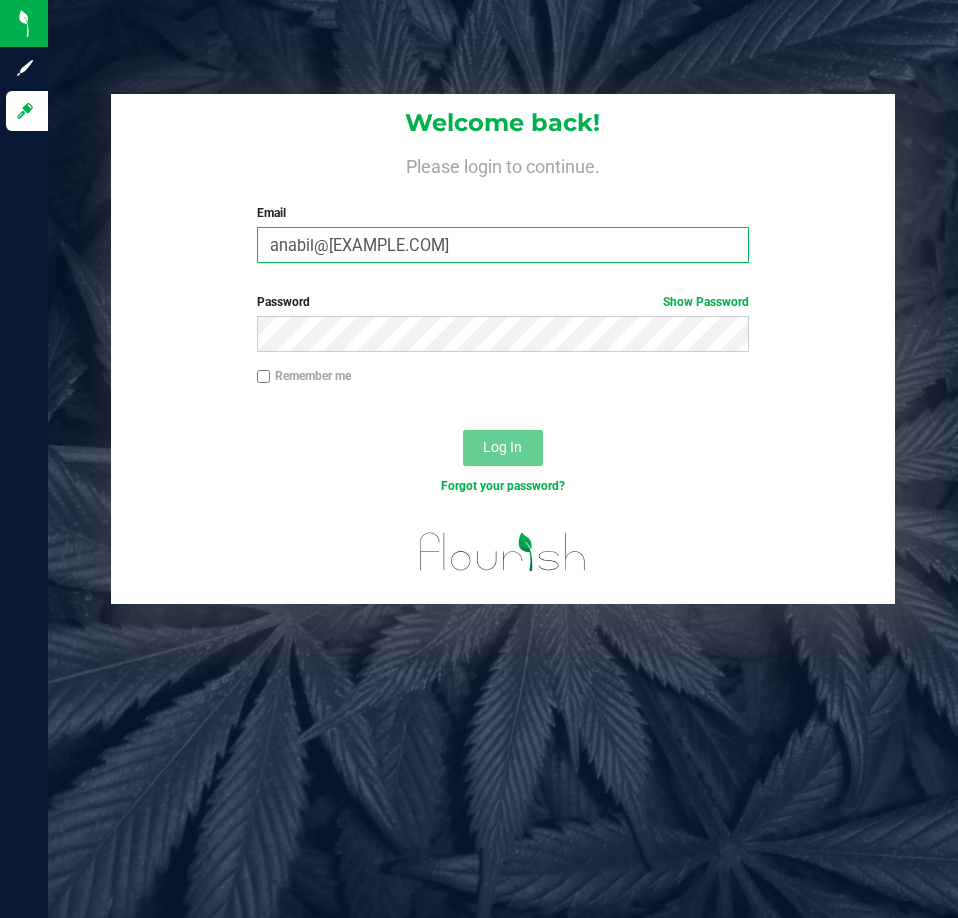 click on "anabil@[EXAMPLE.COM]" at bounding box center (503, 245) 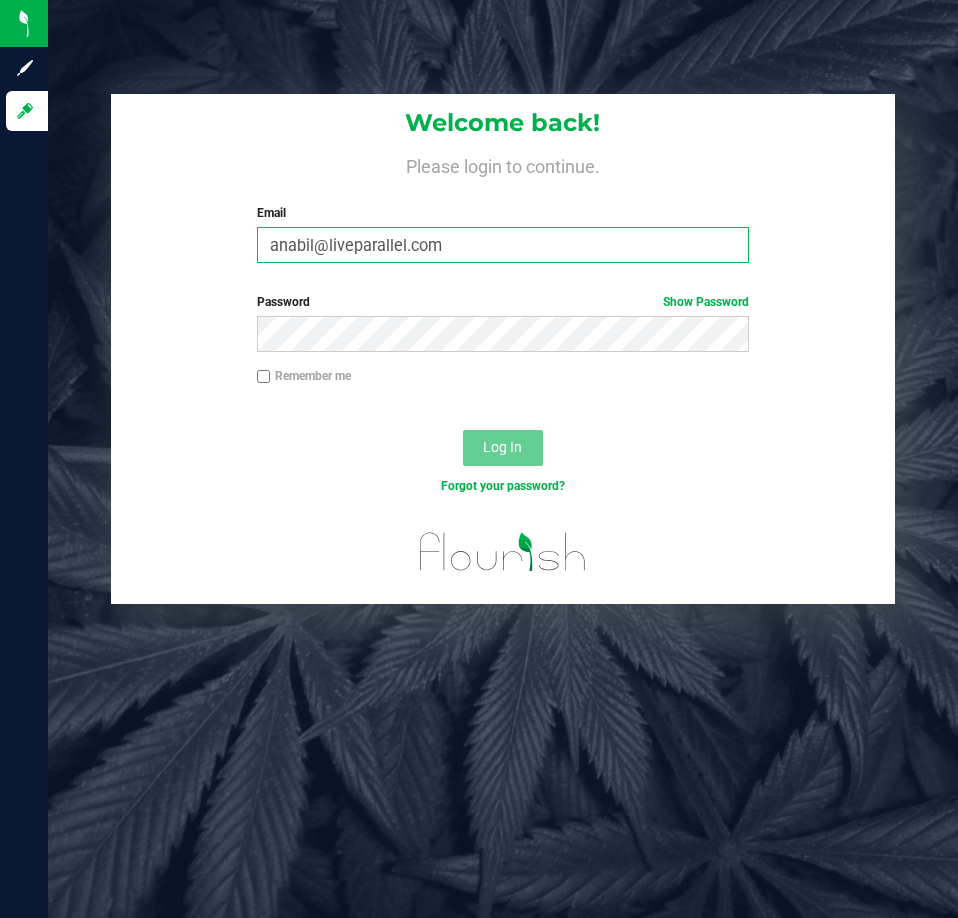 type on "anabil@liveparallel.com" 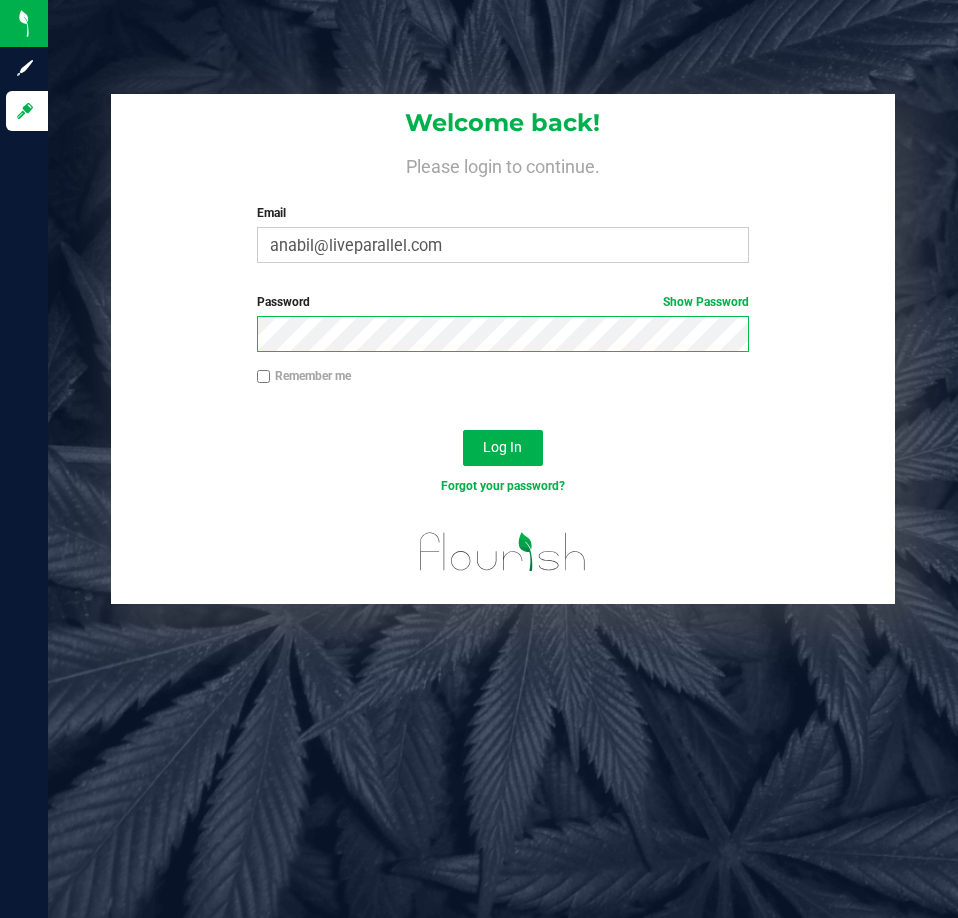 click on "Log In" at bounding box center (503, 448) 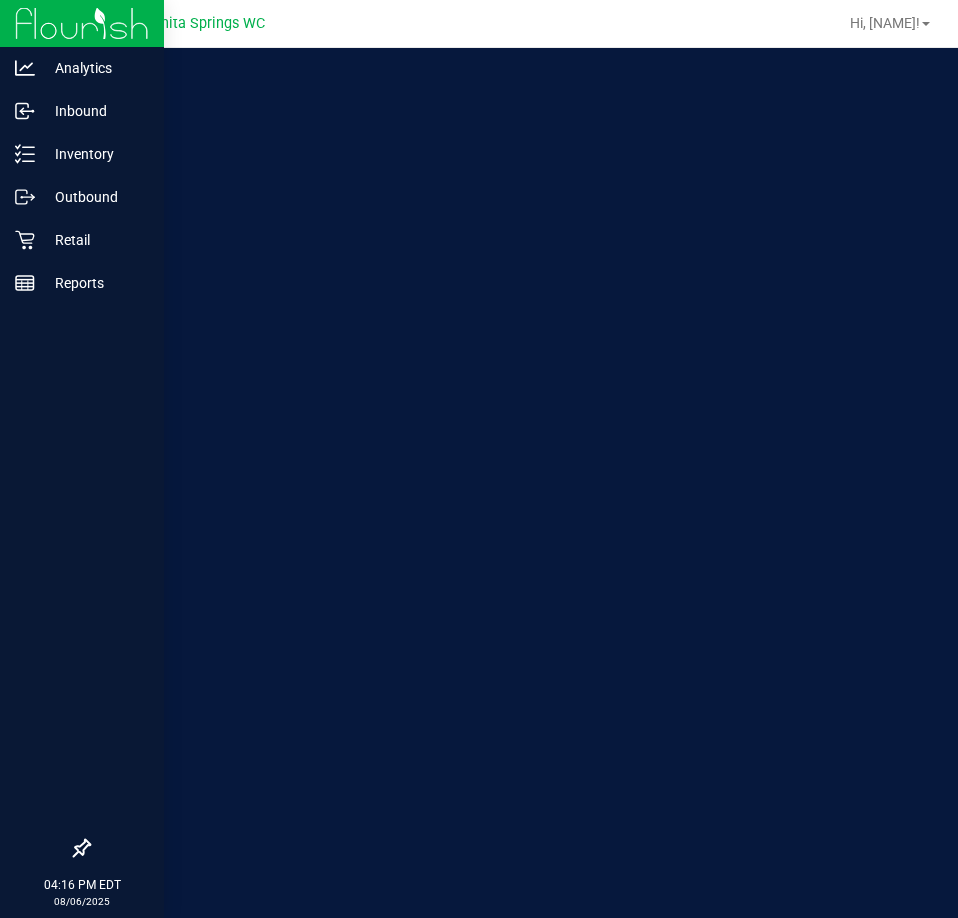 scroll, scrollTop: 0, scrollLeft: 0, axis: both 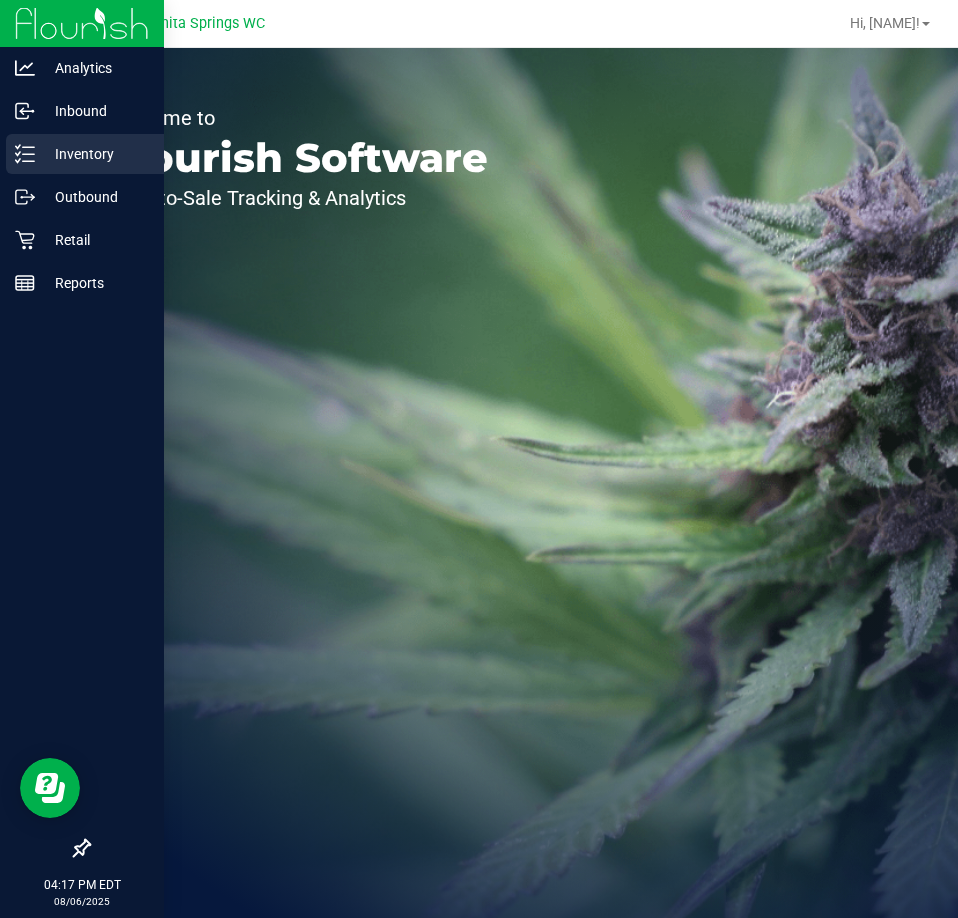 click on "Inventory" at bounding box center [95, 154] 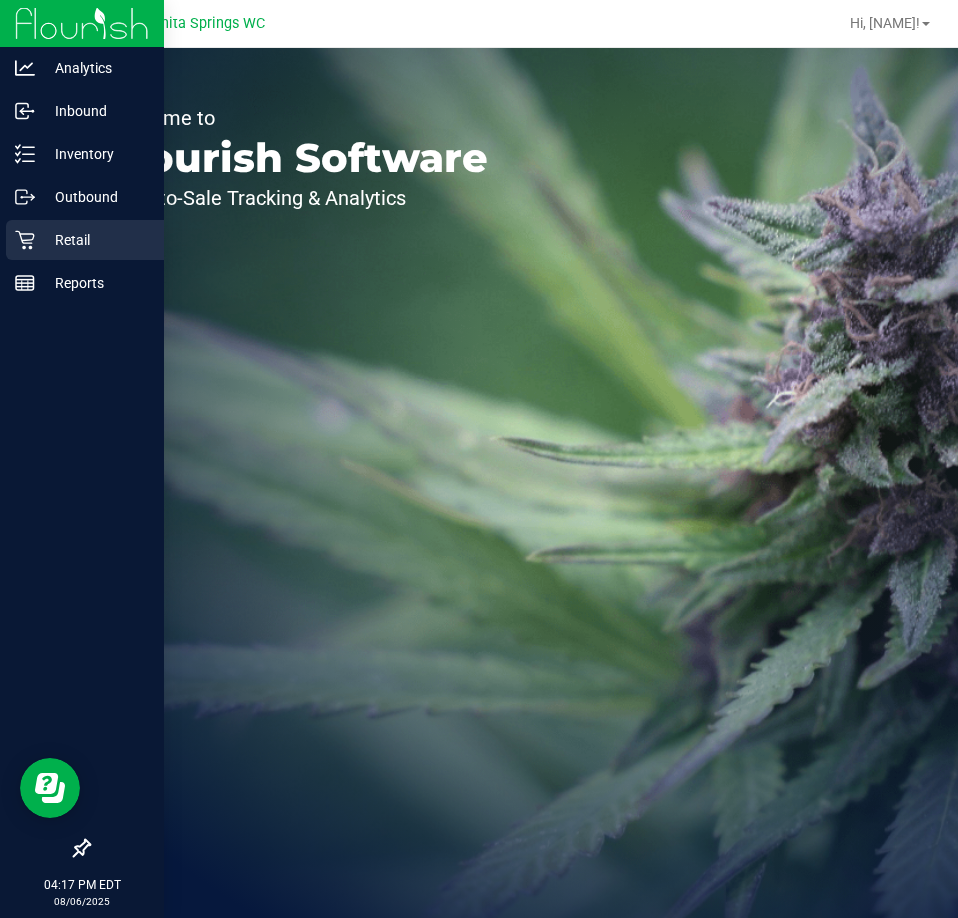 click on "Retail" at bounding box center (95, 240) 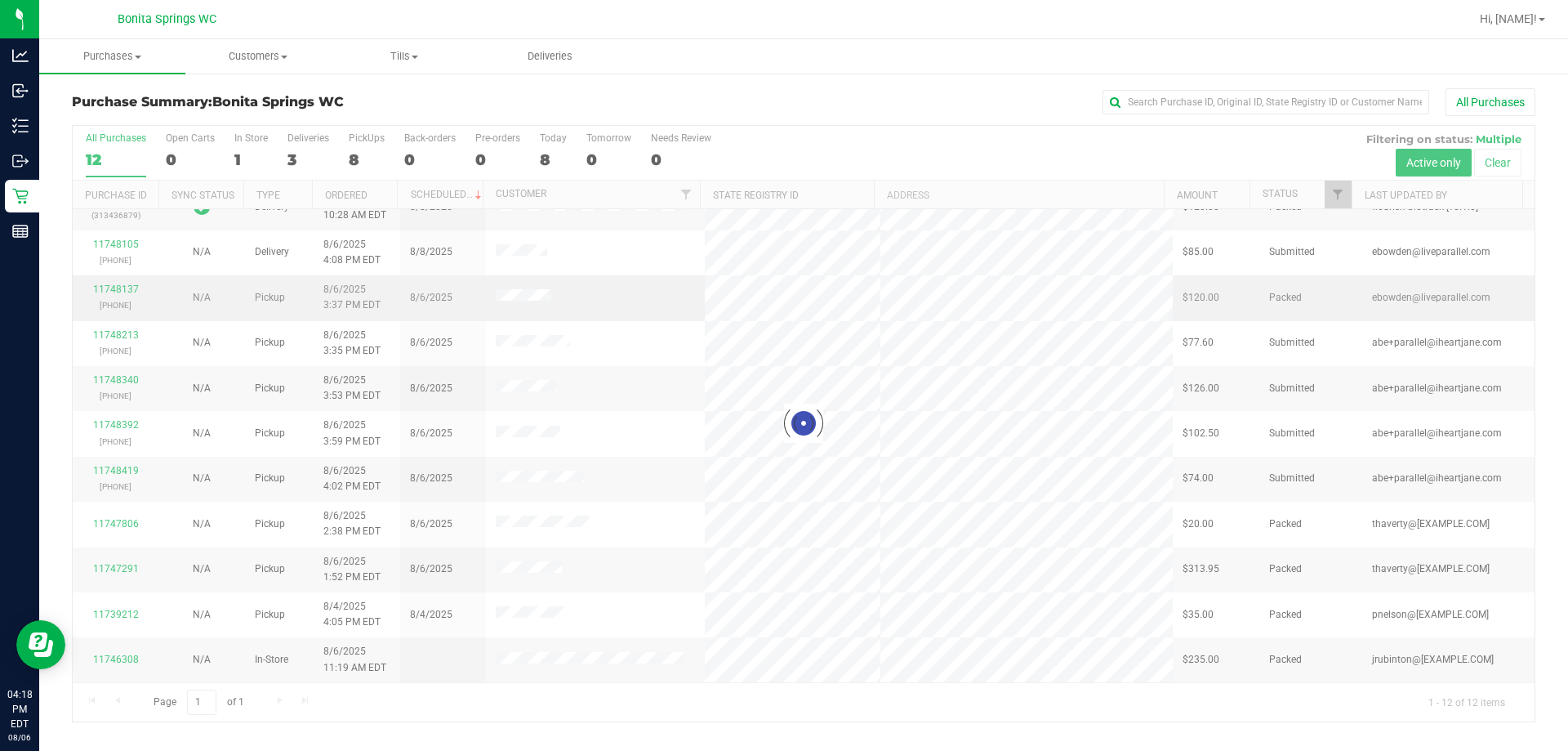 scroll, scrollTop: 0, scrollLeft: 0, axis: both 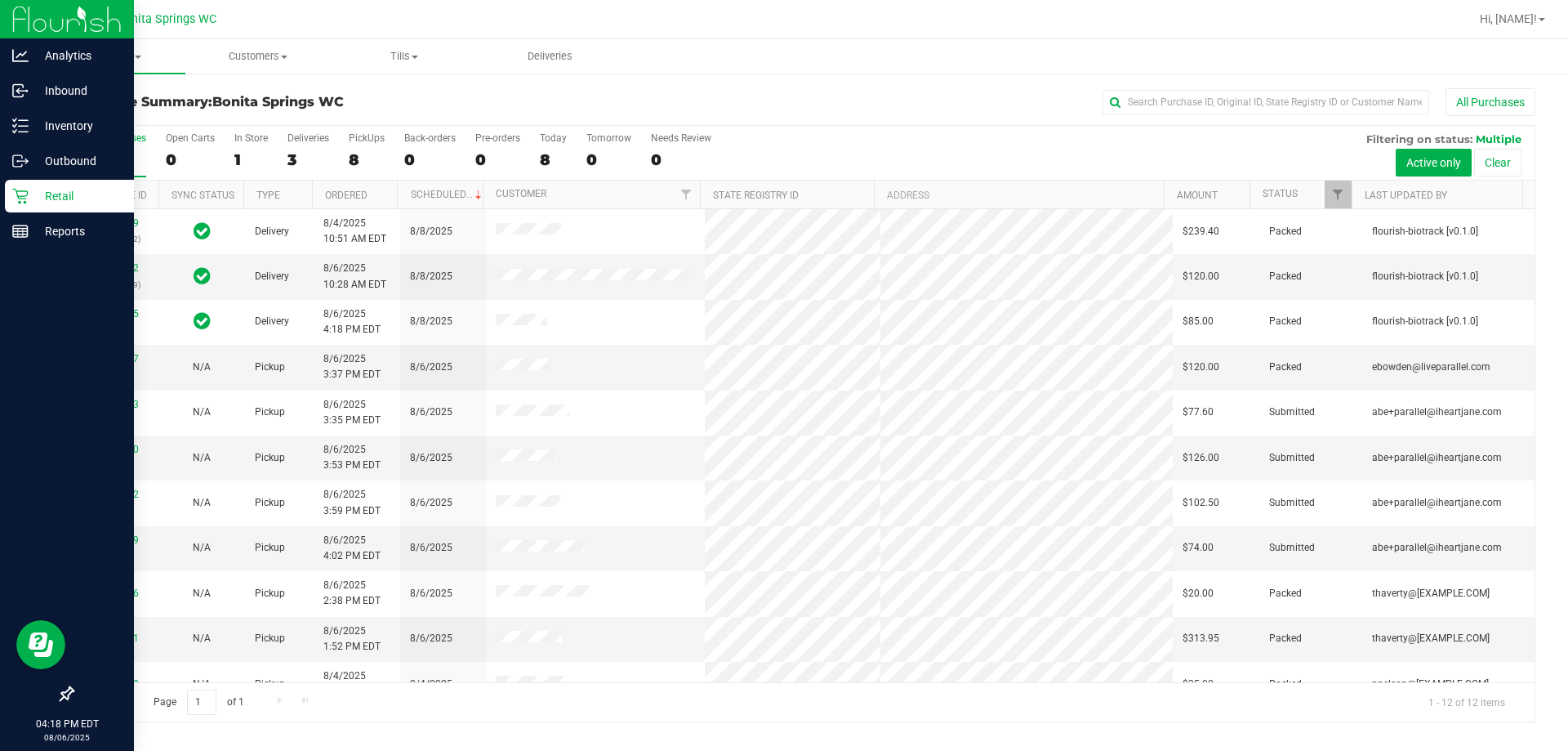 click on "Retail" at bounding box center [78, 196] 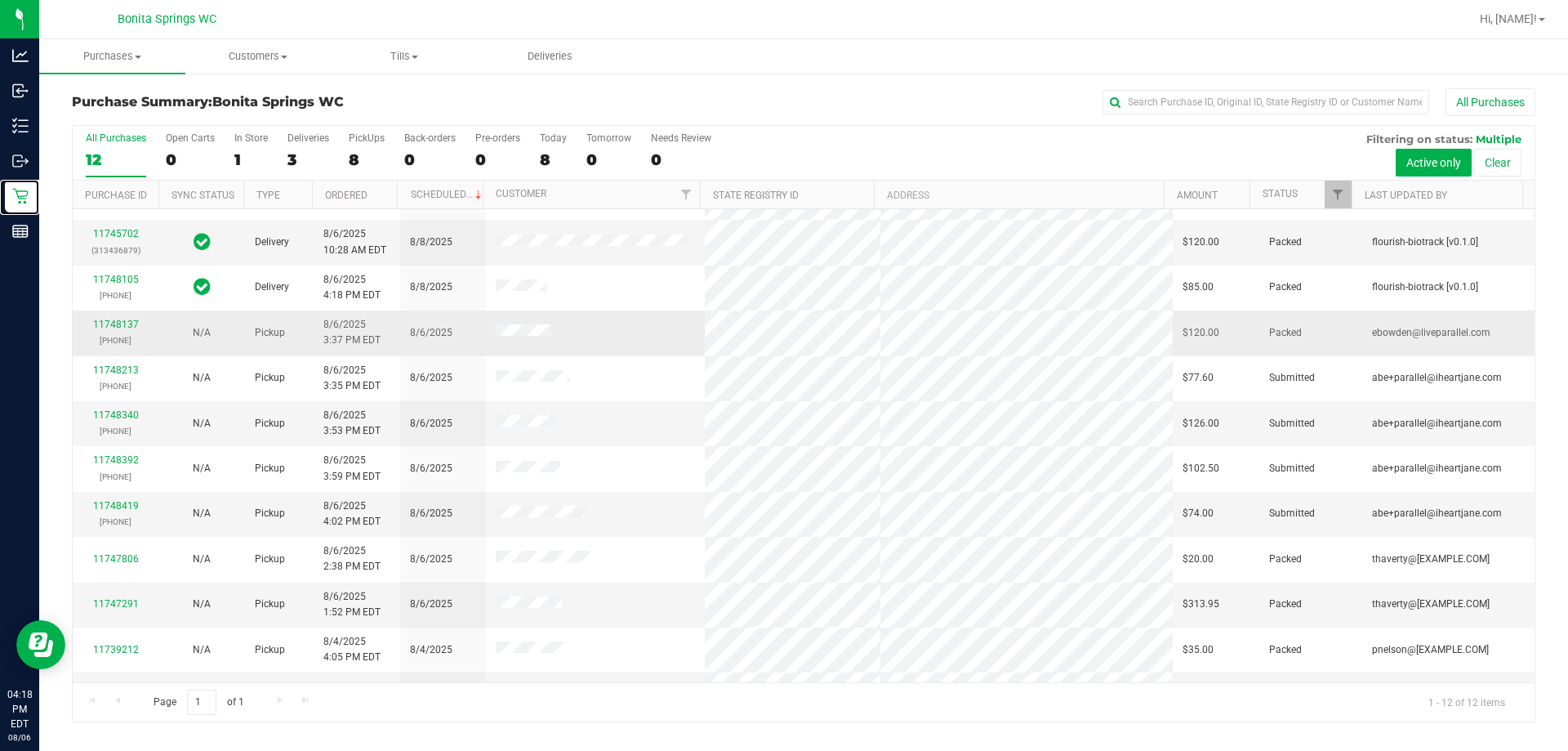scroll, scrollTop: 0, scrollLeft: 0, axis: both 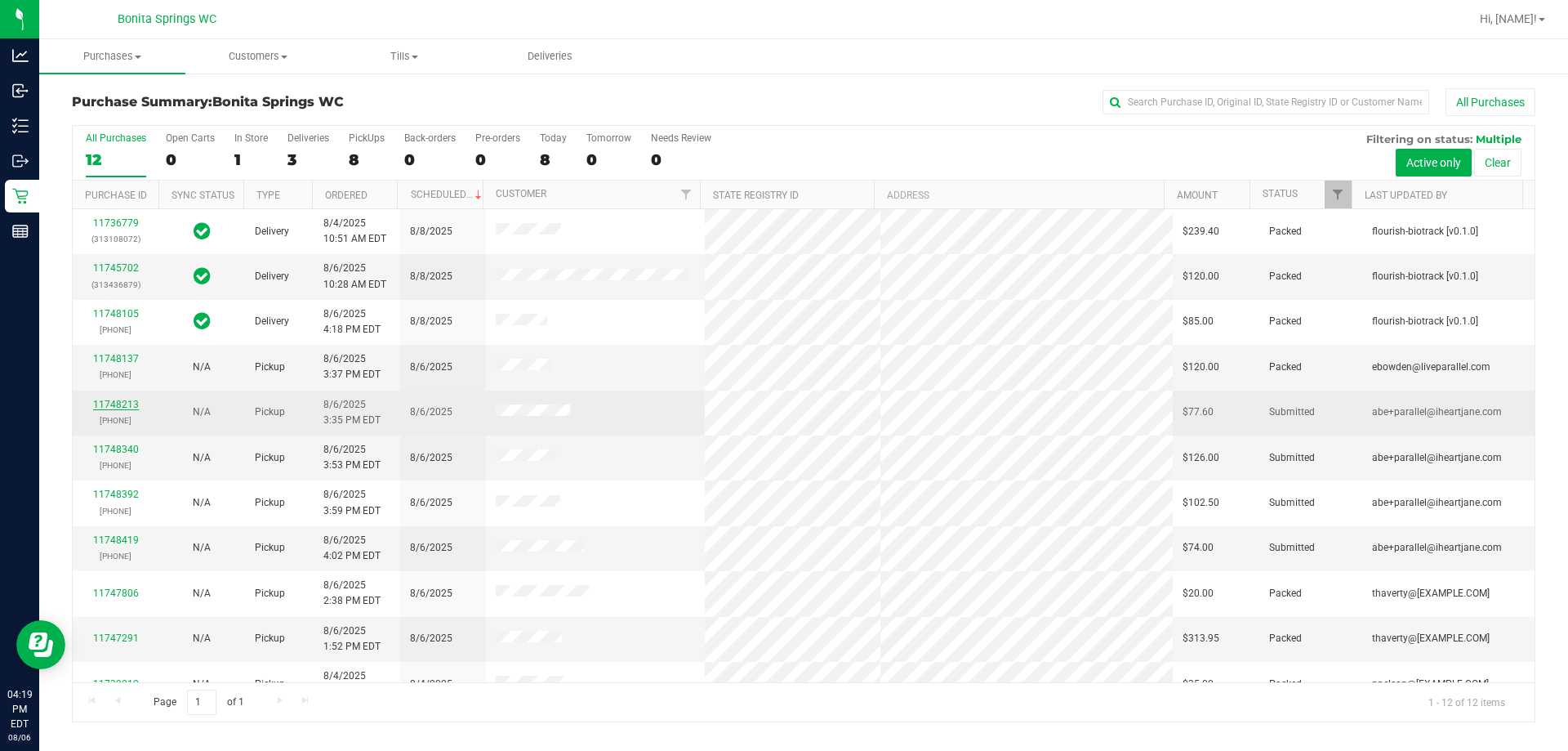 click on "11748213" at bounding box center (116, 405) 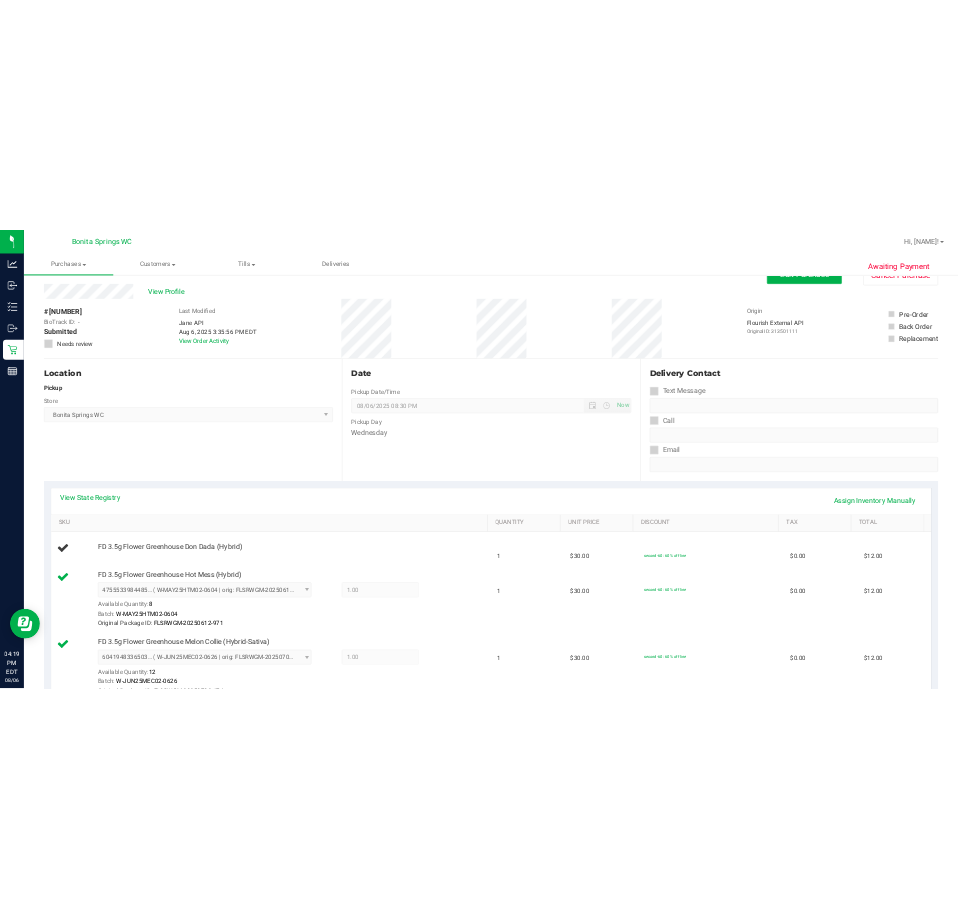 scroll, scrollTop: 0, scrollLeft: 0, axis: both 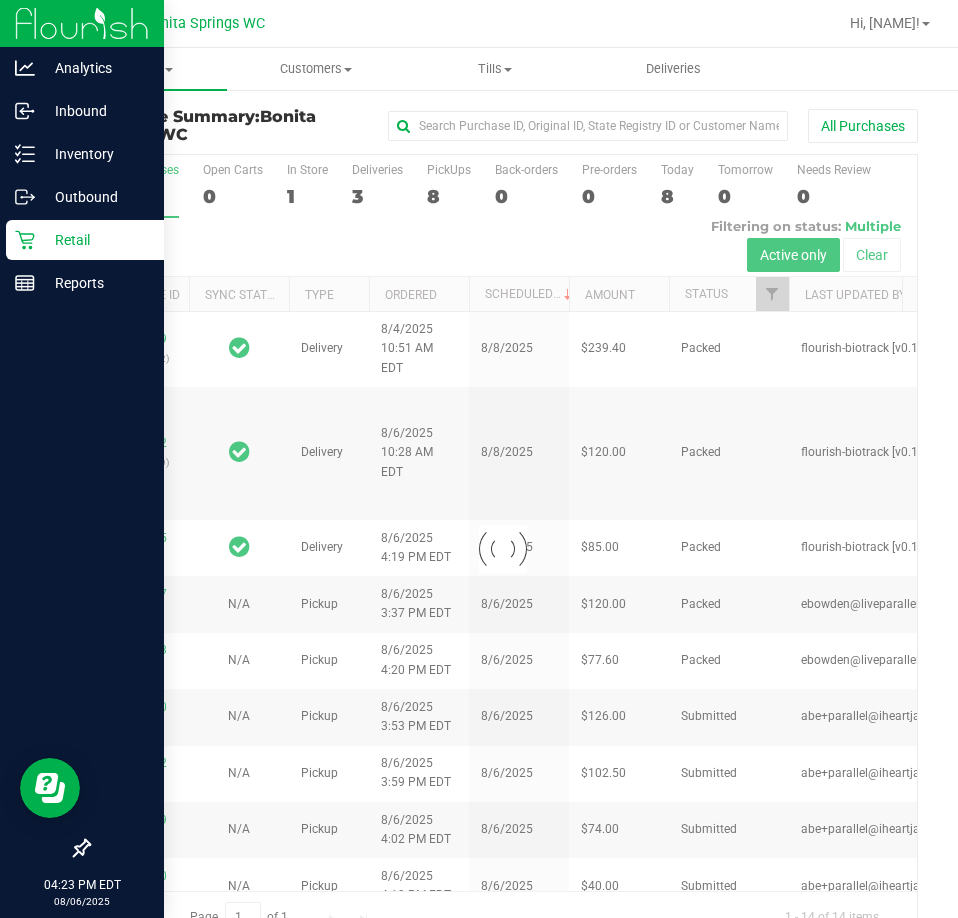 click on "Retail" at bounding box center [95, 240] 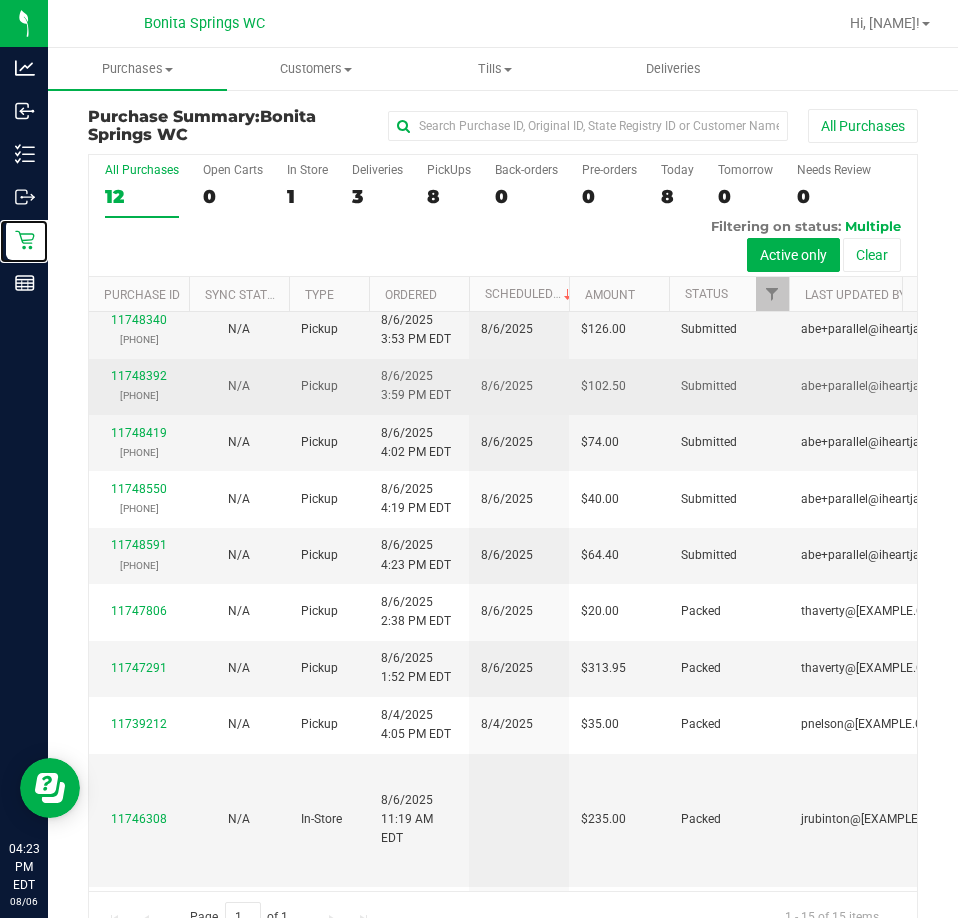 scroll, scrollTop: 400, scrollLeft: 0, axis: vertical 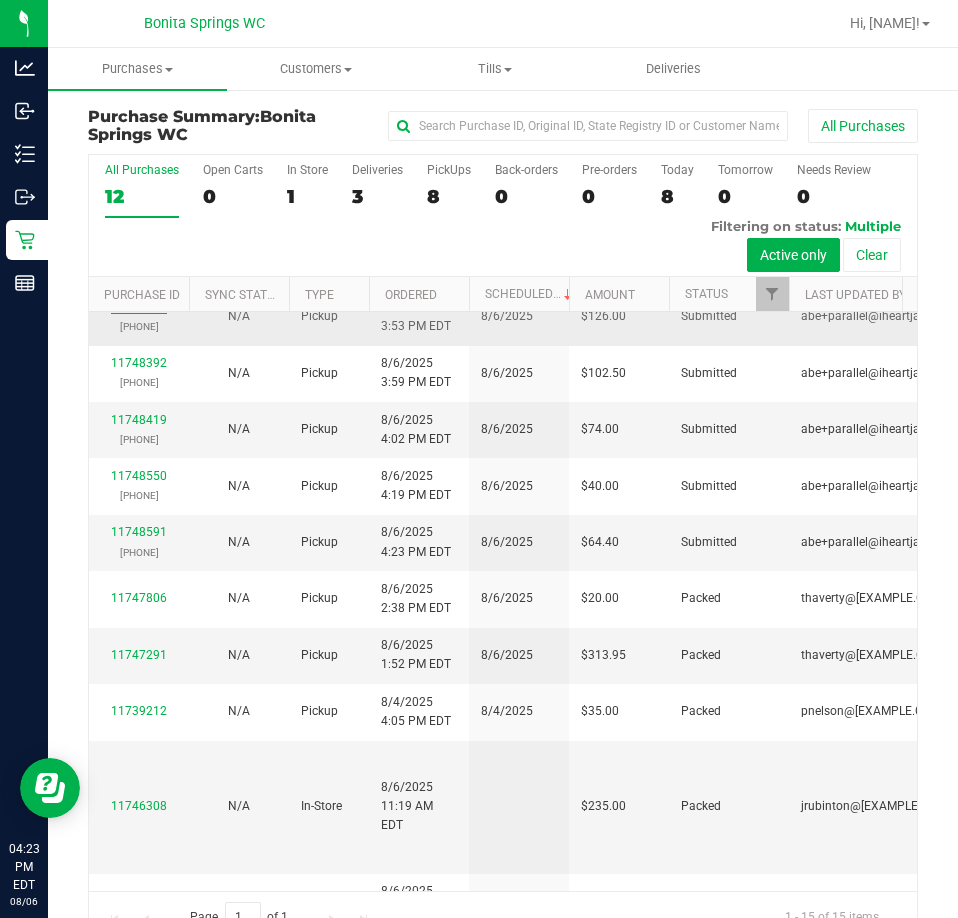 click on "11748340" at bounding box center (139, 307) 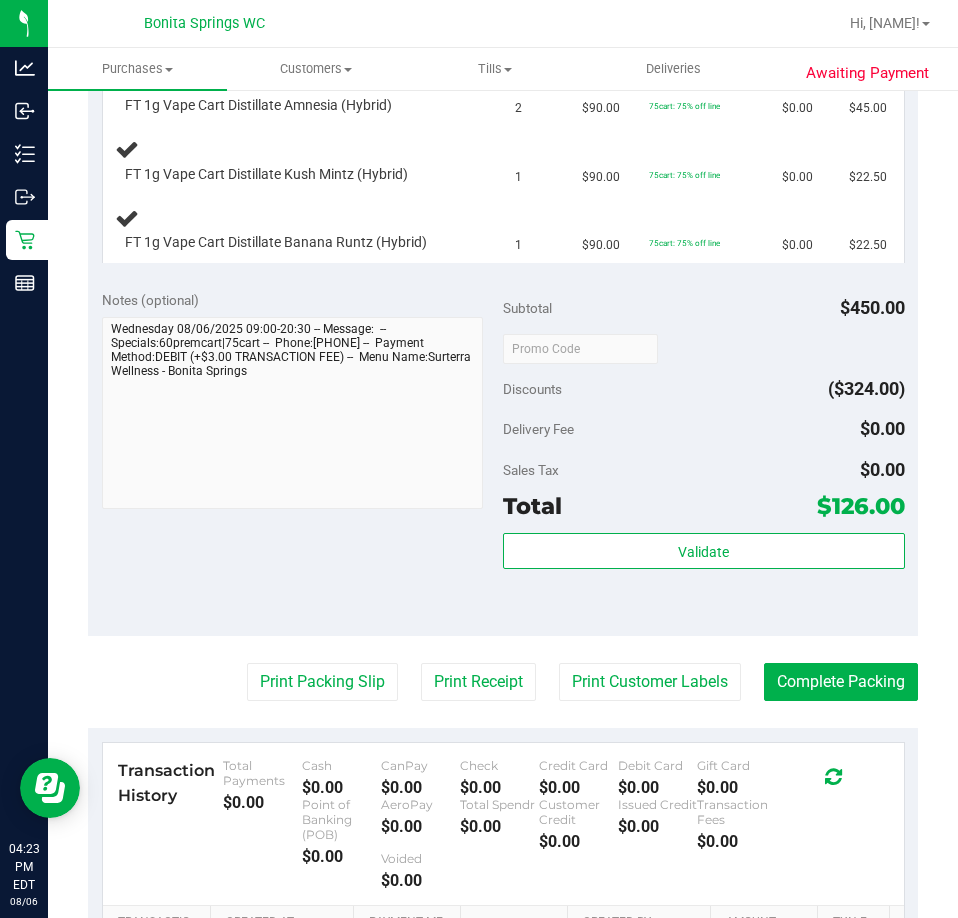 scroll, scrollTop: 900, scrollLeft: 0, axis: vertical 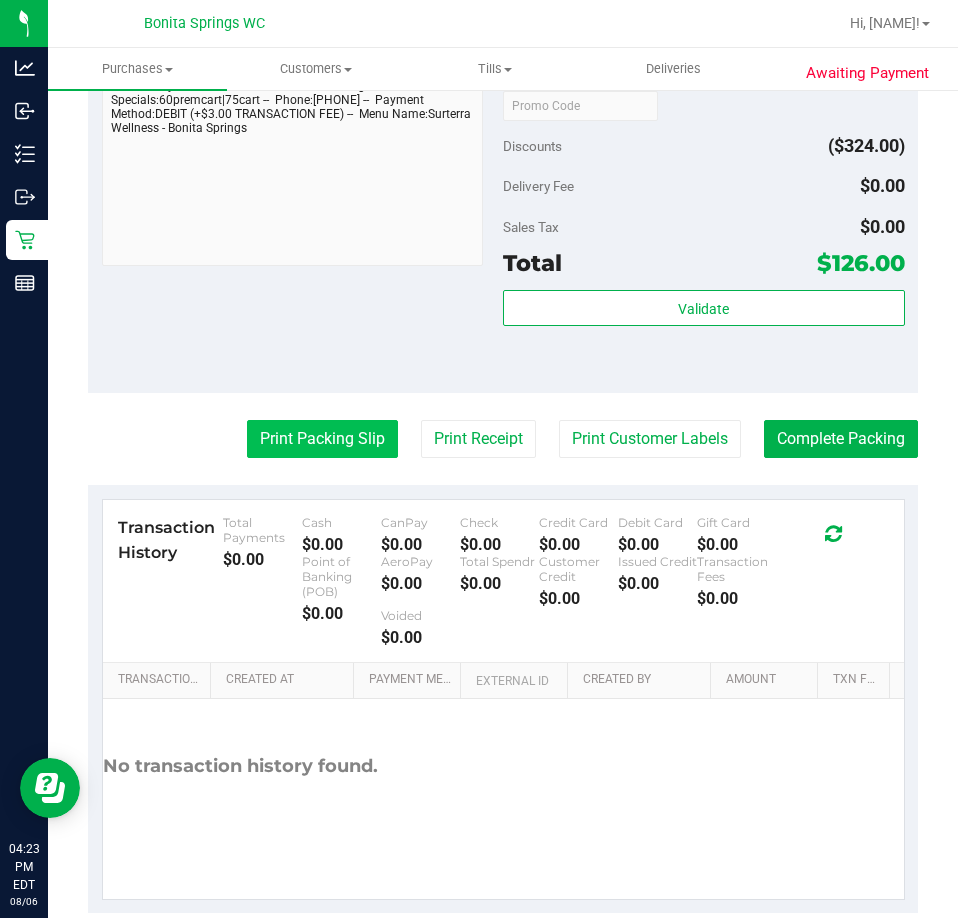 click on "Print Packing Slip" at bounding box center (322, 439) 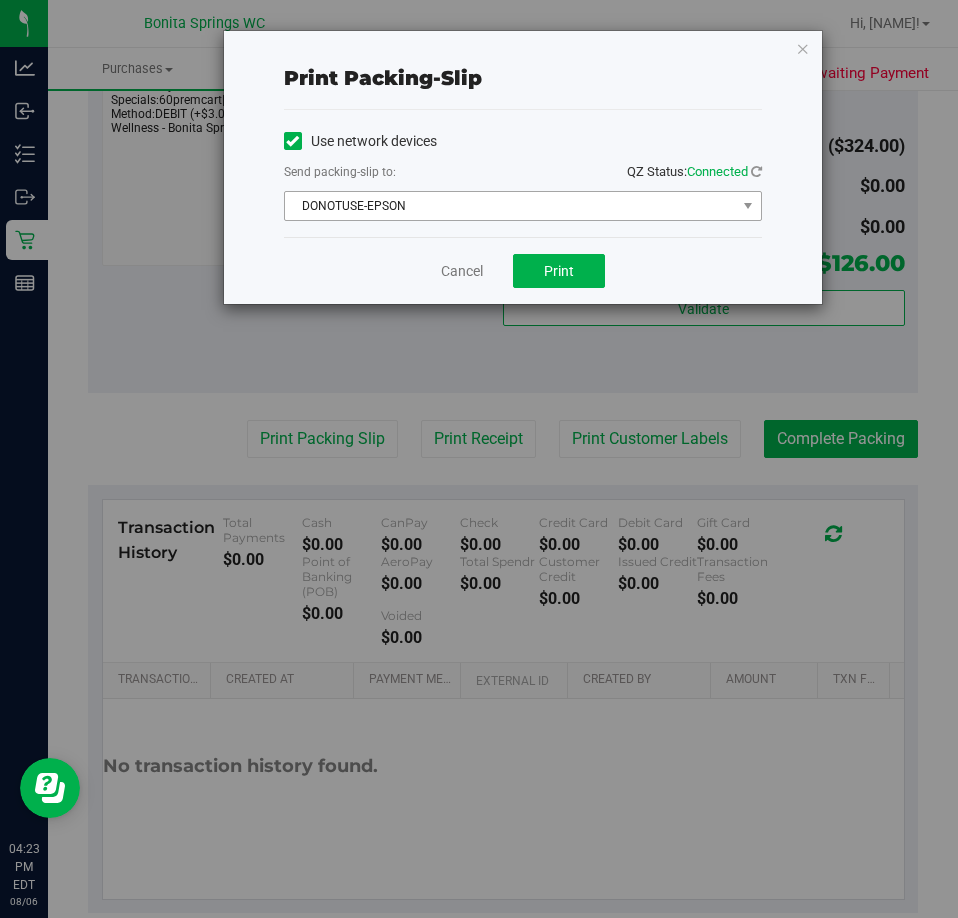 click on "DONOTUSE-EPSON" at bounding box center (510, 206) 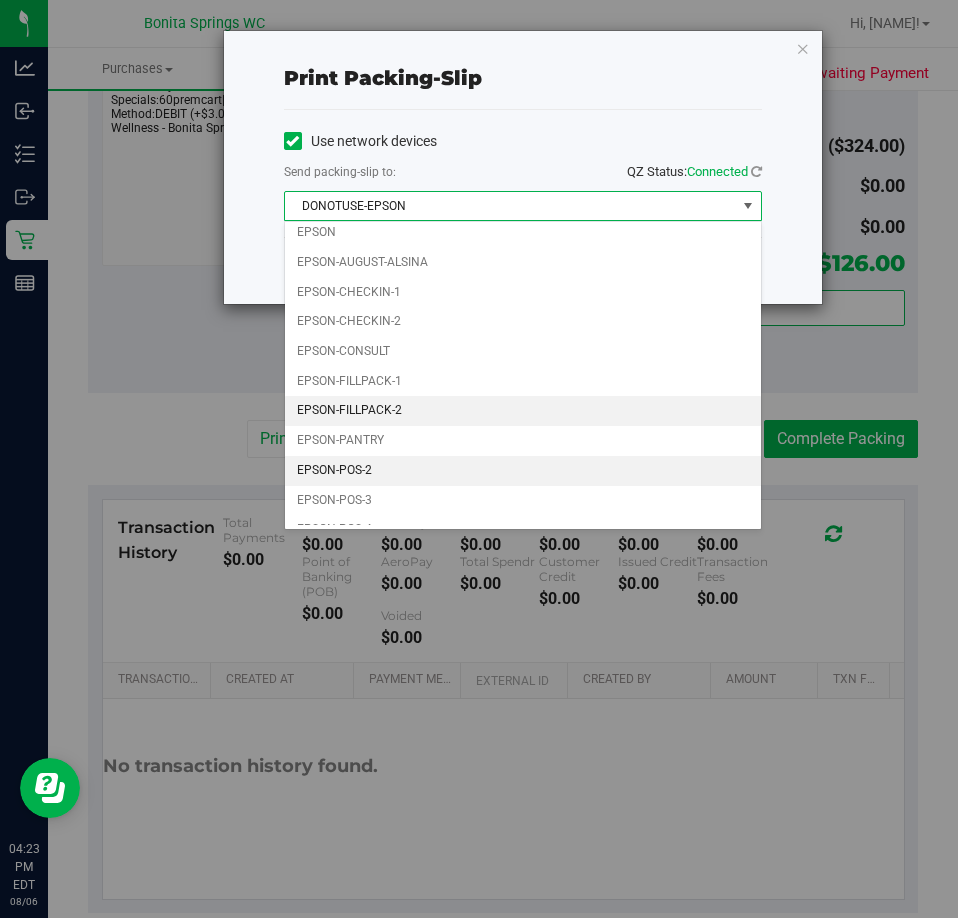 scroll, scrollTop: 57, scrollLeft: 0, axis: vertical 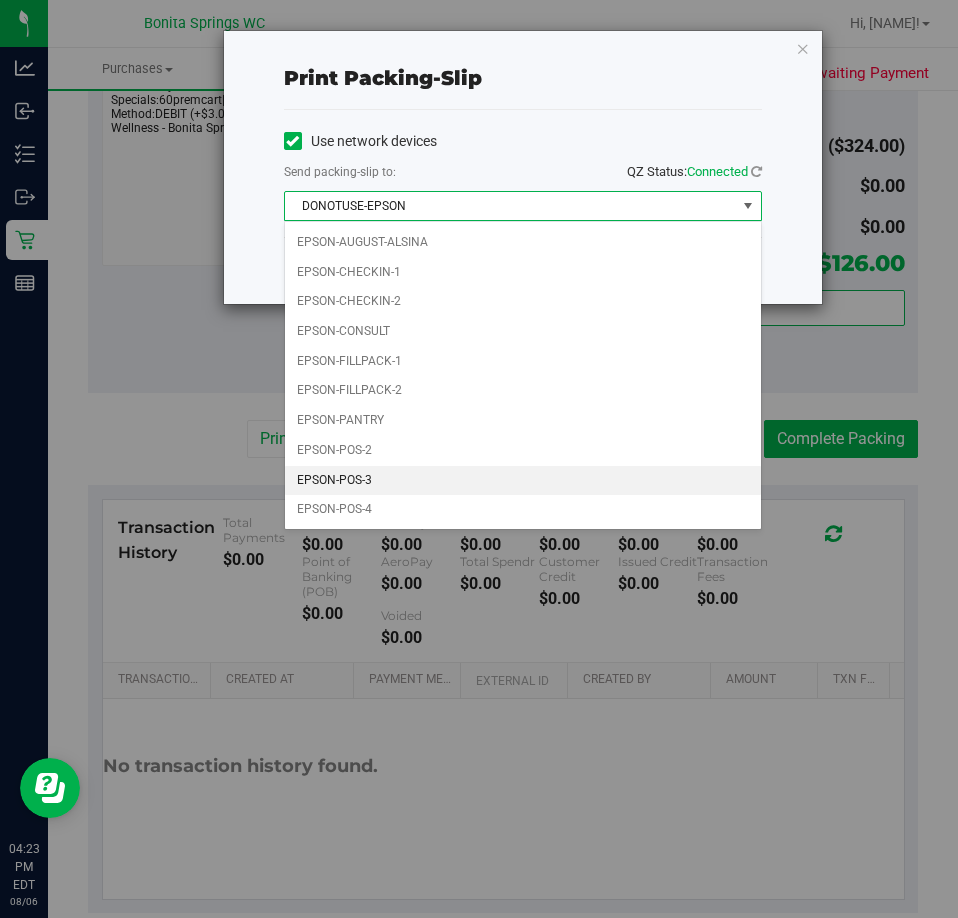 click on "EPSON-POS-3" at bounding box center (523, 481) 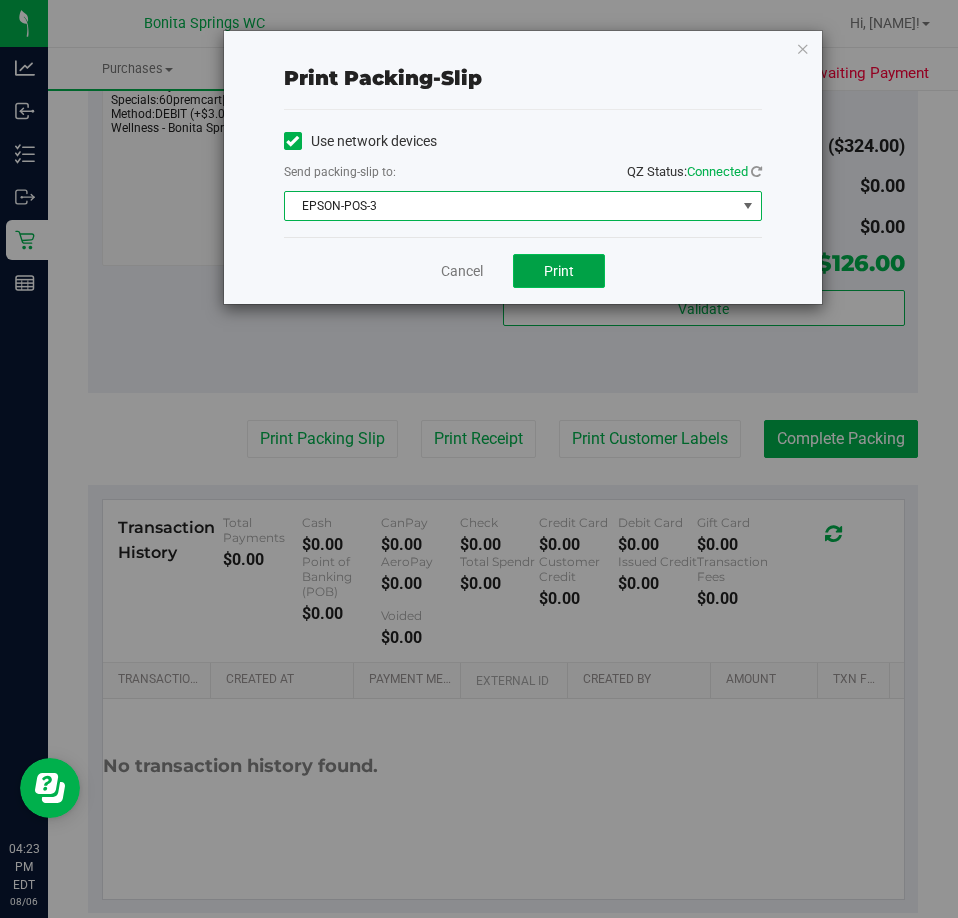 click on "Print" at bounding box center [559, 271] 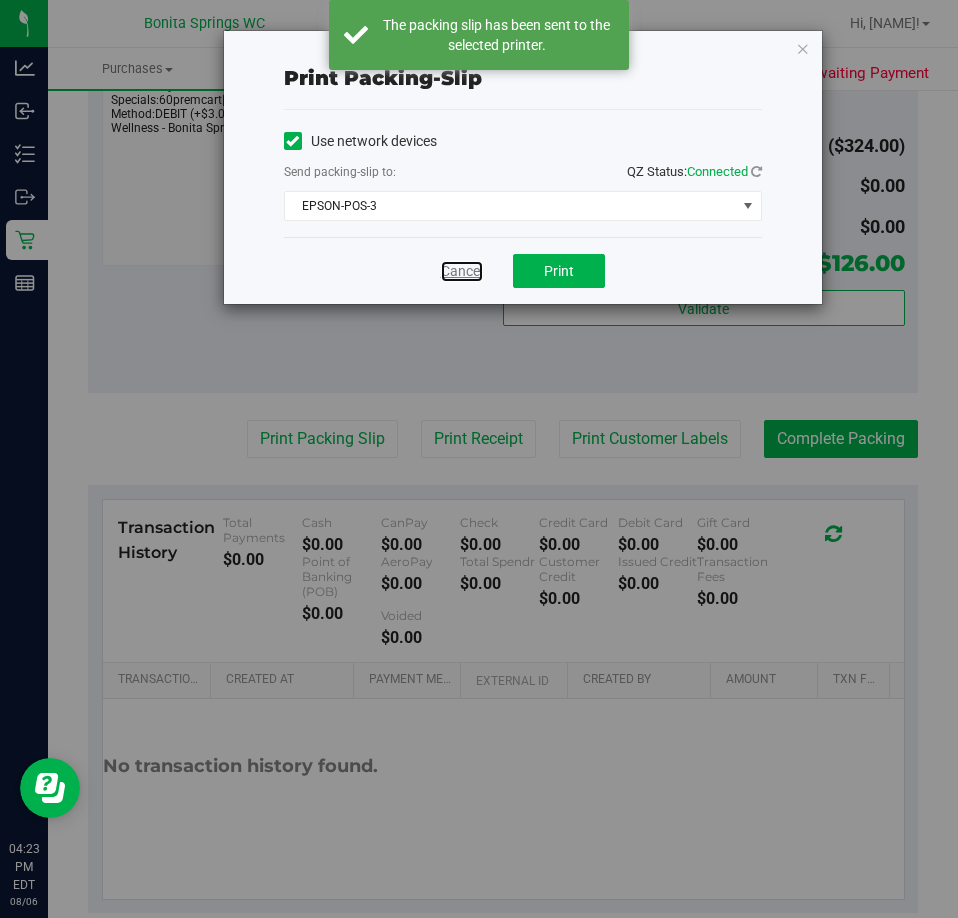 click on "Cancel" at bounding box center [462, 271] 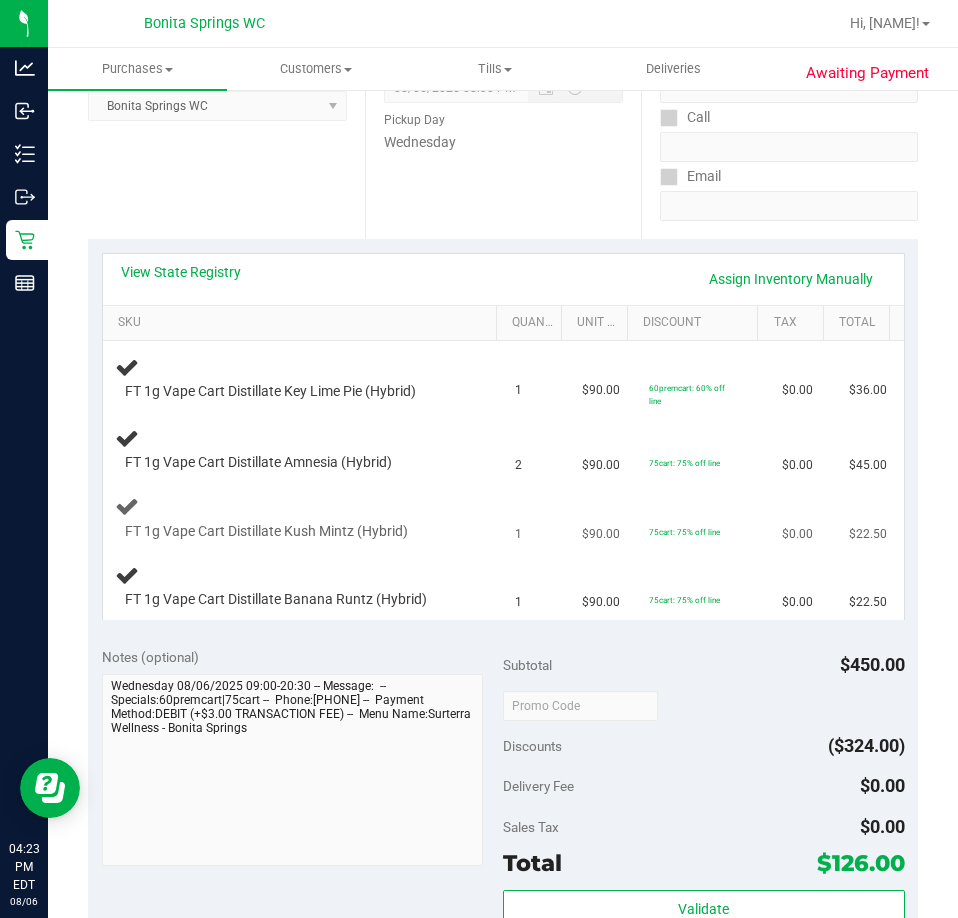 scroll, scrollTop: 400, scrollLeft: 0, axis: vertical 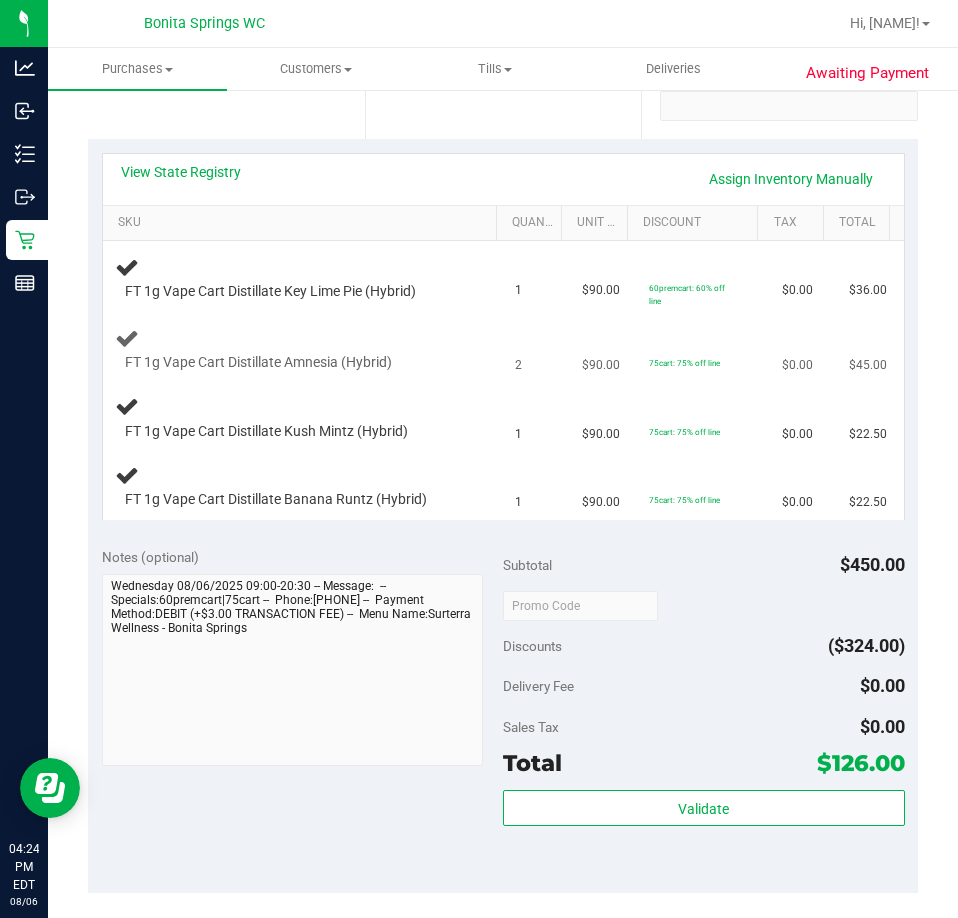 click on "75cart:
75%
off
line" at bounding box center [703, 350] 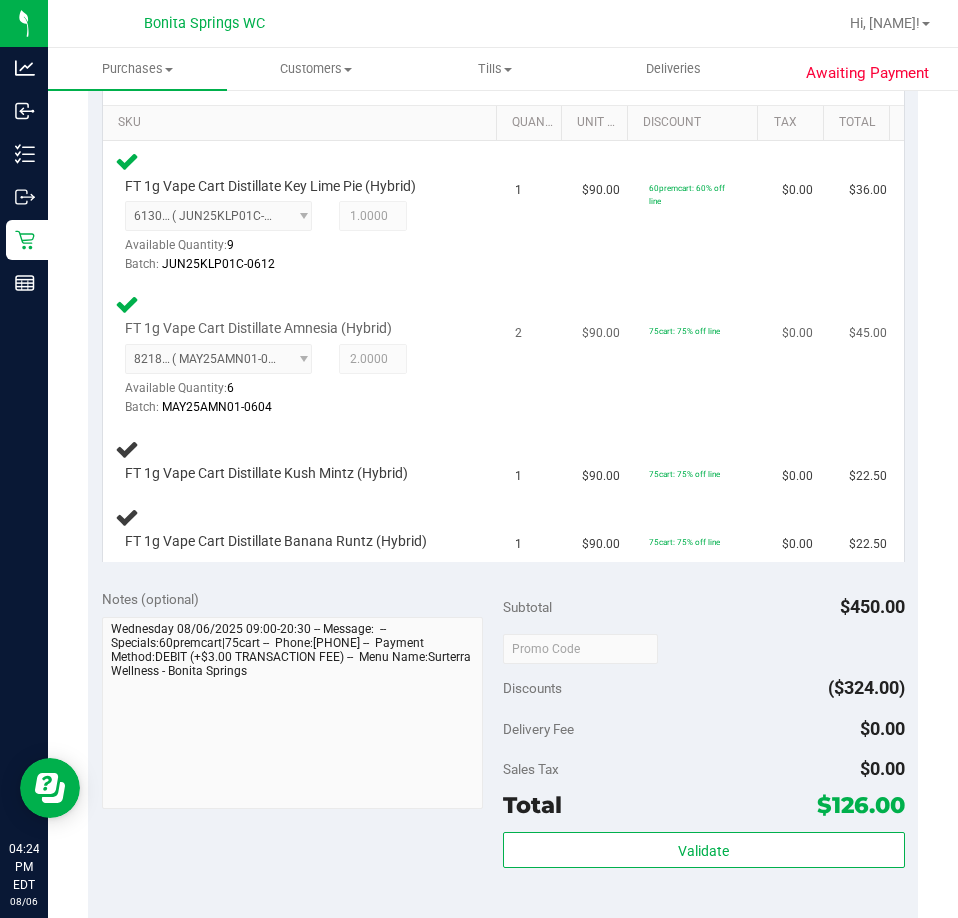 scroll, scrollTop: 600, scrollLeft: 0, axis: vertical 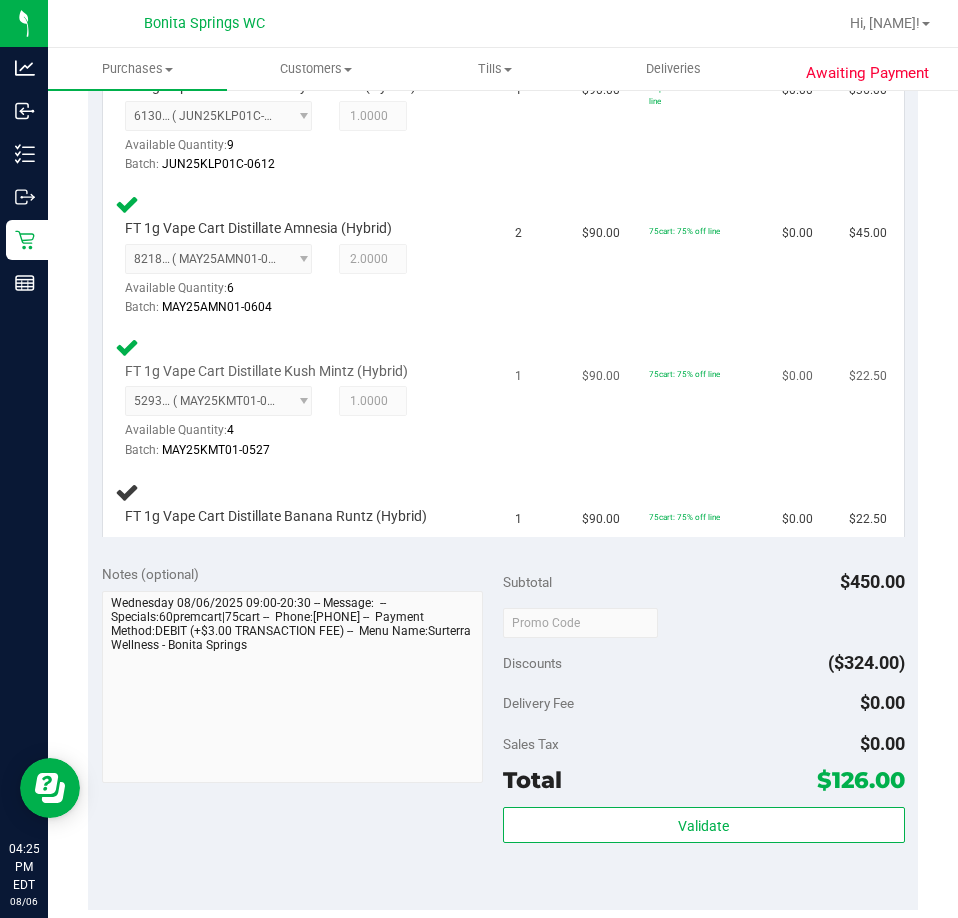 click on "1" at bounding box center (536, 398) 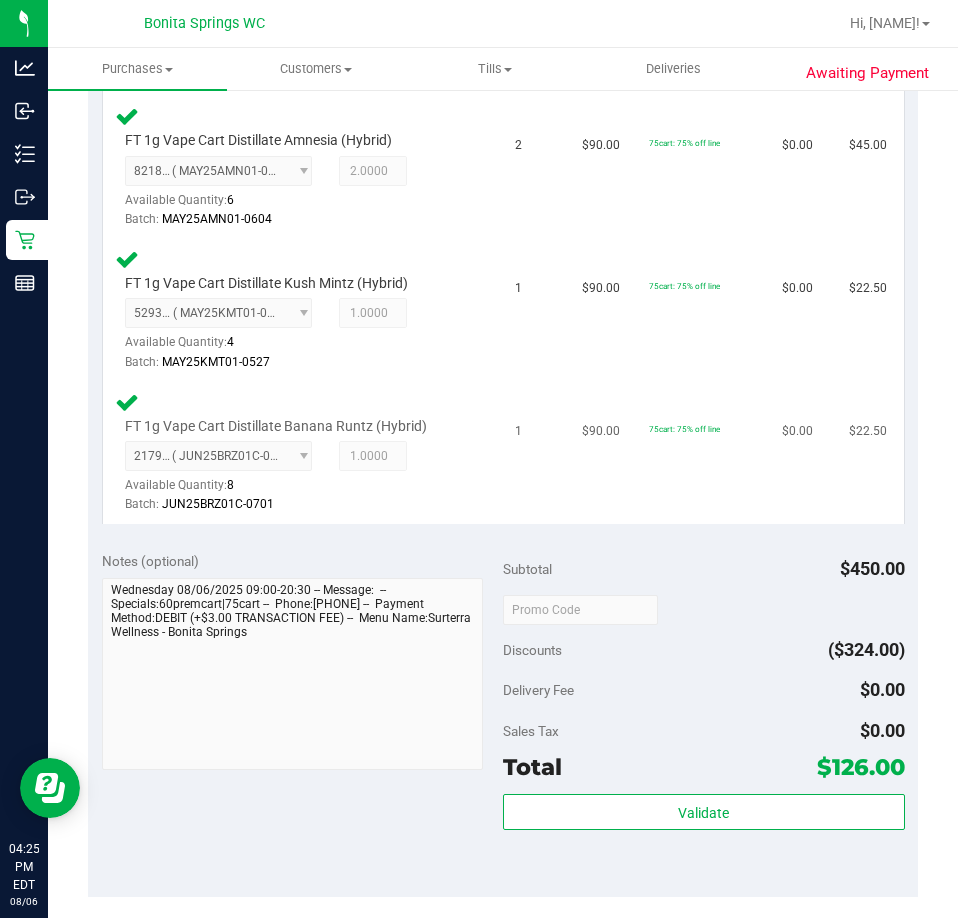 scroll, scrollTop: 800, scrollLeft: 0, axis: vertical 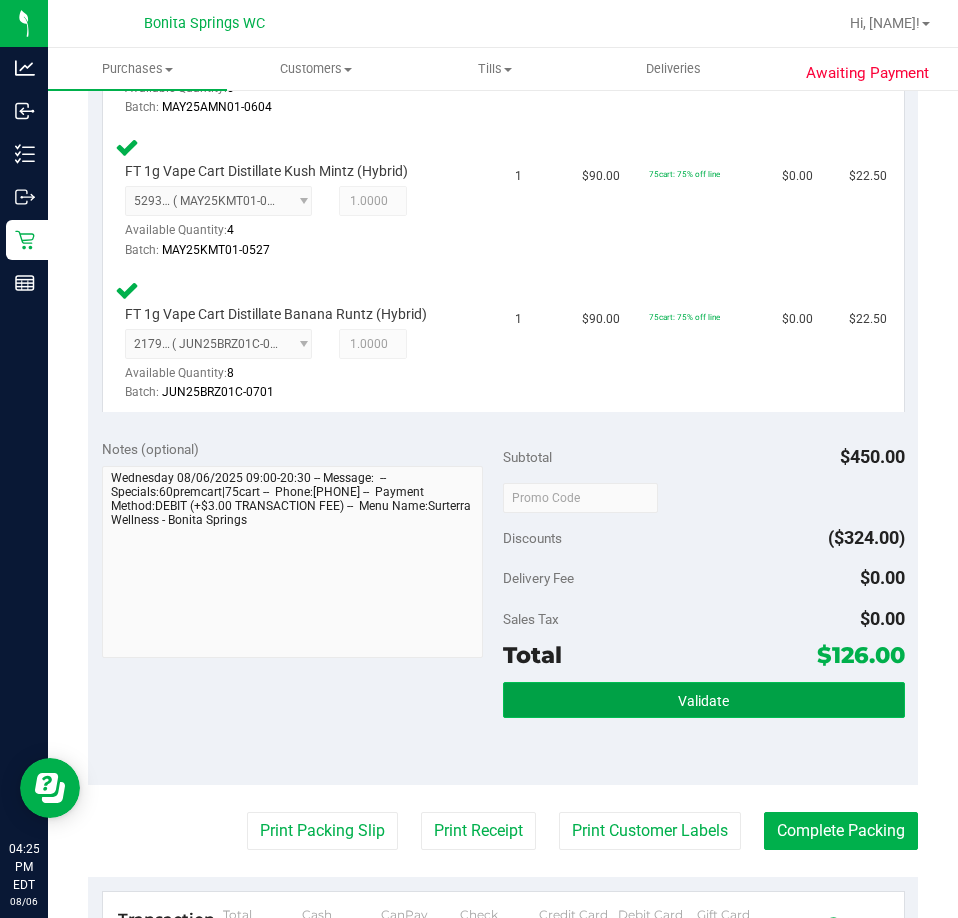 click on "Validate" at bounding box center [704, 700] 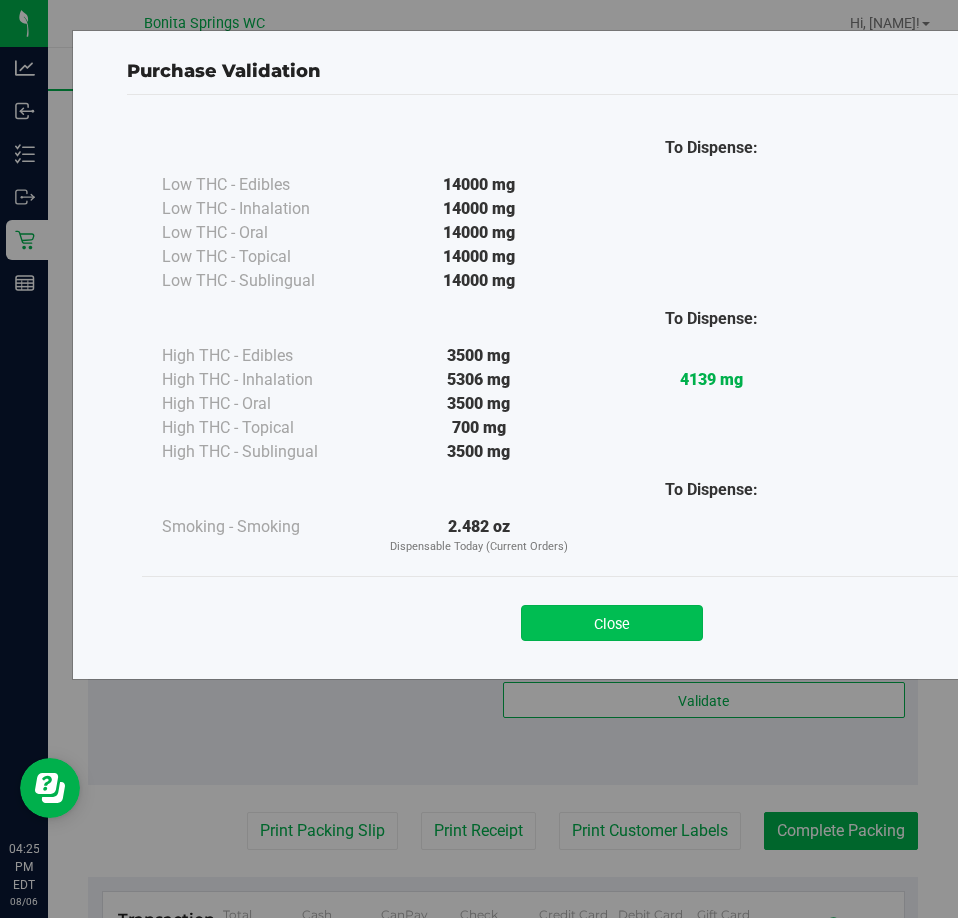 click on "Close" at bounding box center [612, 623] 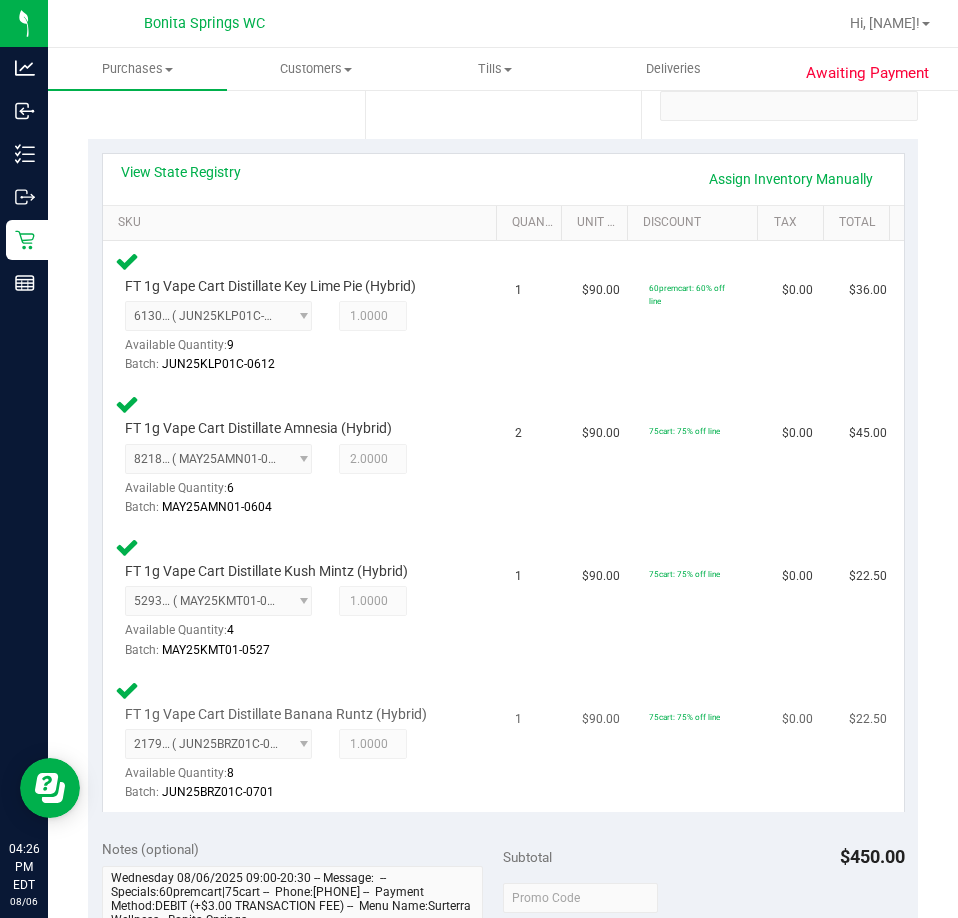 scroll, scrollTop: 900, scrollLeft: 0, axis: vertical 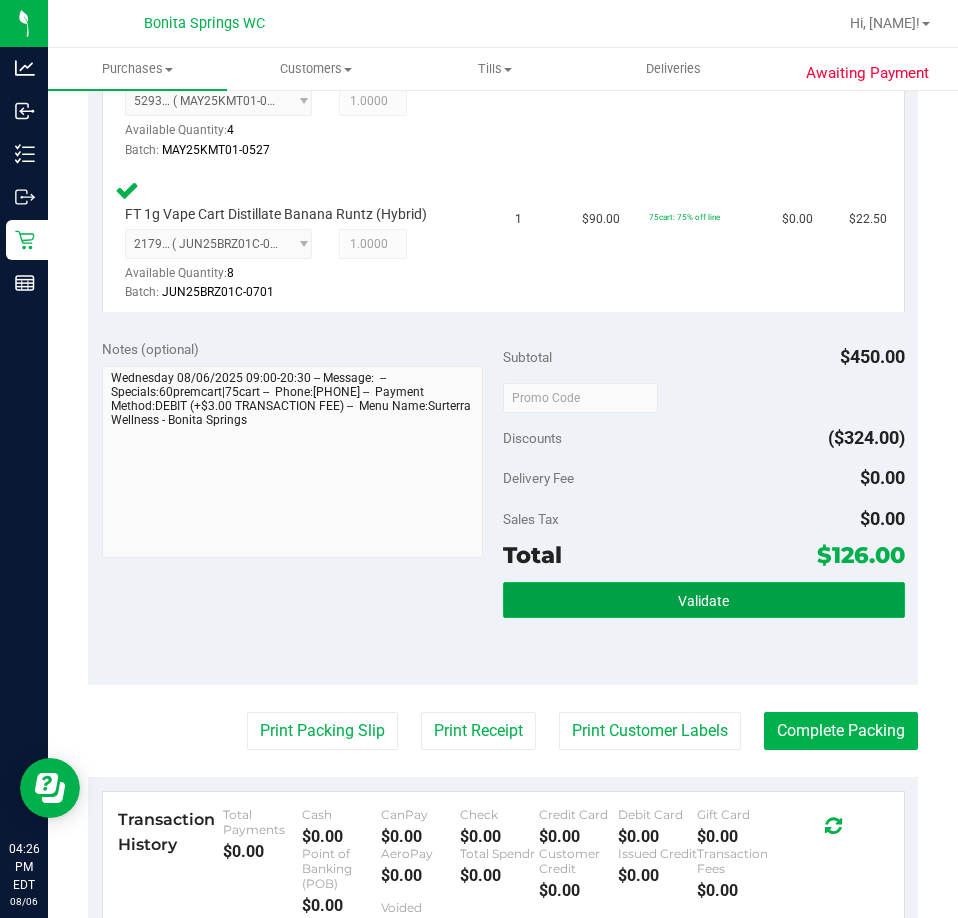 click on "Validate" at bounding box center [704, 600] 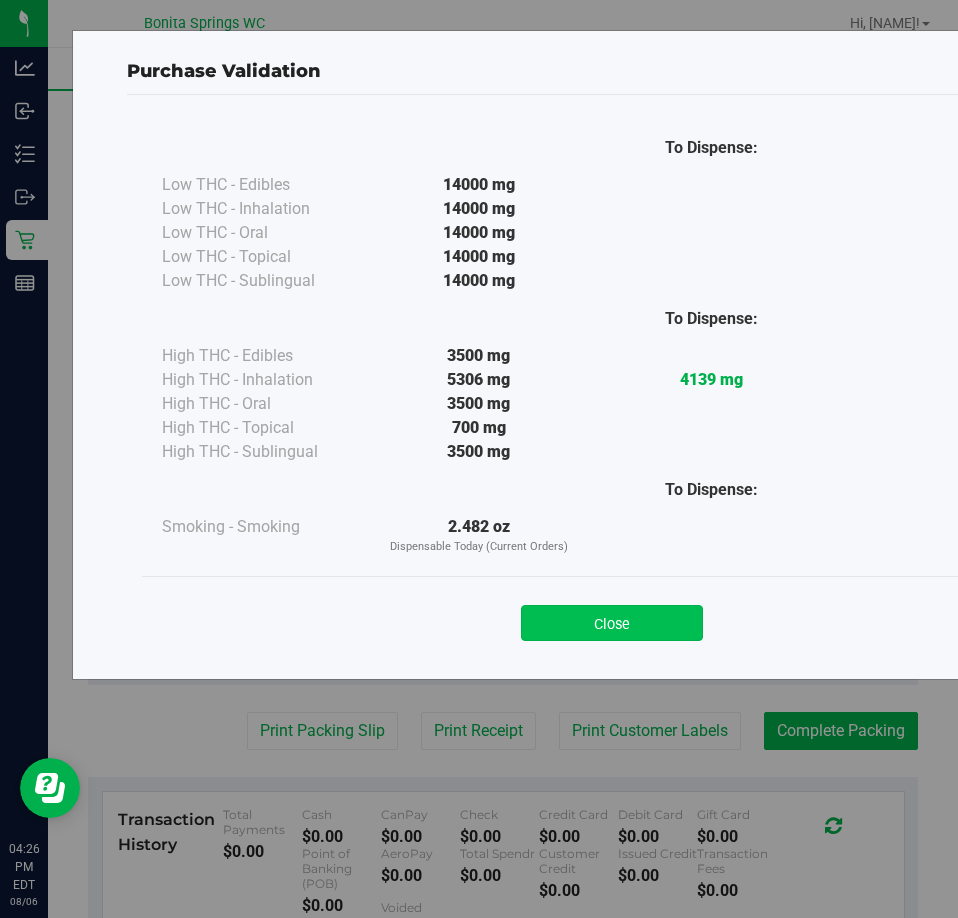 click on "Close" at bounding box center (612, 623) 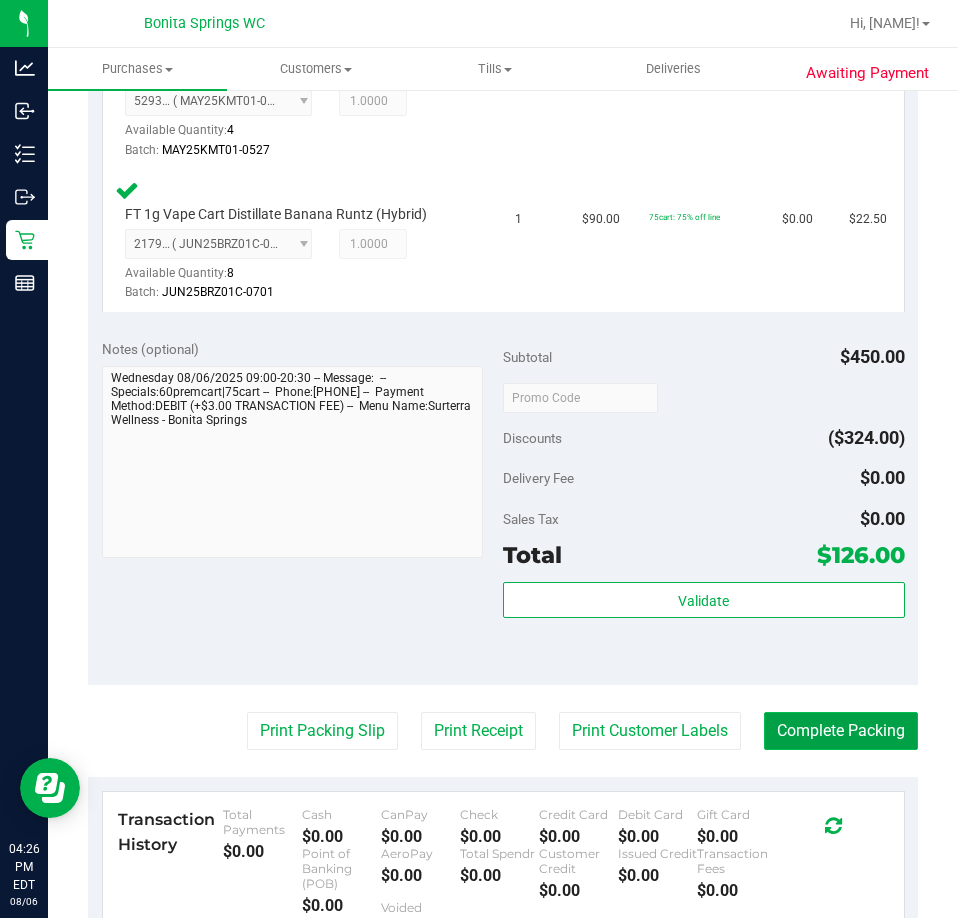 click on "Complete Packing" at bounding box center [841, 731] 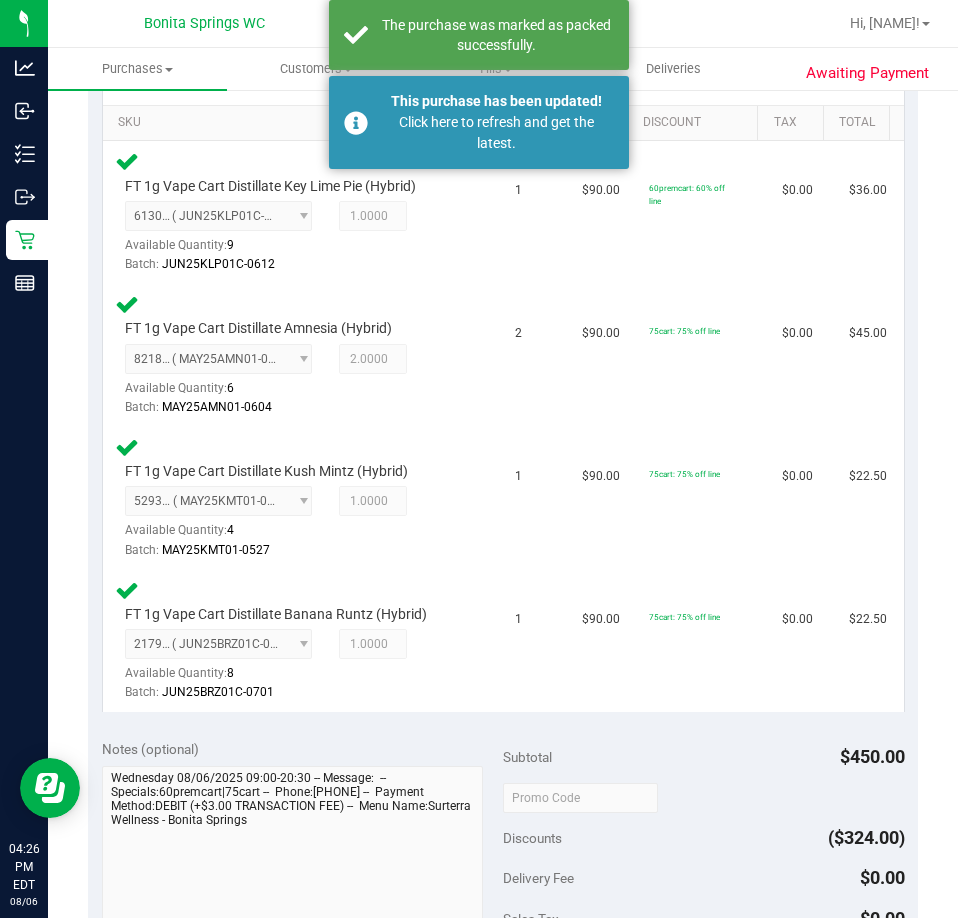 scroll, scrollTop: 0, scrollLeft: 0, axis: both 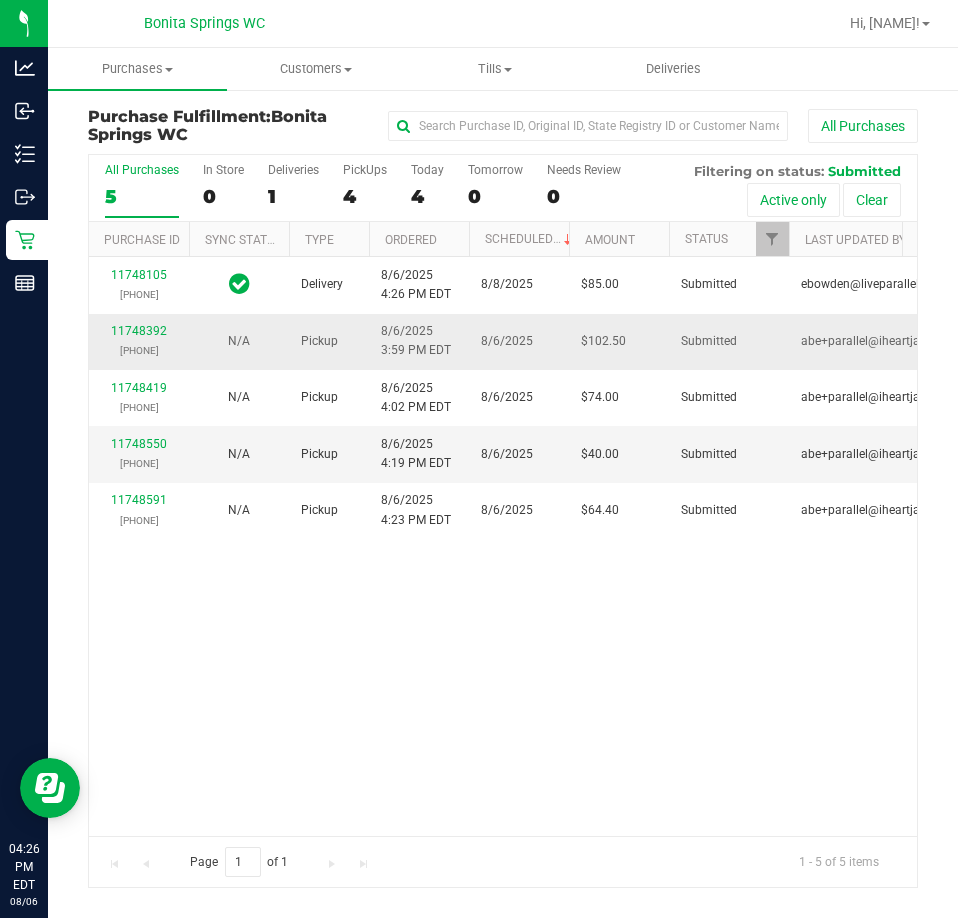 click on "11748392
(310274898)" at bounding box center (139, 341) 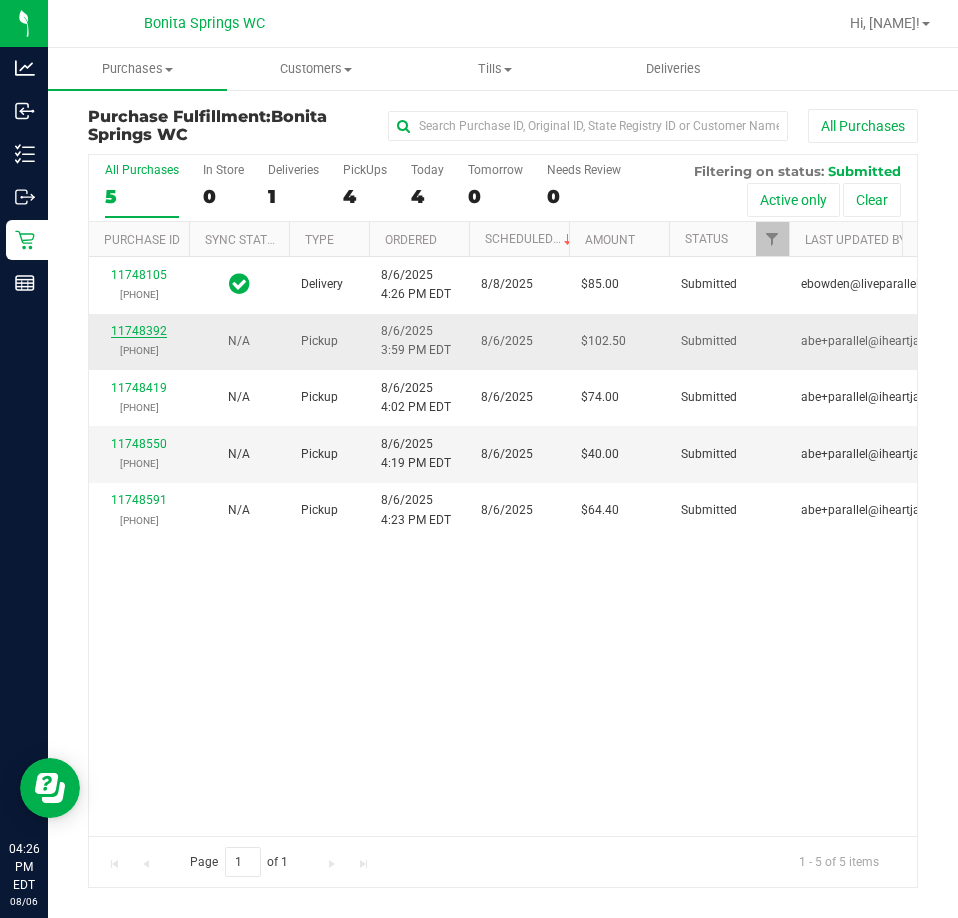 click on "11748392" at bounding box center [139, 331] 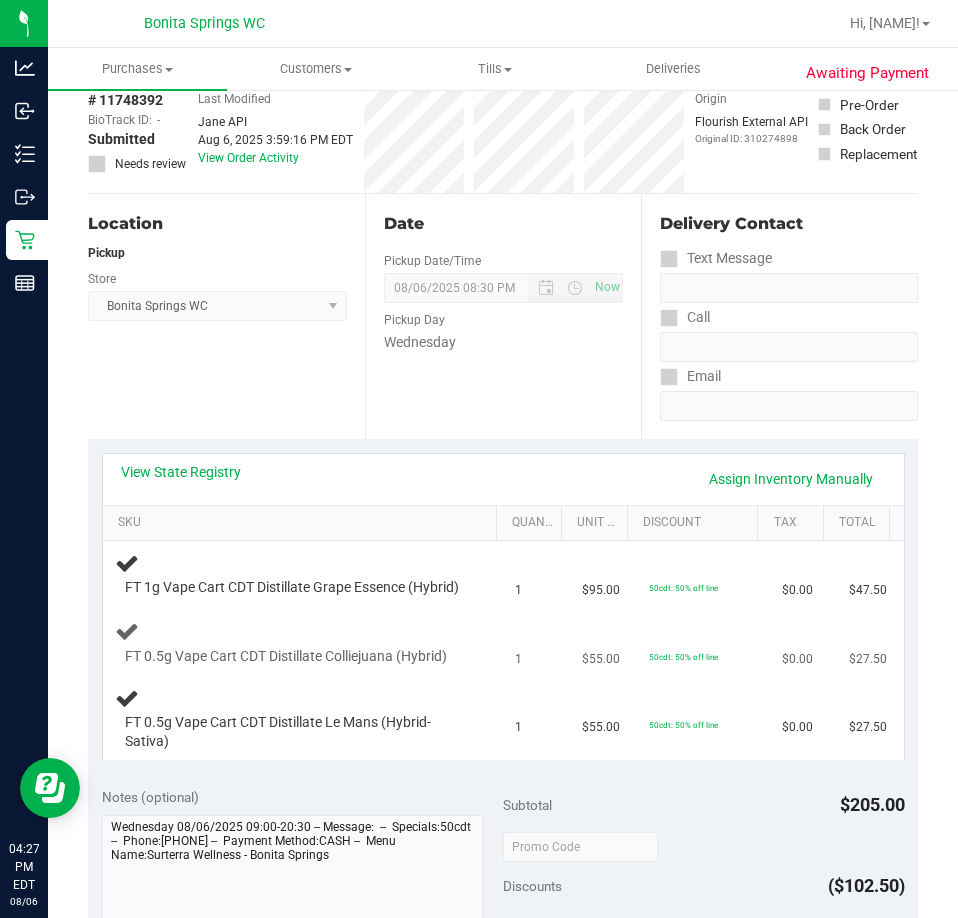 scroll, scrollTop: 400, scrollLeft: 0, axis: vertical 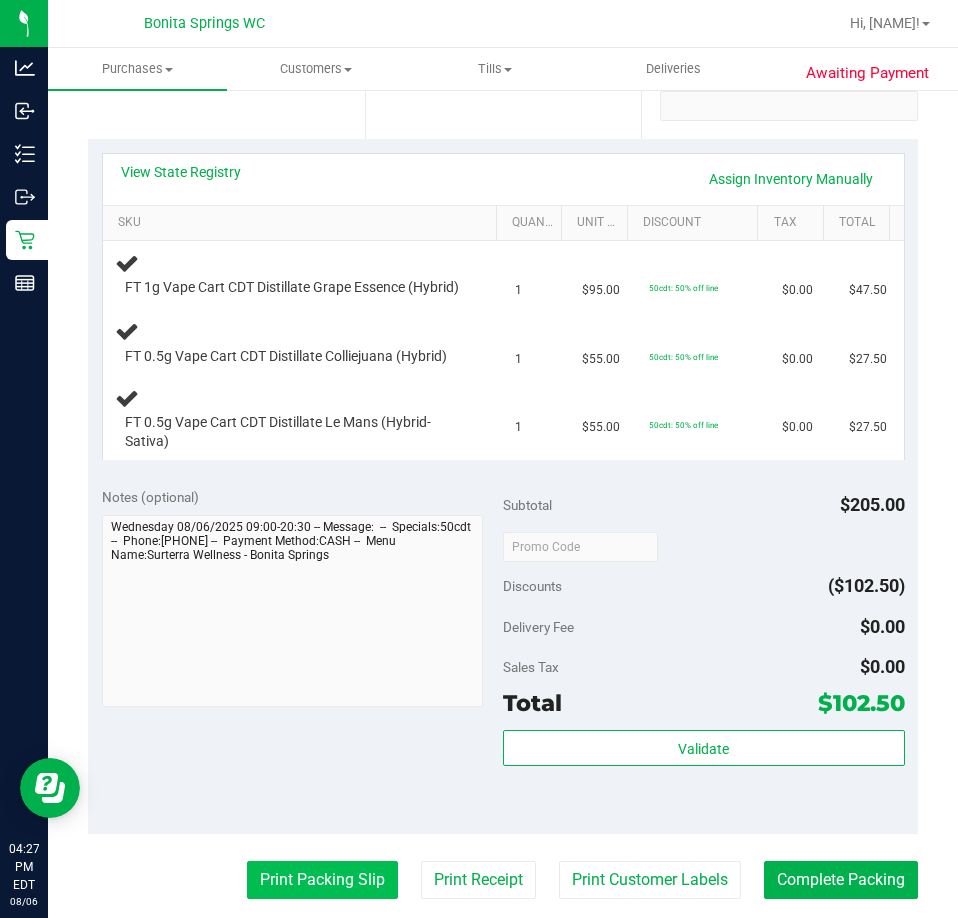 click on "Print Packing Slip" at bounding box center (322, 880) 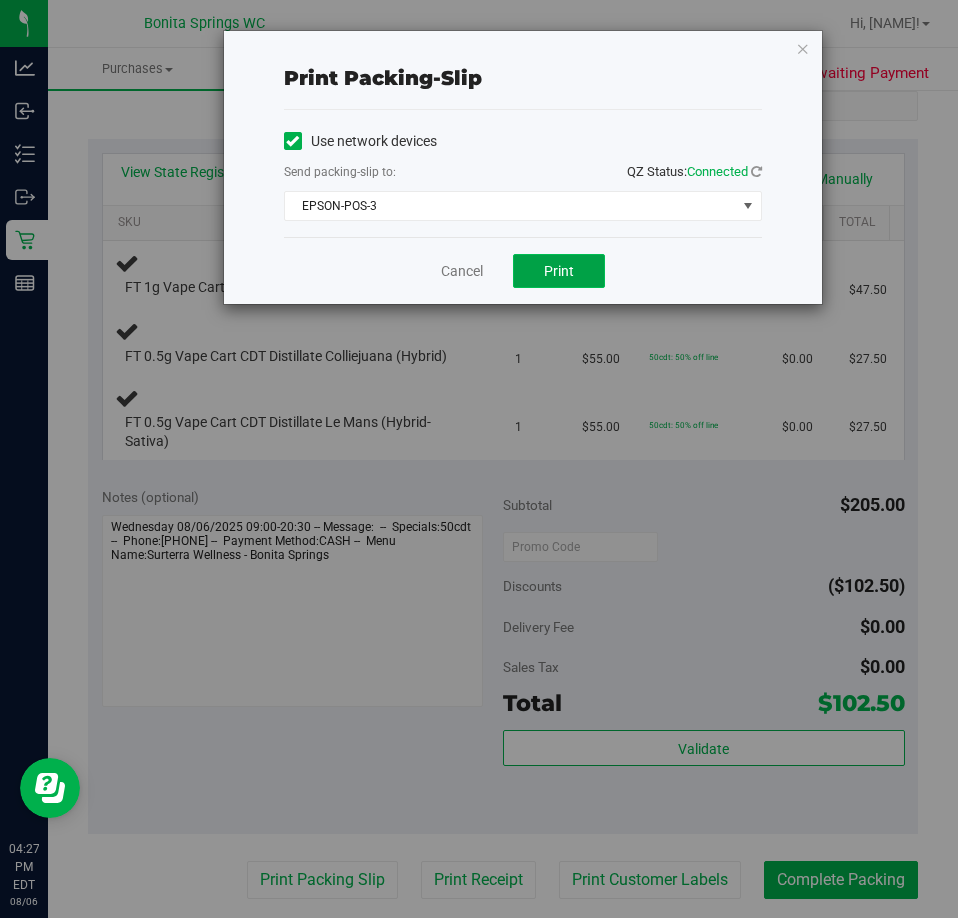 click on "Print" at bounding box center (559, 271) 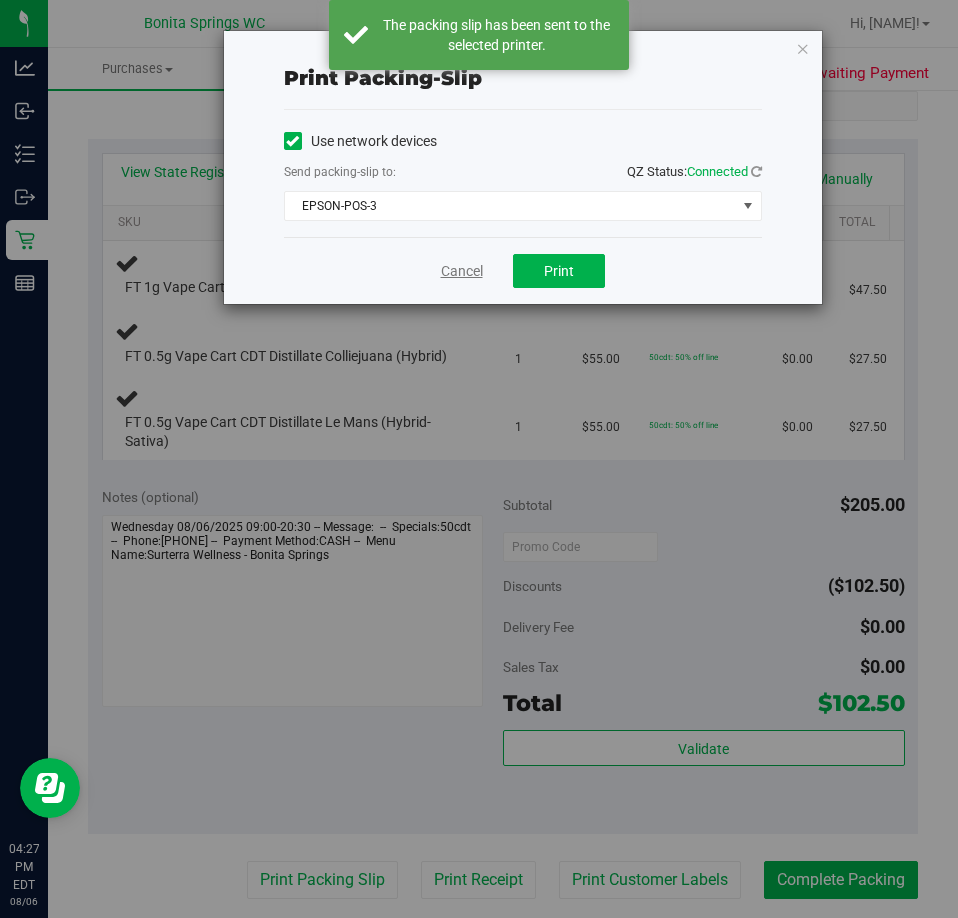 click on "Cancel" at bounding box center [462, 271] 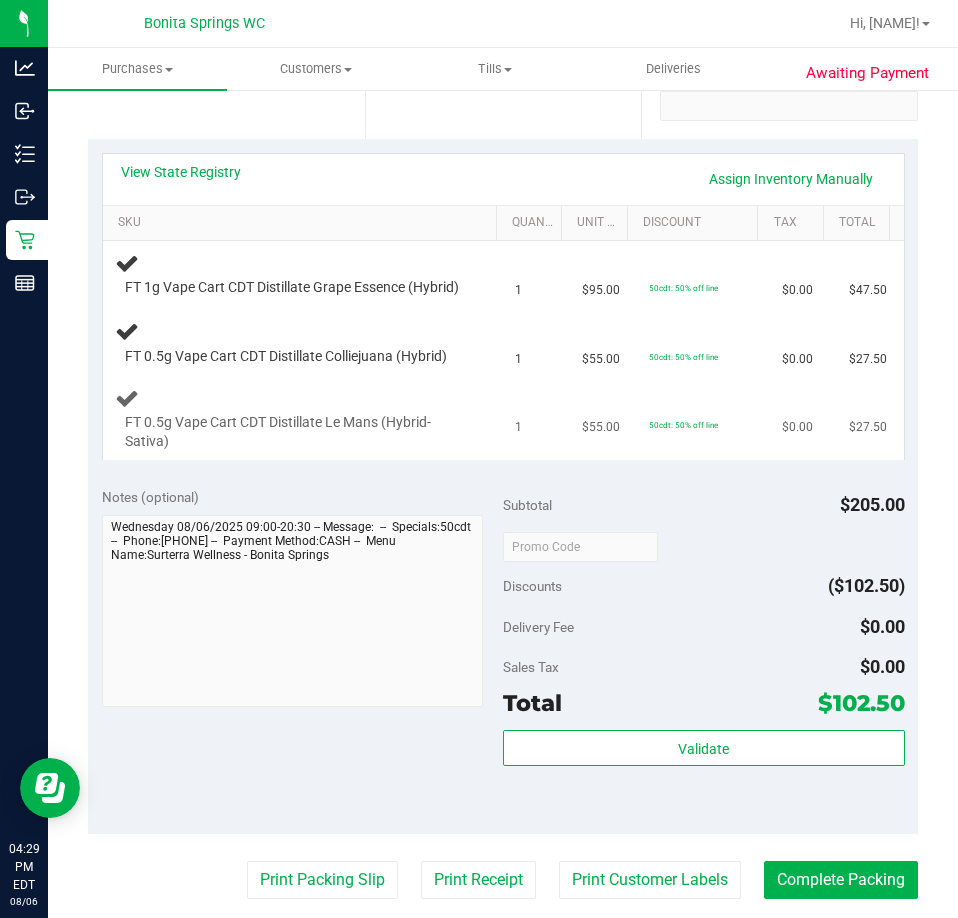 click on "50cdt:
50%
off
line" at bounding box center [703, 419] 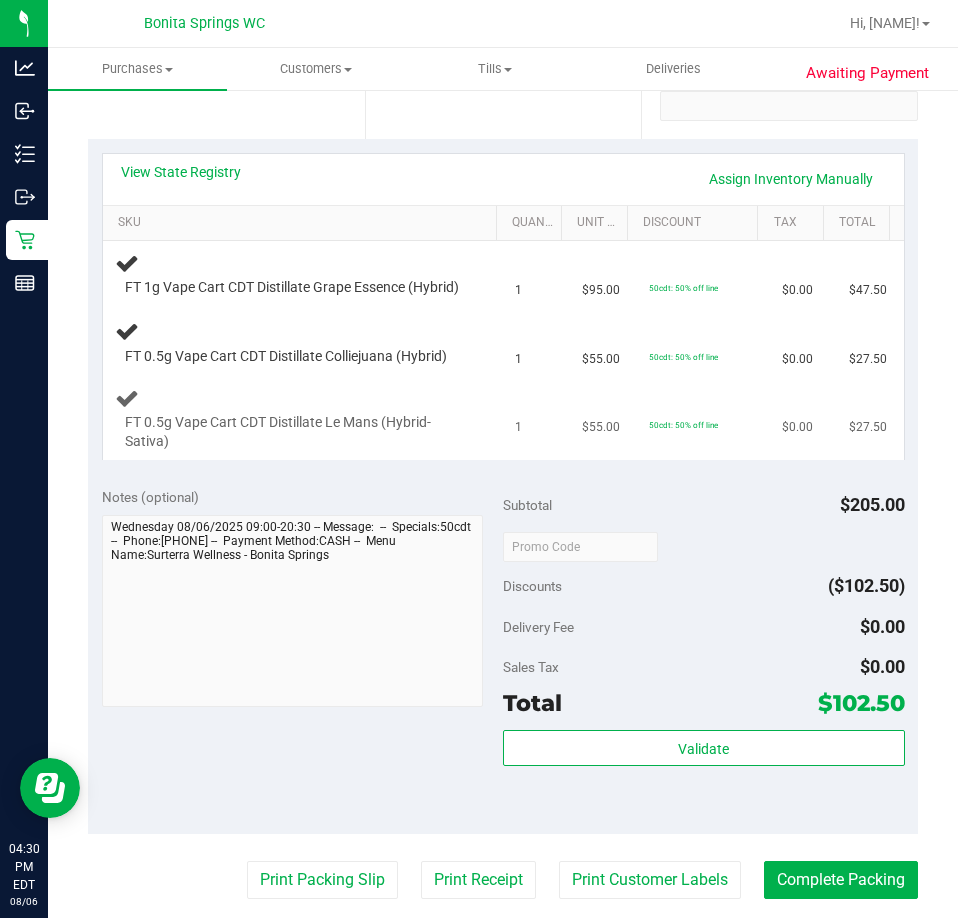click on "50cdt:
50%
off
line" at bounding box center [703, 419] 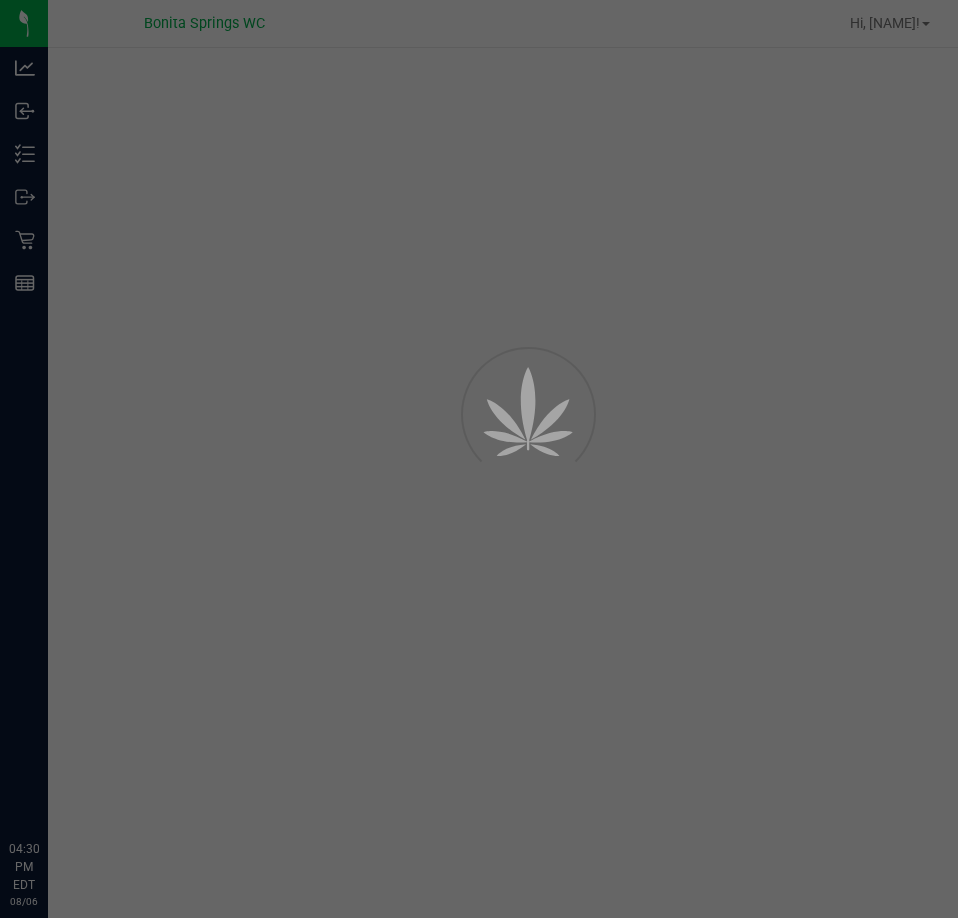 scroll, scrollTop: 0, scrollLeft: 0, axis: both 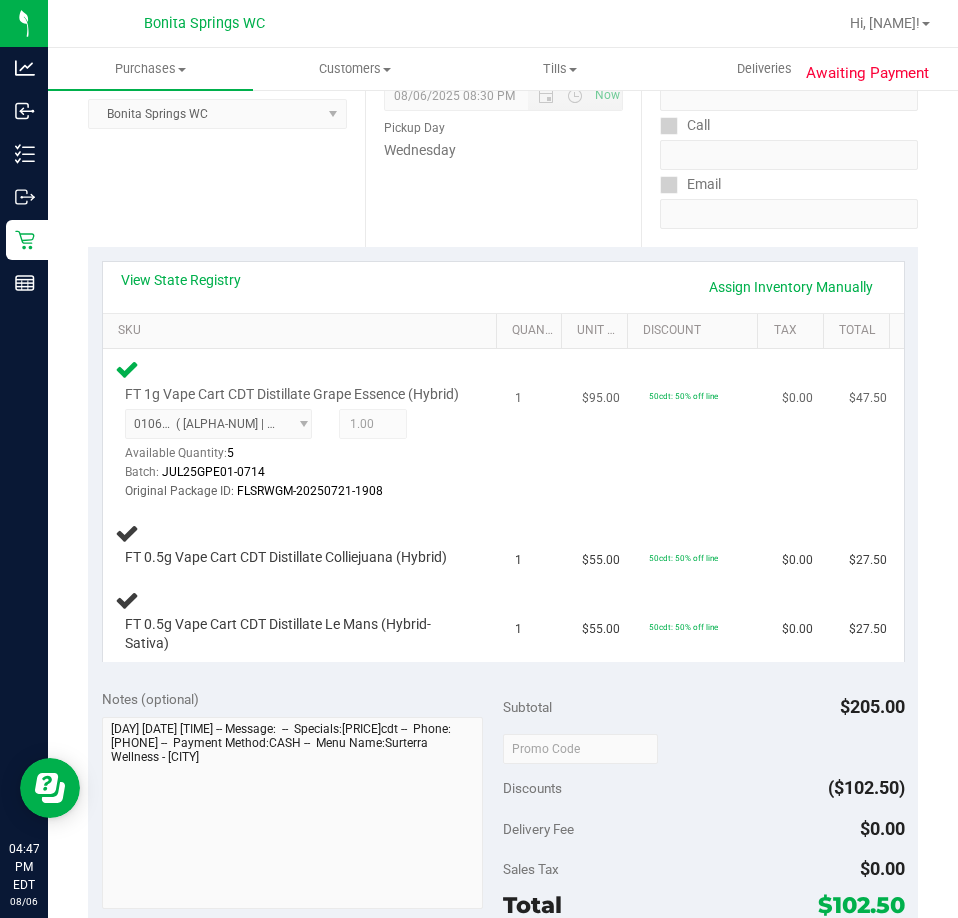 click on "1" at bounding box center (536, 430) 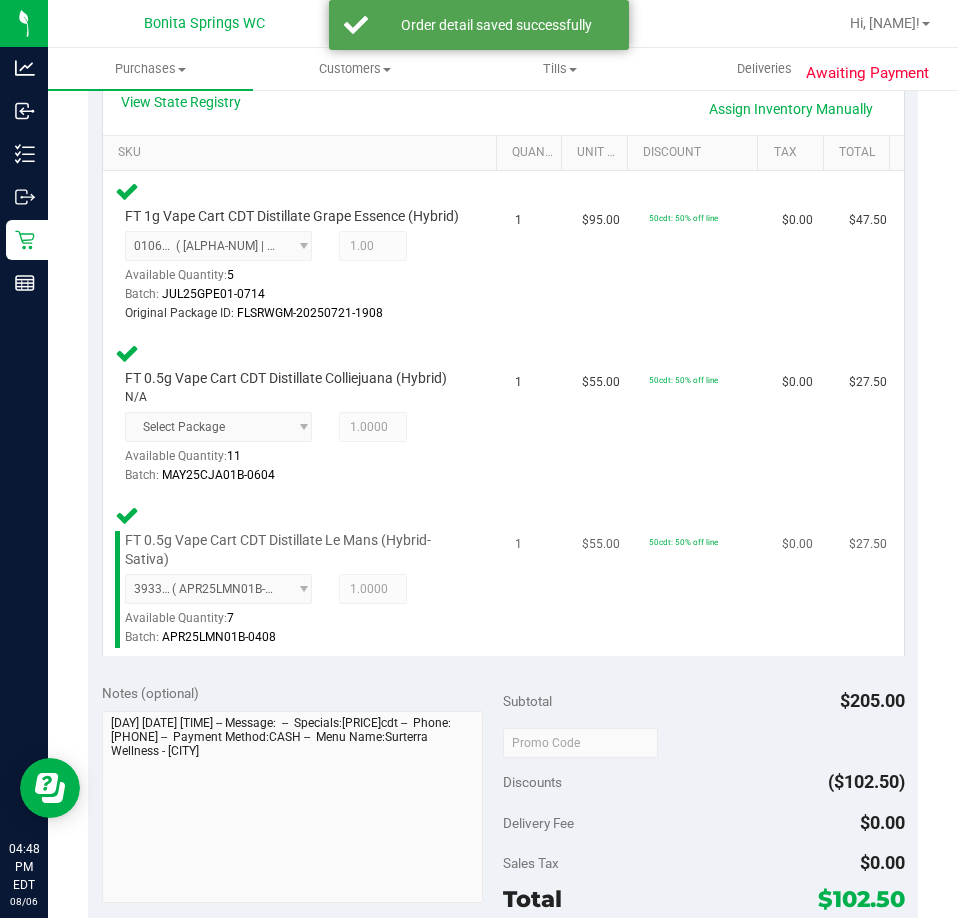 scroll, scrollTop: 700, scrollLeft: 0, axis: vertical 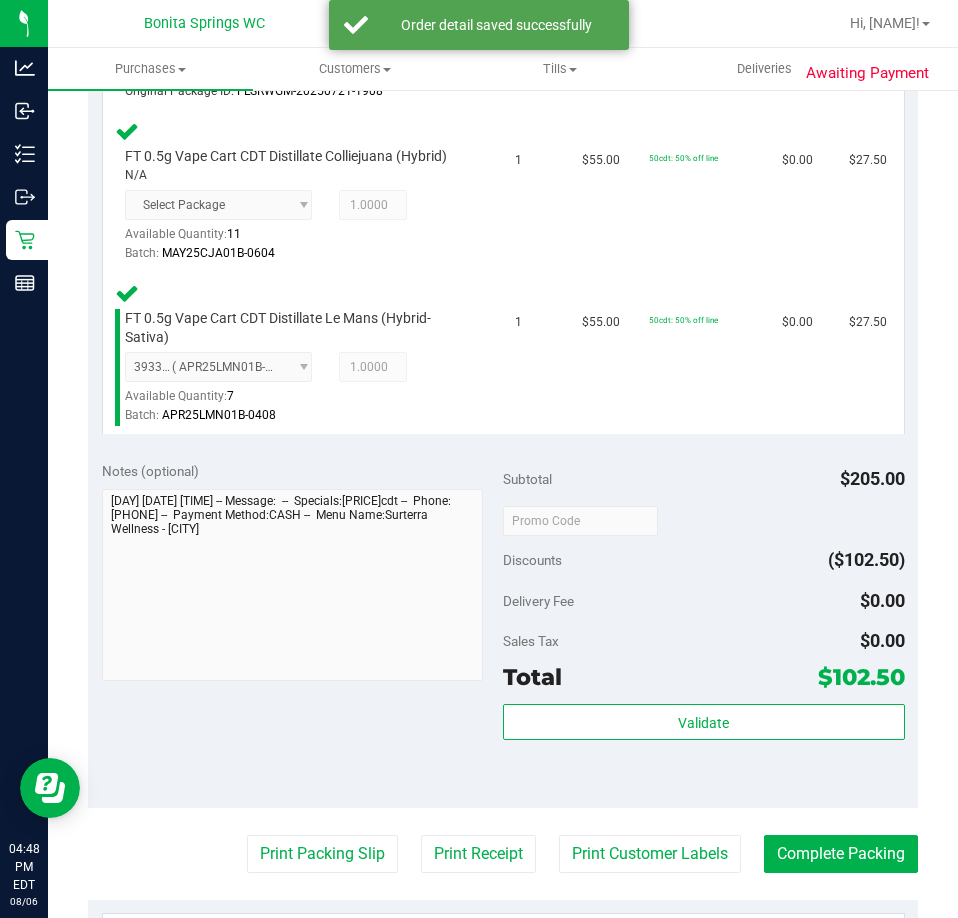 click on "Validate" at bounding box center (704, 749) 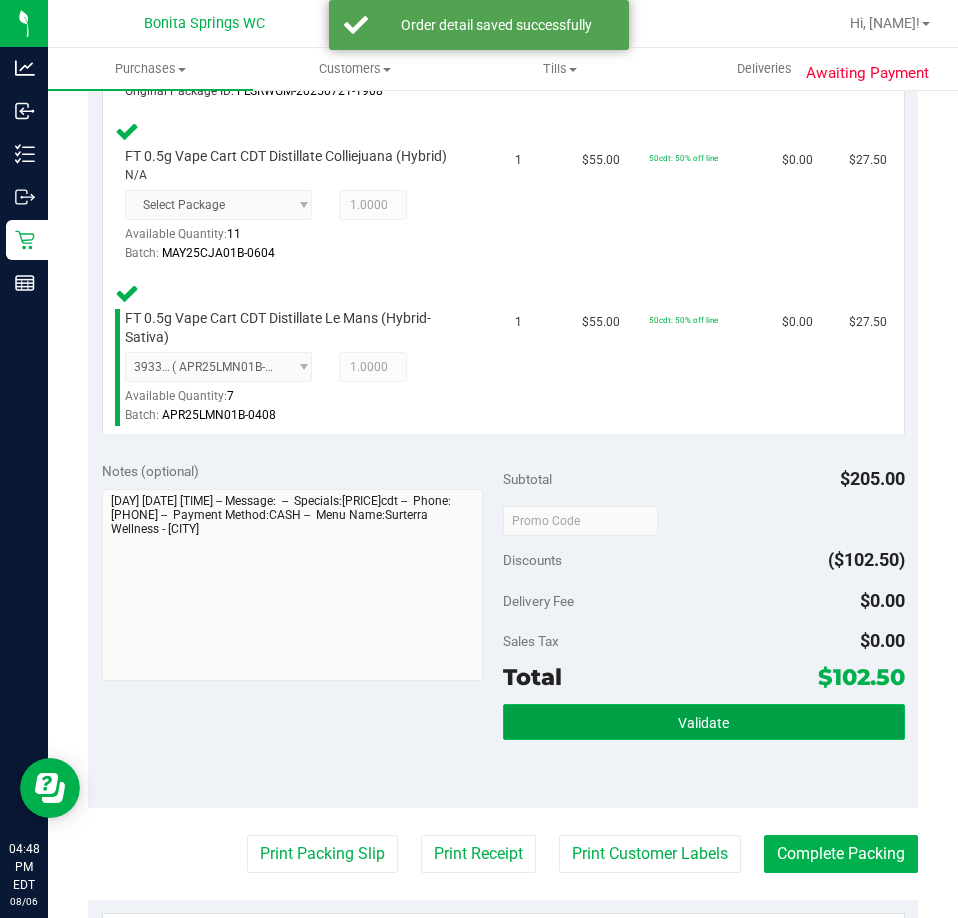 click on "Validate" at bounding box center (704, 722) 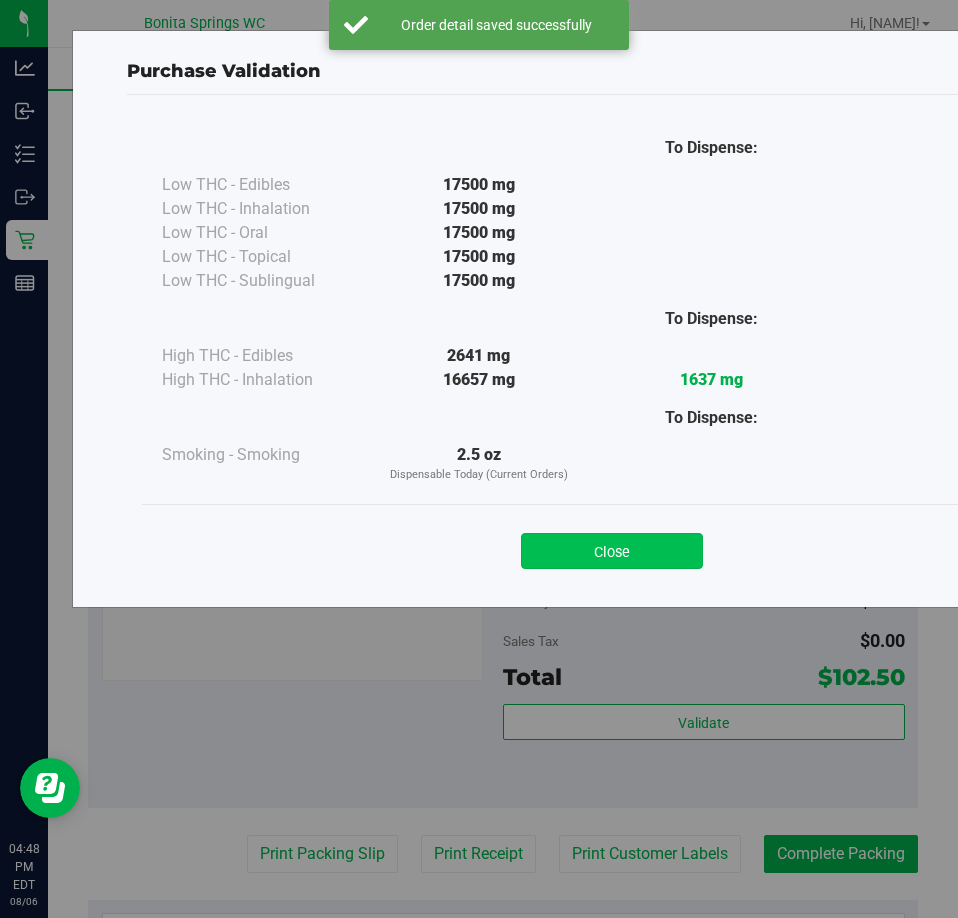 click on "Close" at bounding box center (612, 551) 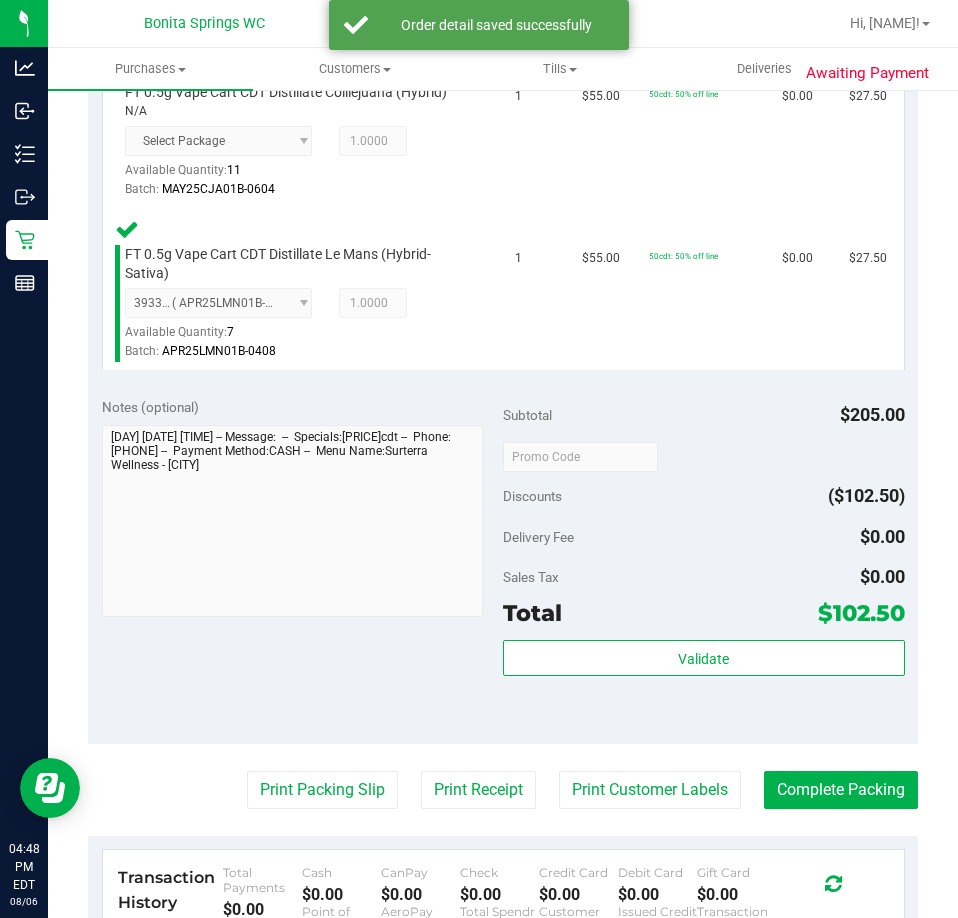 scroll, scrollTop: 800, scrollLeft: 0, axis: vertical 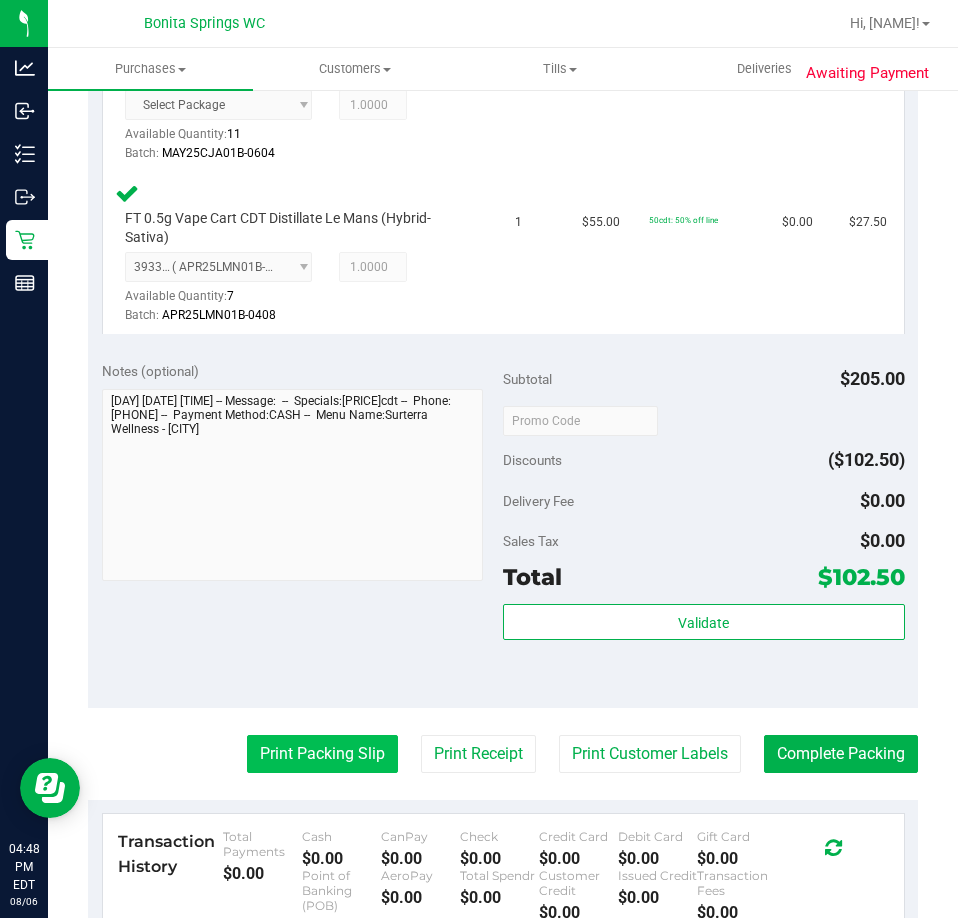 click on "Print Packing Slip" at bounding box center (322, 754) 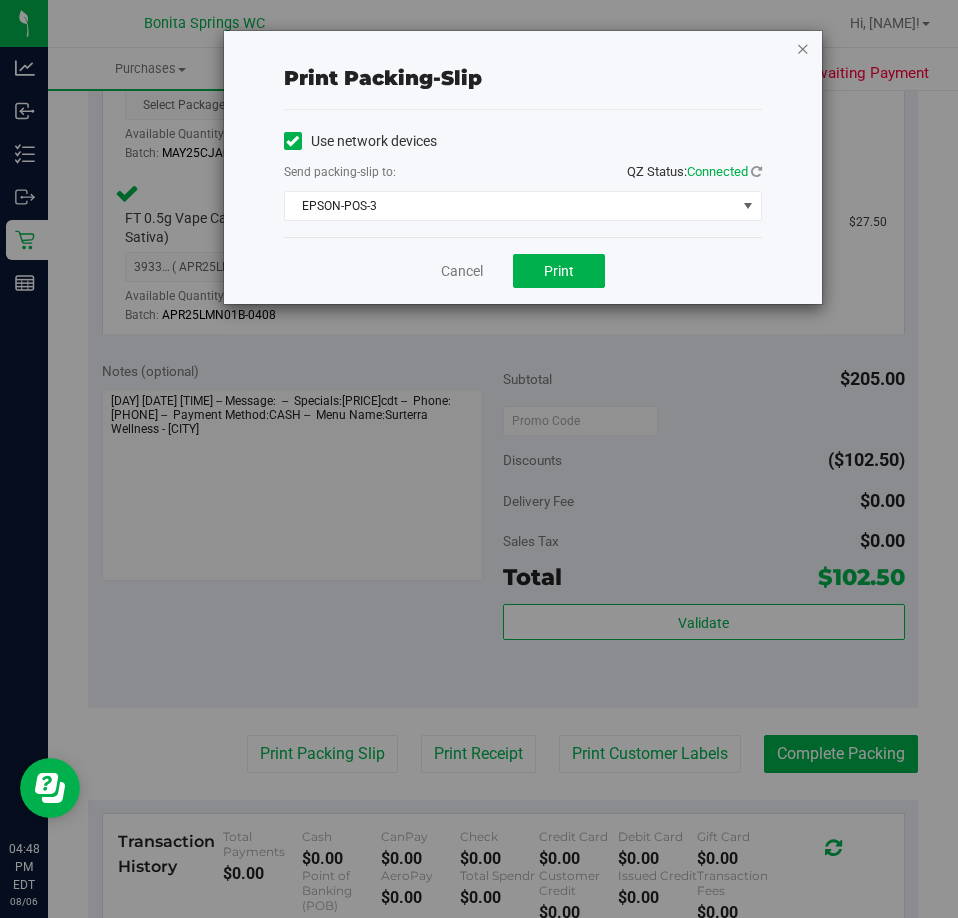 click at bounding box center [803, 48] 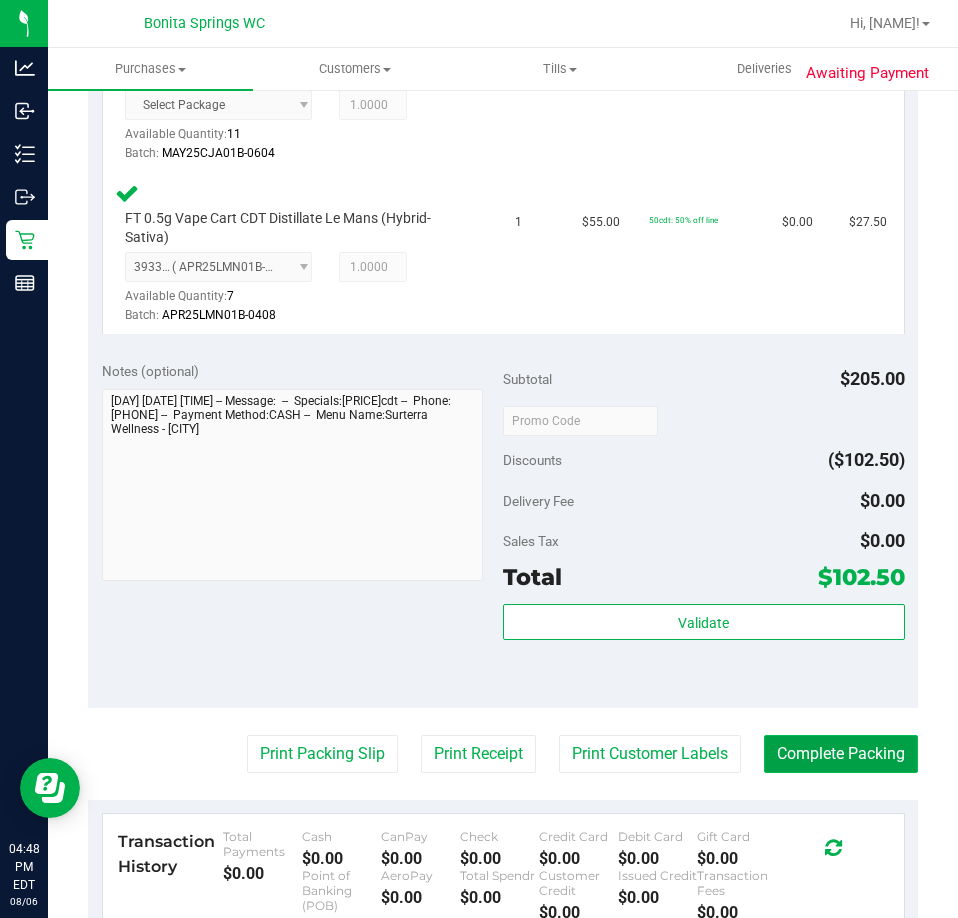 click on "Complete Packing" at bounding box center (841, 754) 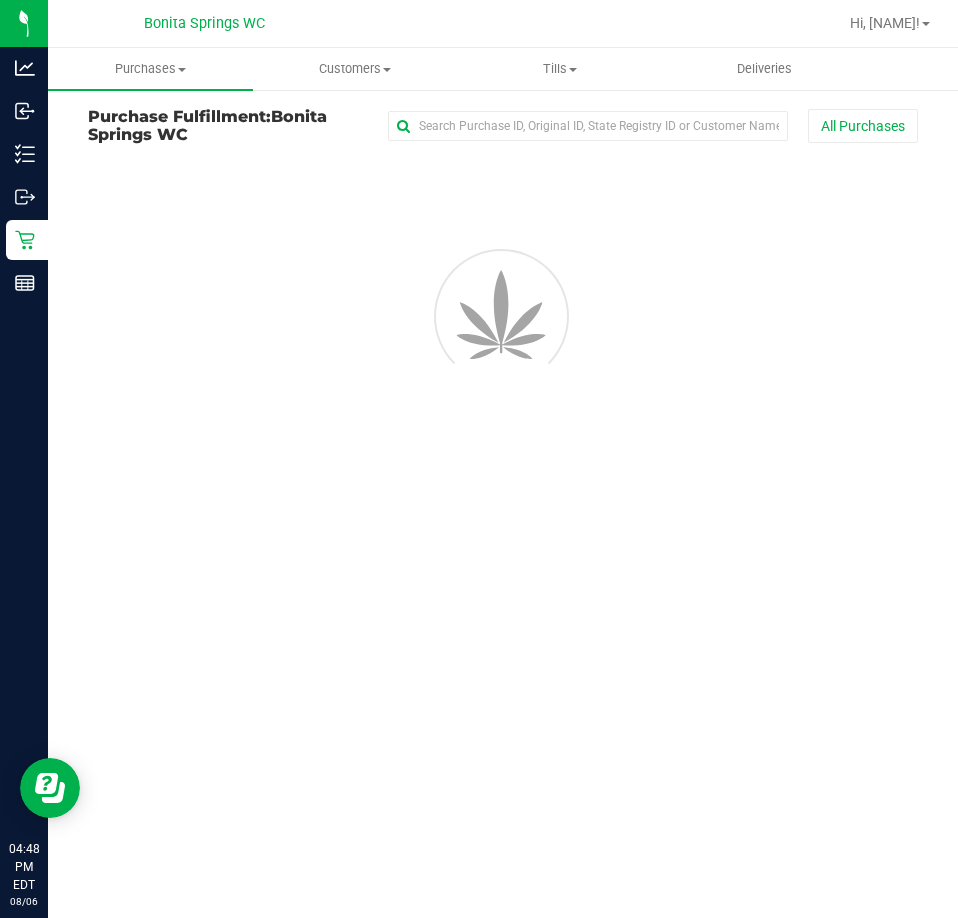 scroll, scrollTop: 0, scrollLeft: 0, axis: both 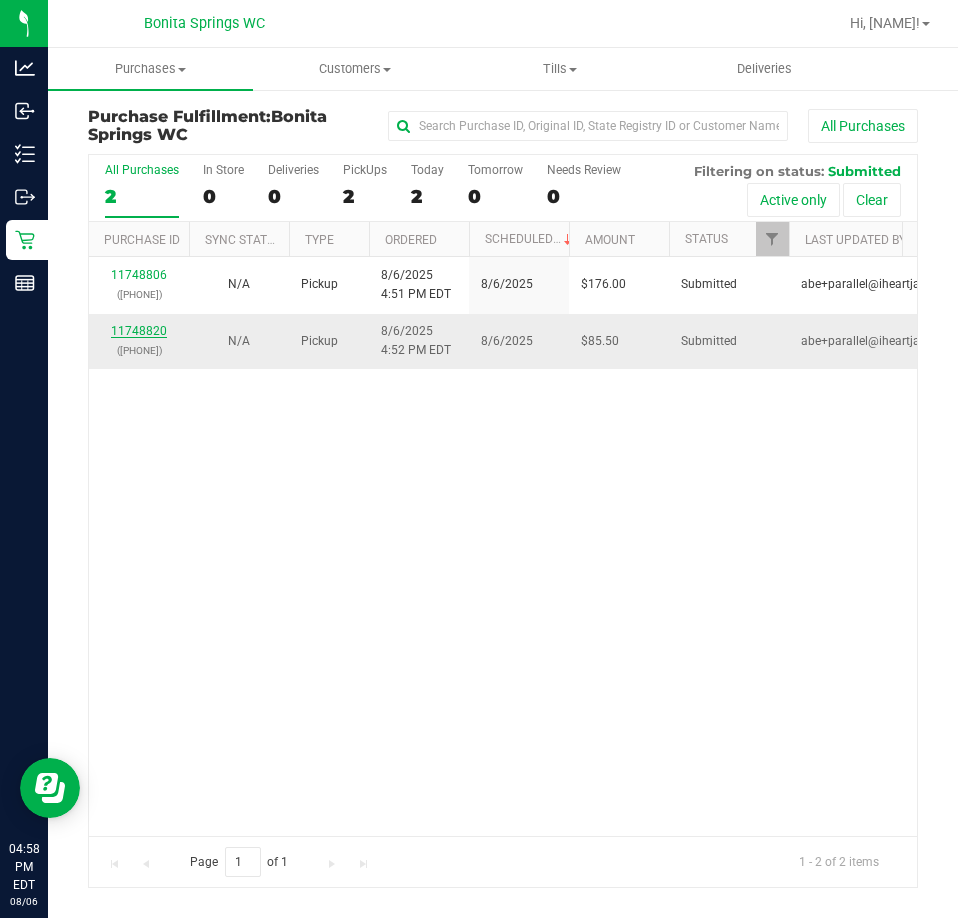 click on "11748820" at bounding box center (139, 331) 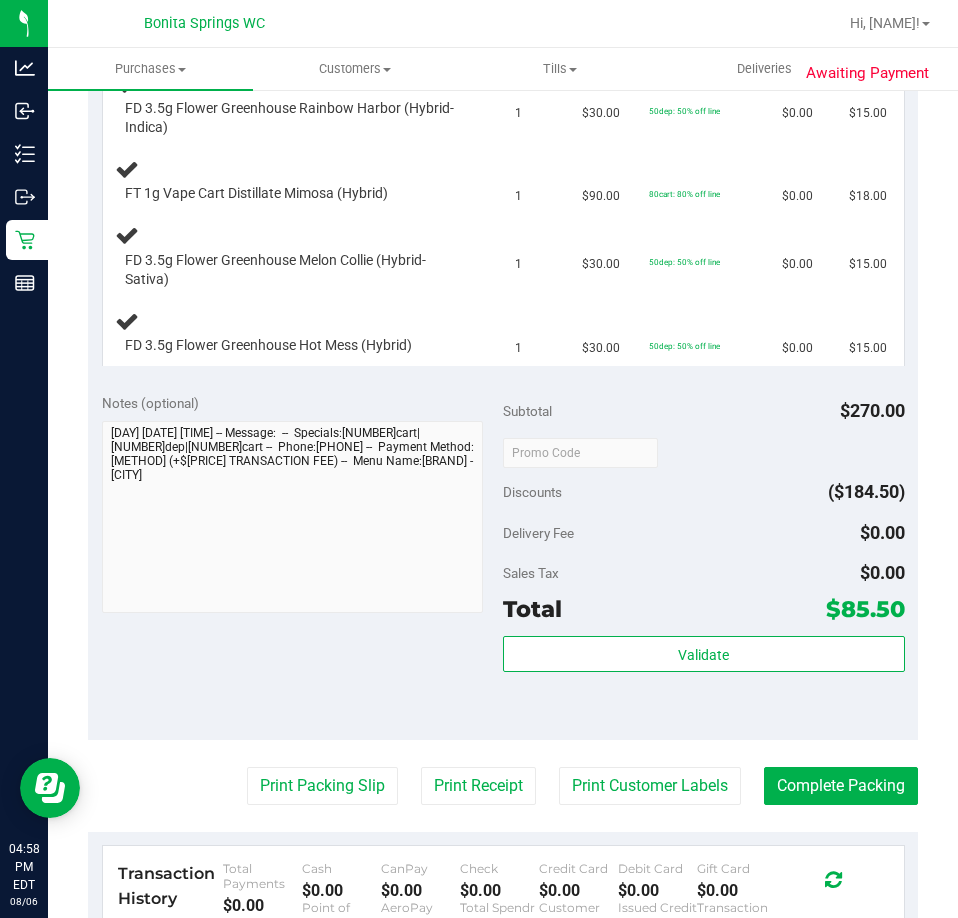 scroll, scrollTop: 800, scrollLeft: 0, axis: vertical 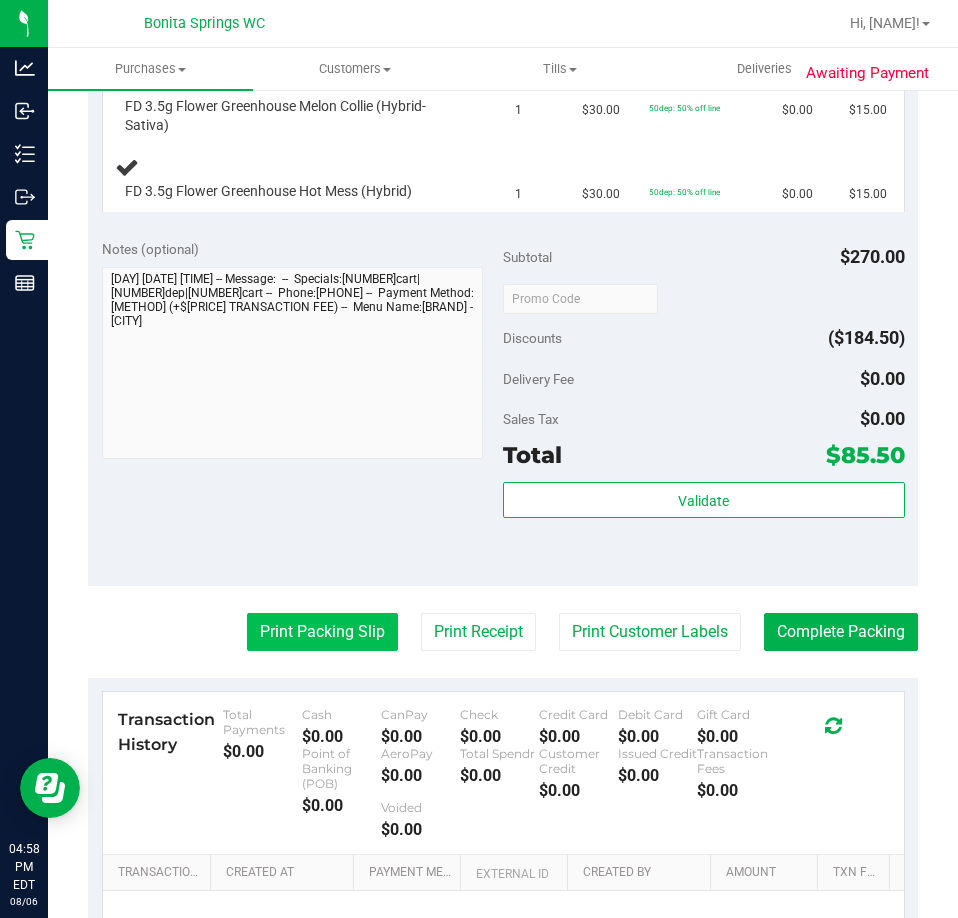 click on "Print Packing Slip" at bounding box center (322, 632) 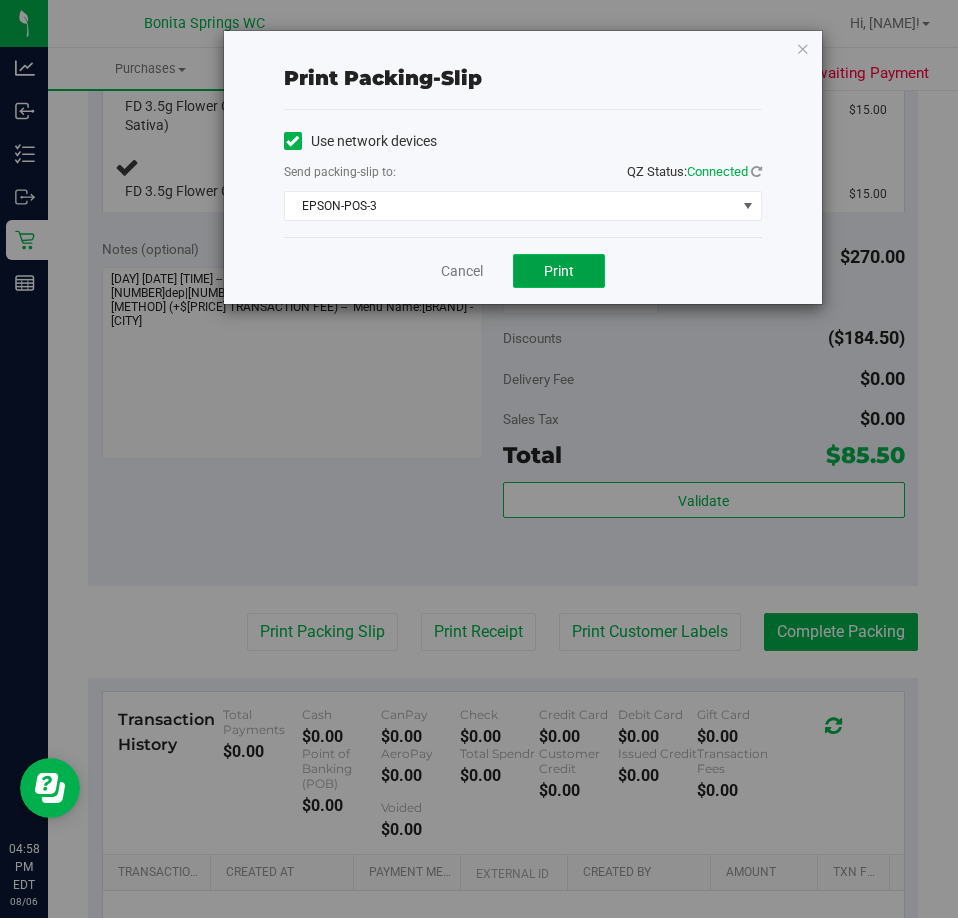 click on "Print" at bounding box center [559, 271] 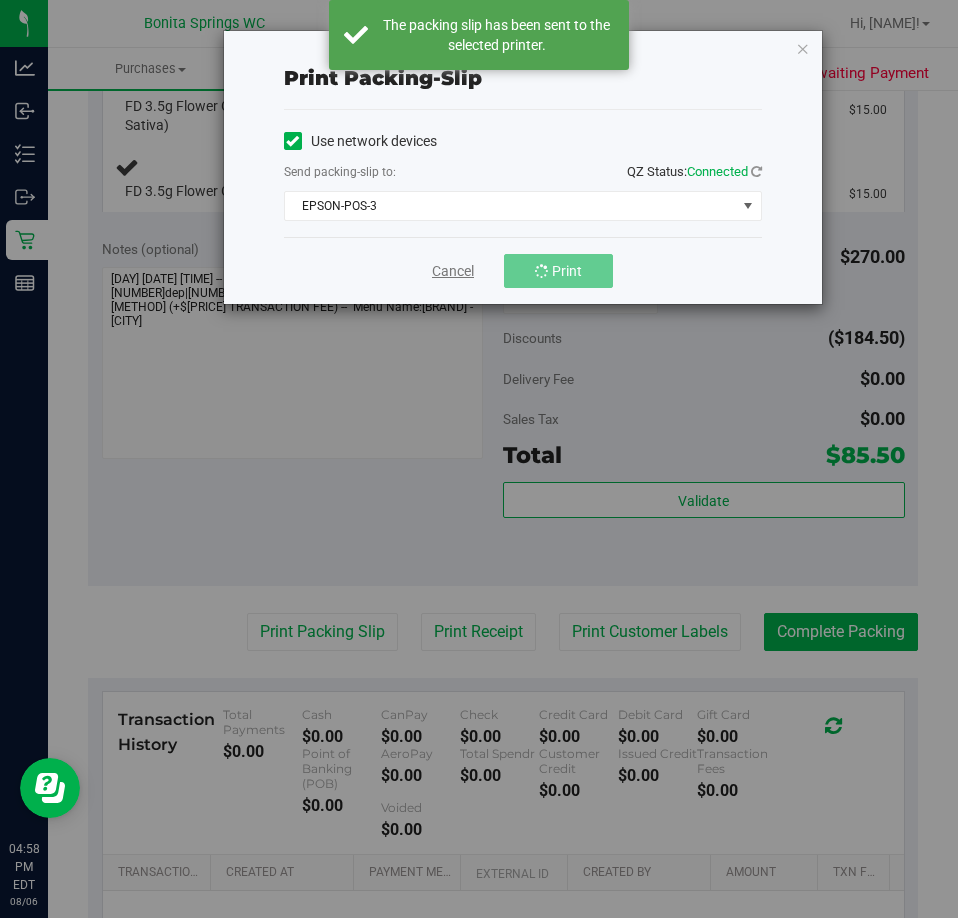 click on "Cancel" at bounding box center [453, 271] 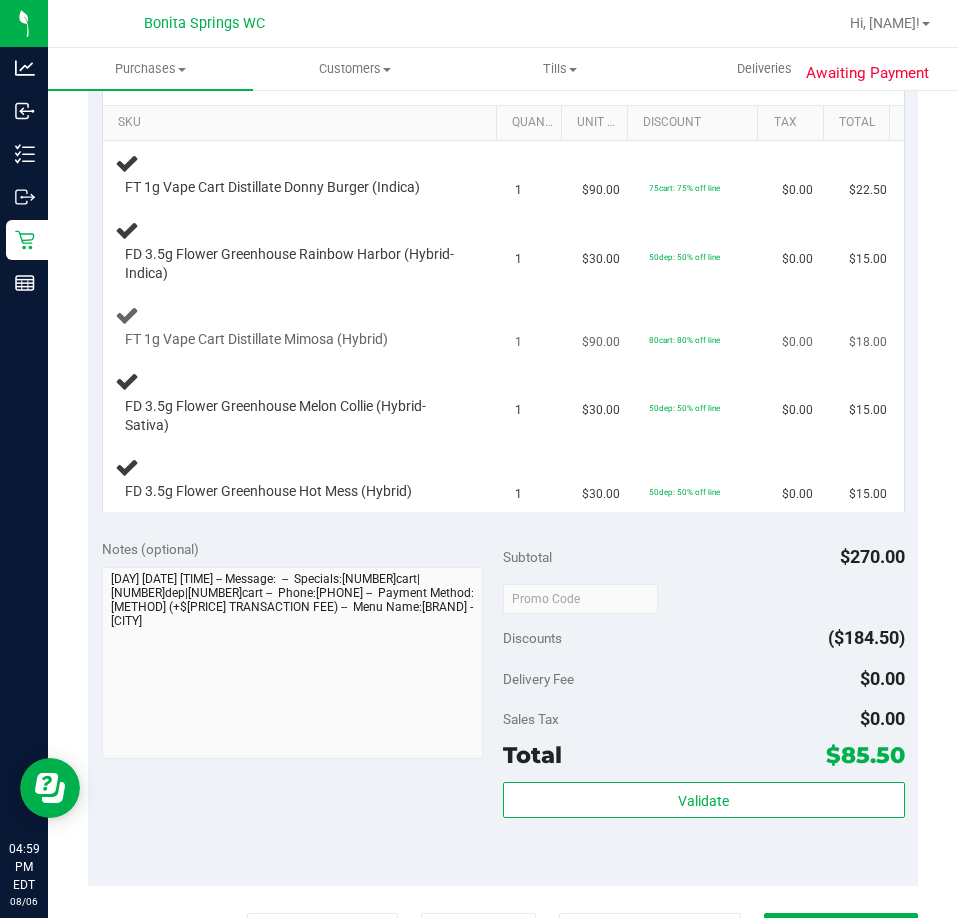 scroll, scrollTop: 400, scrollLeft: 0, axis: vertical 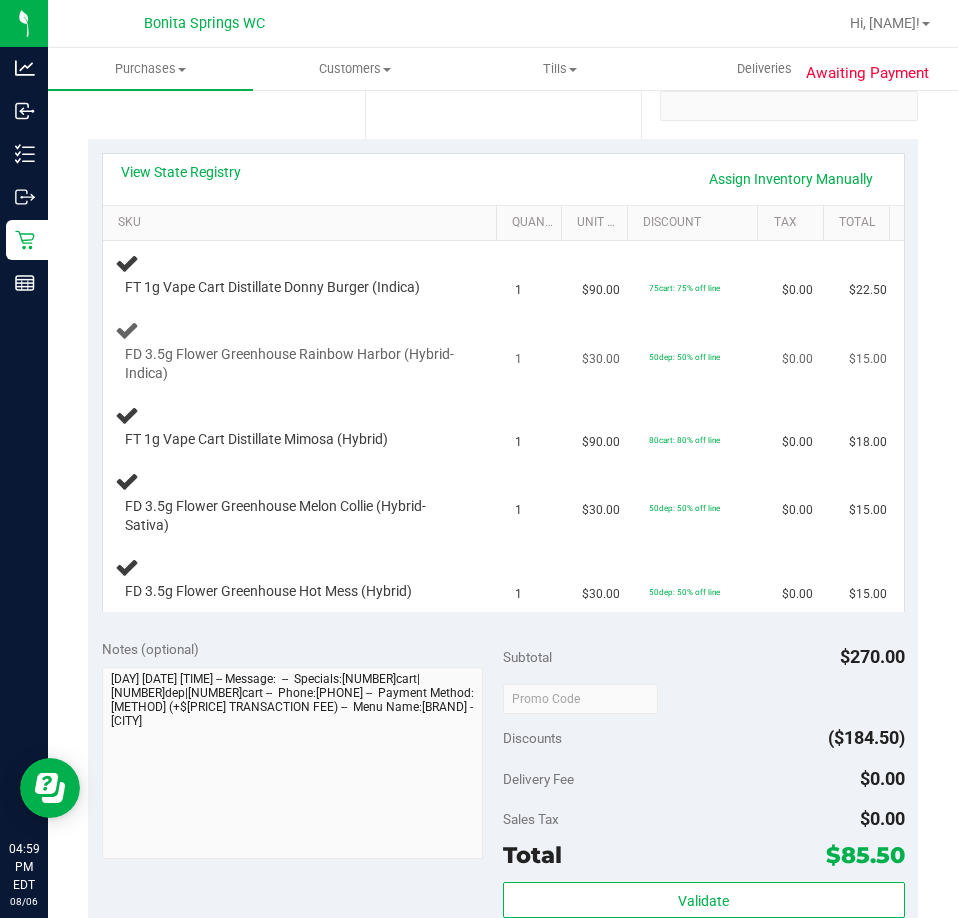 click on "$30.00" at bounding box center [603, 352] 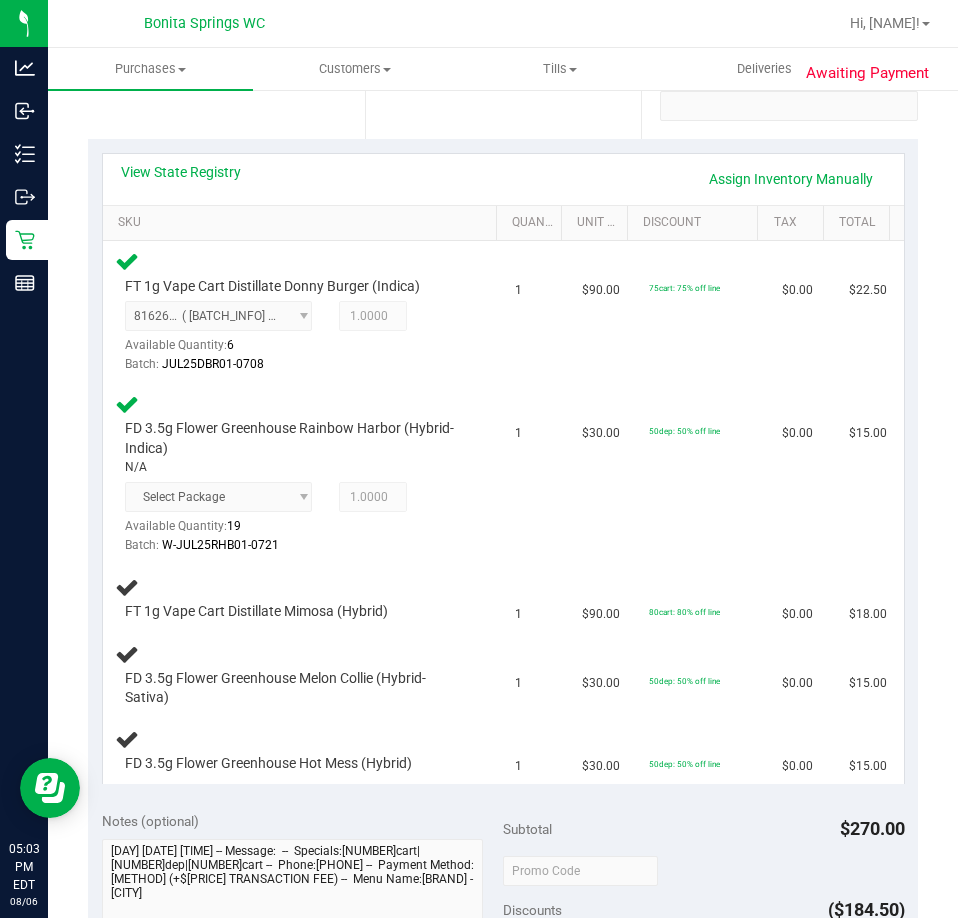 click on "$90.00" at bounding box center (603, 312) 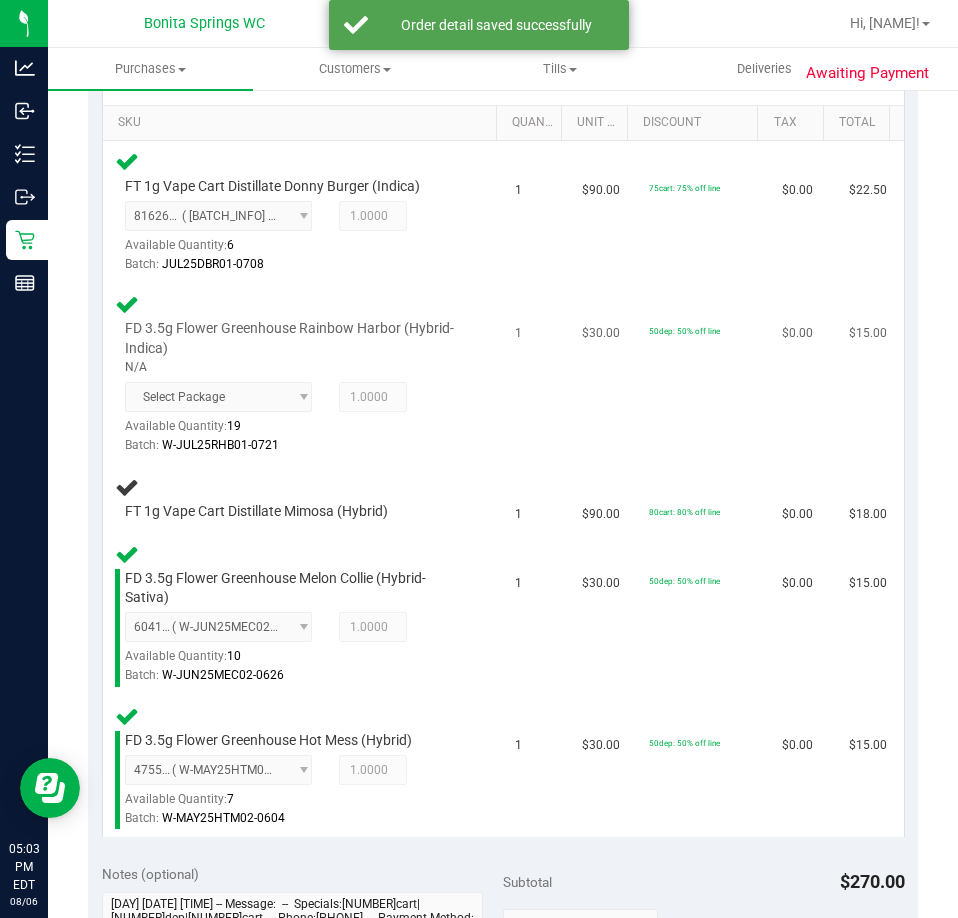scroll, scrollTop: 400, scrollLeft: 0, axis: vertical 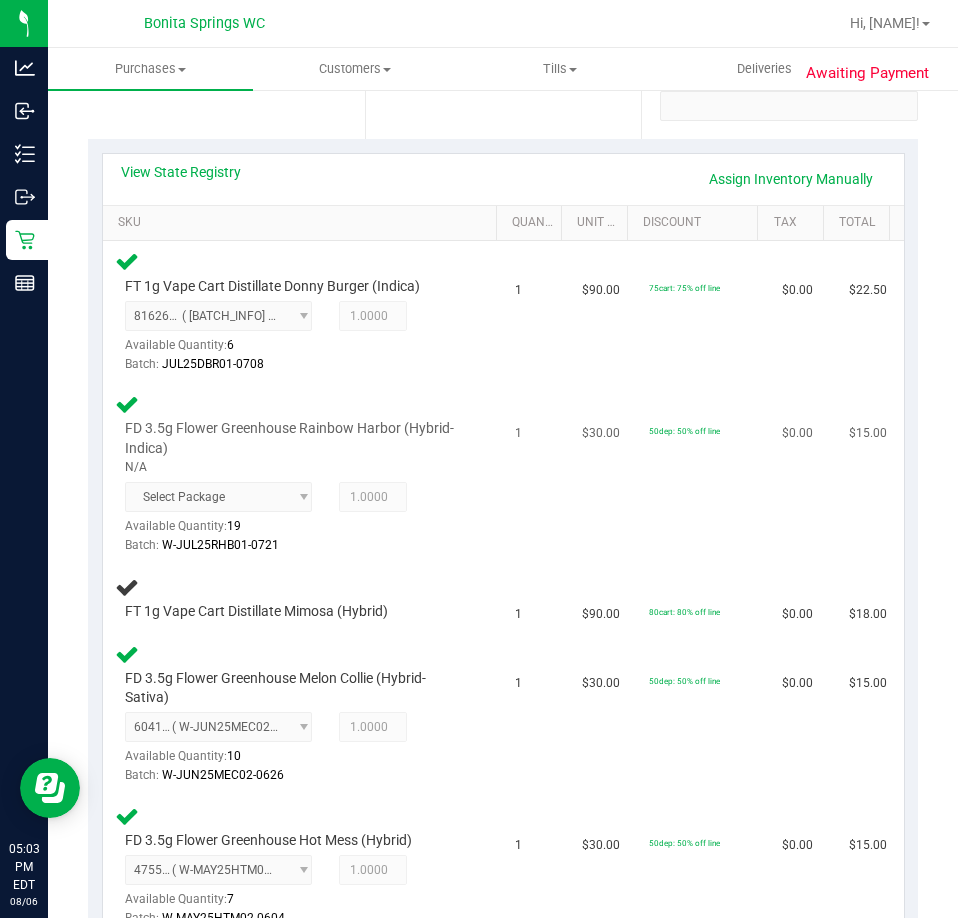 click on "FD 3.5g Flower Greenhouse Rainbow Harbor (Hybrid-Indica)
N/A
Select Package
Available Quantity:  19
1.0000 1
Batch:
W-JUL25RHB01-0721" at bounding box center [289, 487] 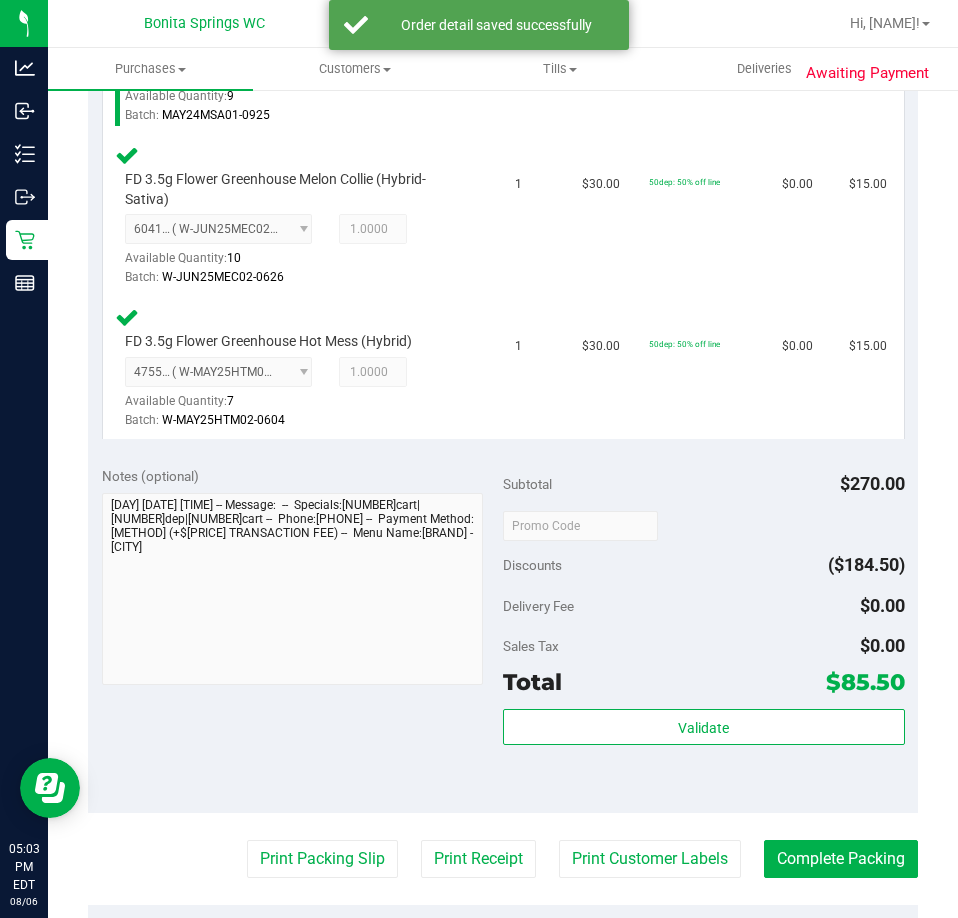 scroll, scrollTop: 1000, scrollLeft: 0, axis: vertical 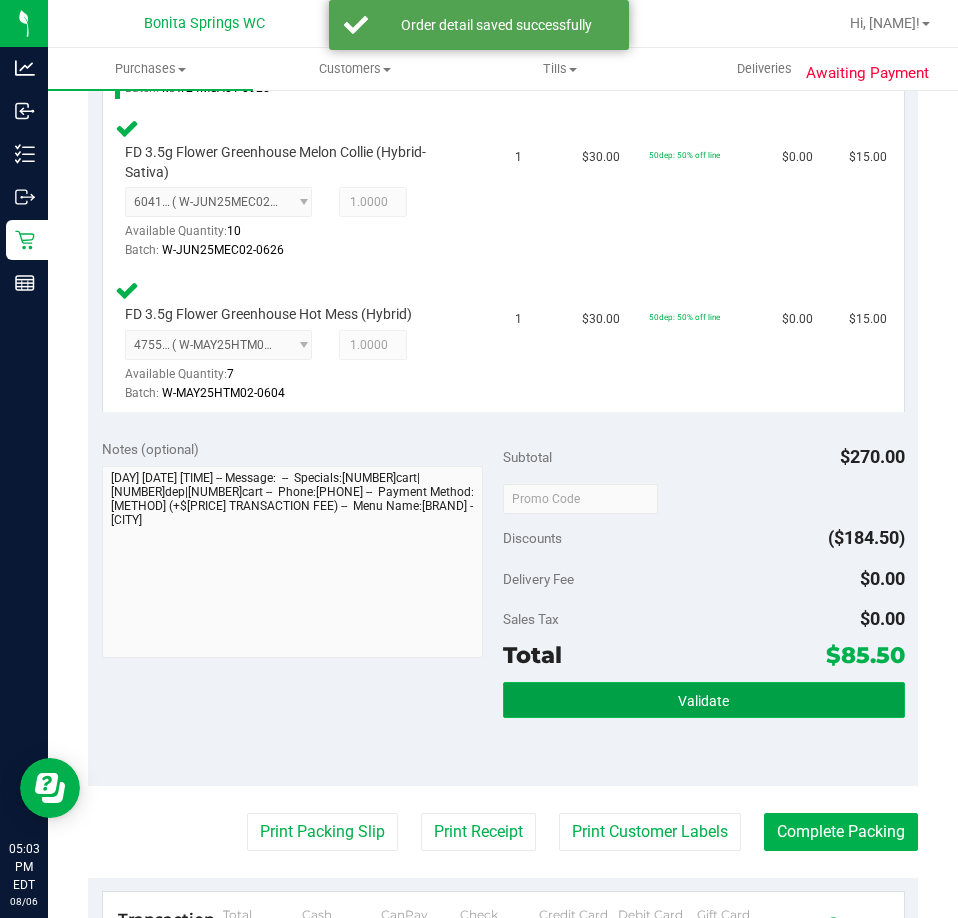 drag, startPoint x: 580, startPoint y: 697, endPoint x: 554, endPoint y: 697, distance: 26 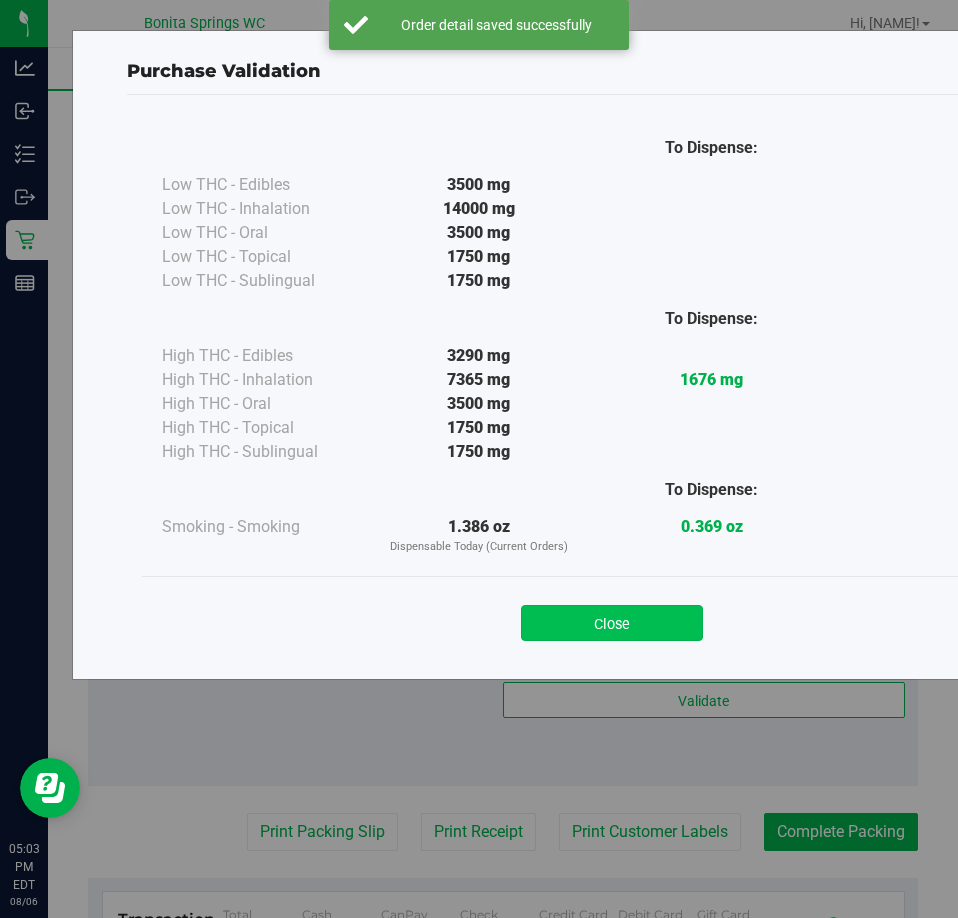 click on "Close" at bounding box center [612, 623] 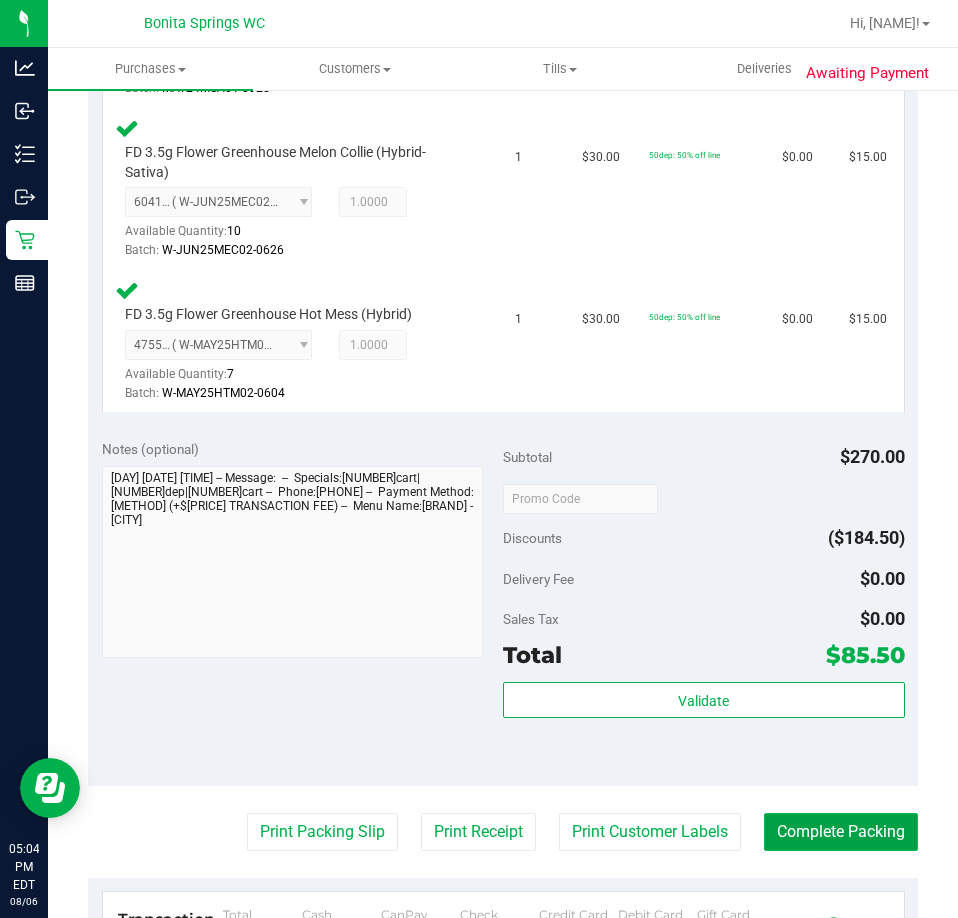 click on "Complete Packing" at bounding box center [841, 832] 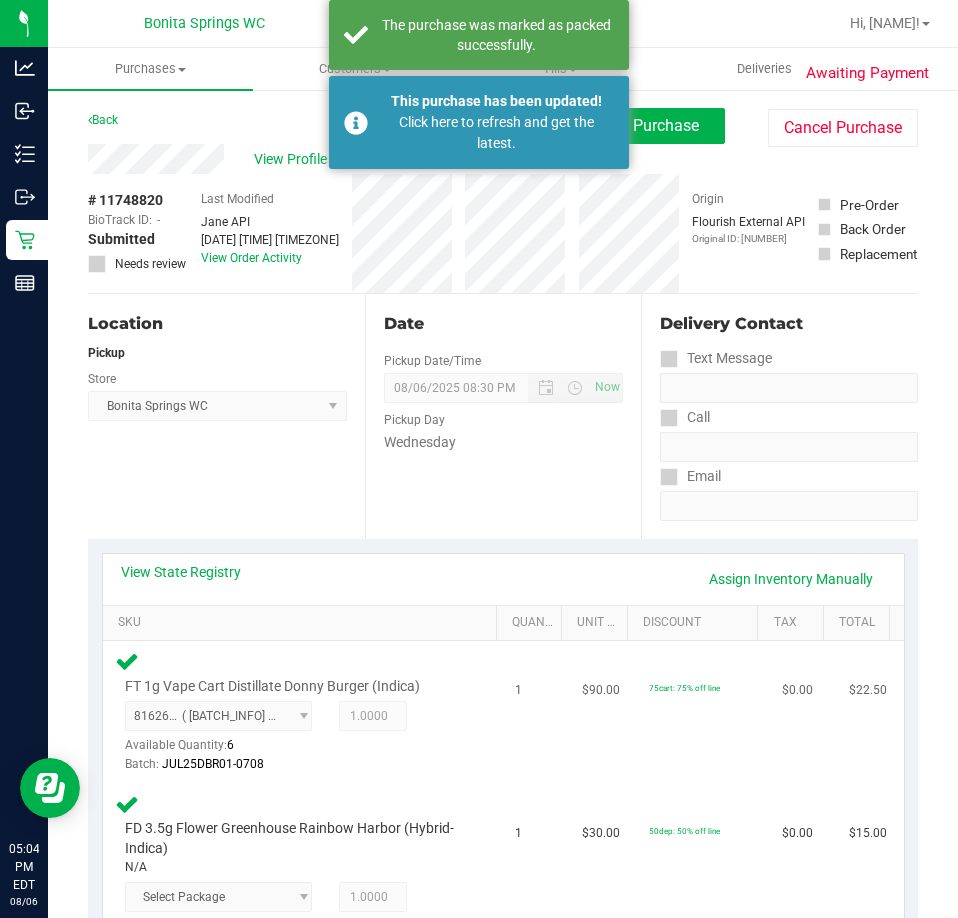 scroll, scrollTop: 278, scrollLeft: 0, axis: vertical 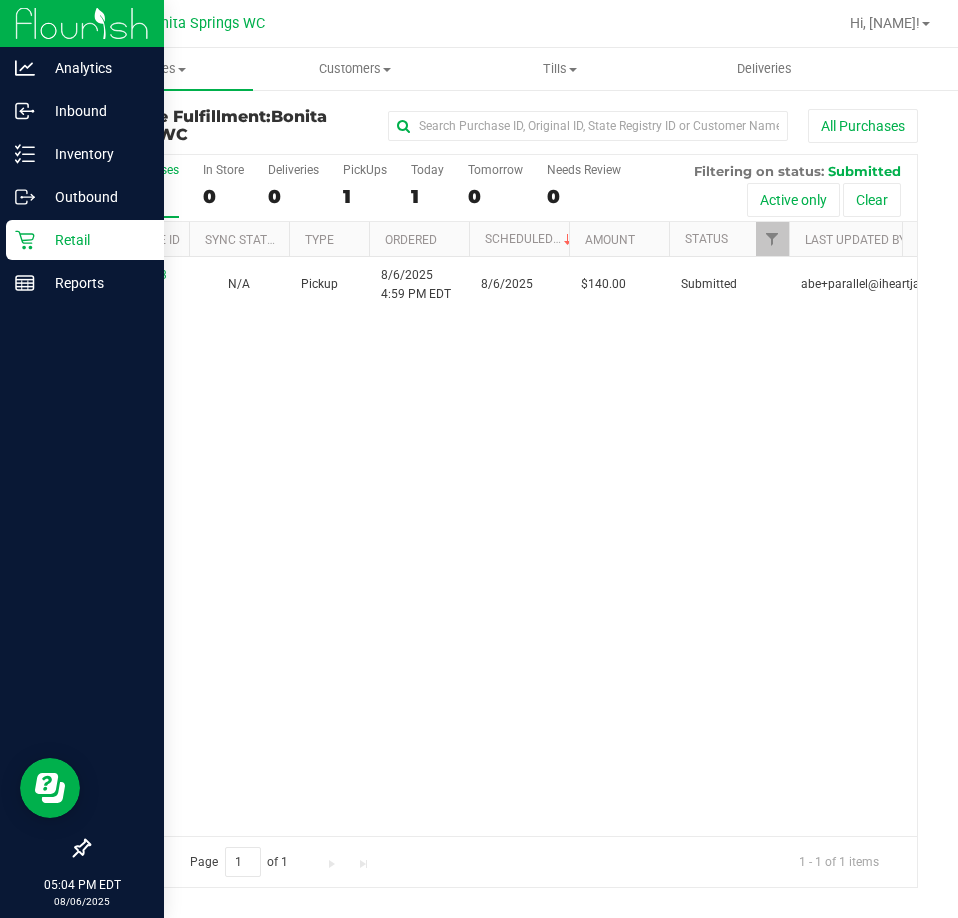 click on "Retail" at bounding box center [85, 240] 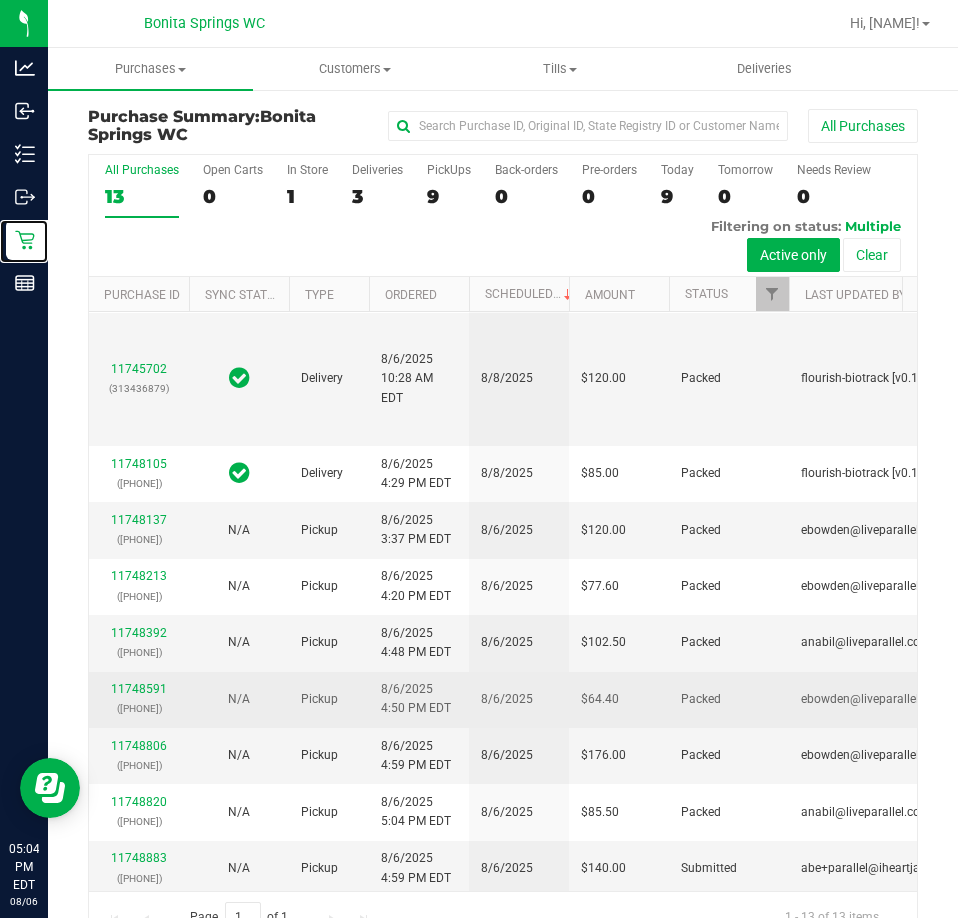 scroll, scrollTop: 200, scrollLeft: 0, axis: vertical 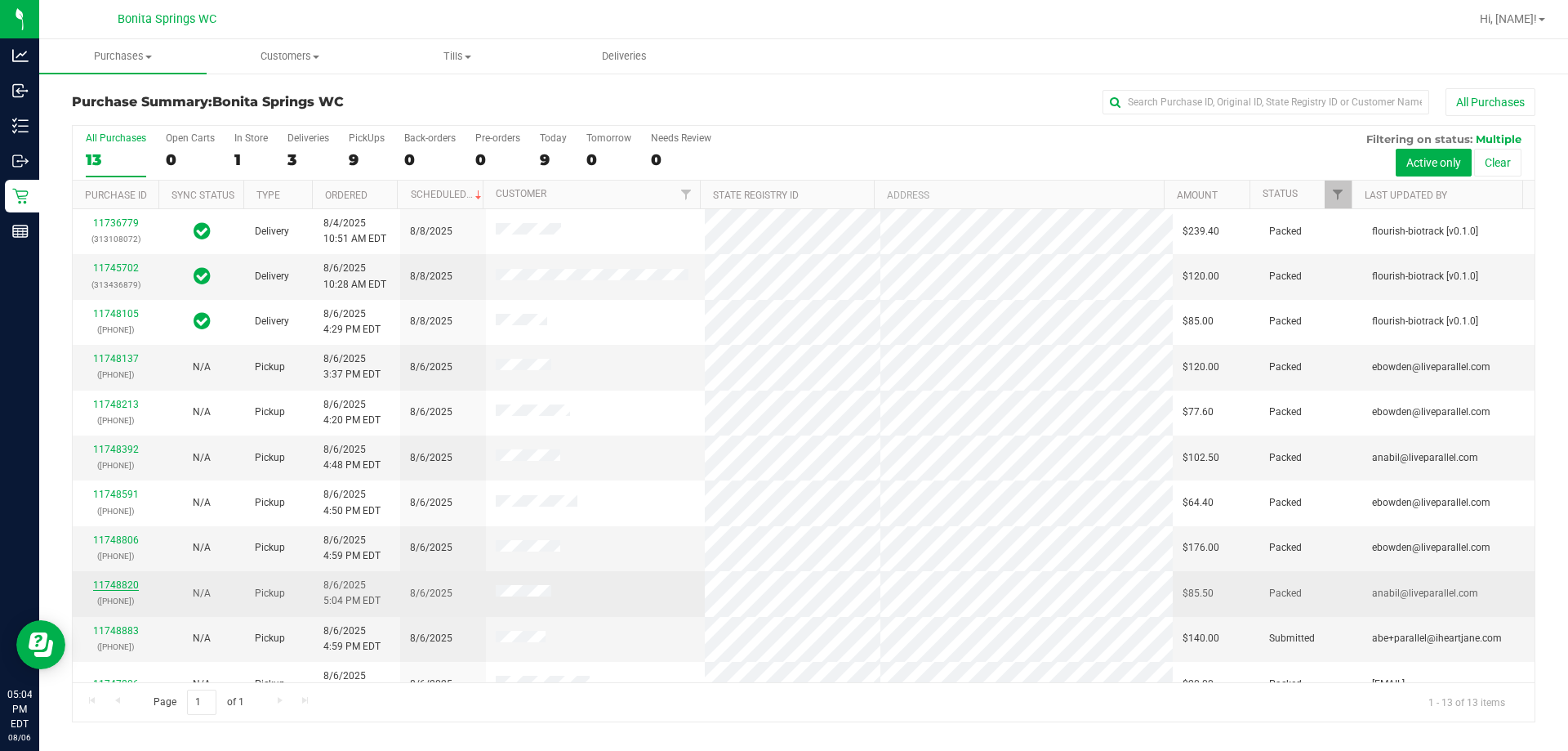 click on "11748820" at bounding box center [116, 585] 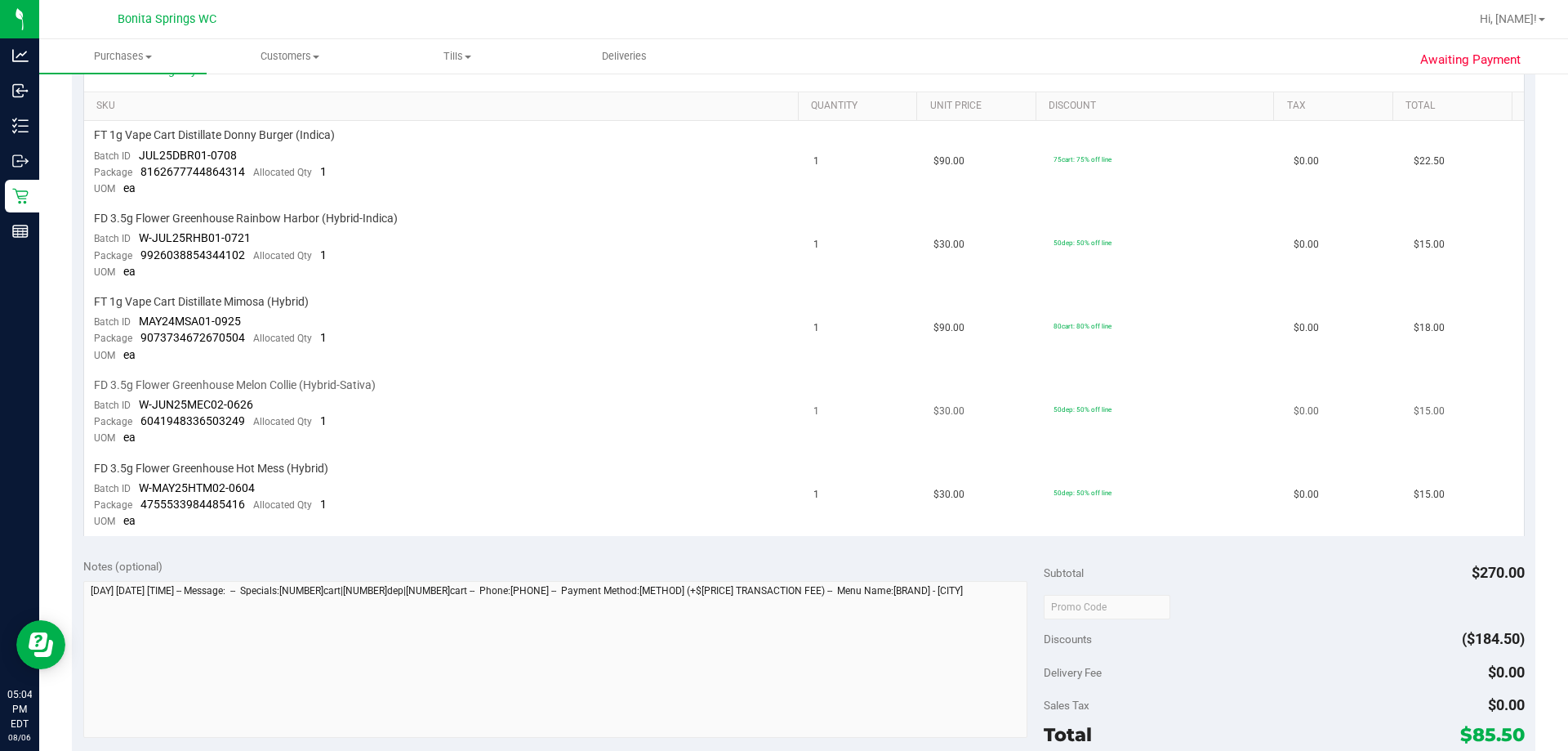 scroll, scrollTop: 572, scrollLeft: 0, axis: vertical 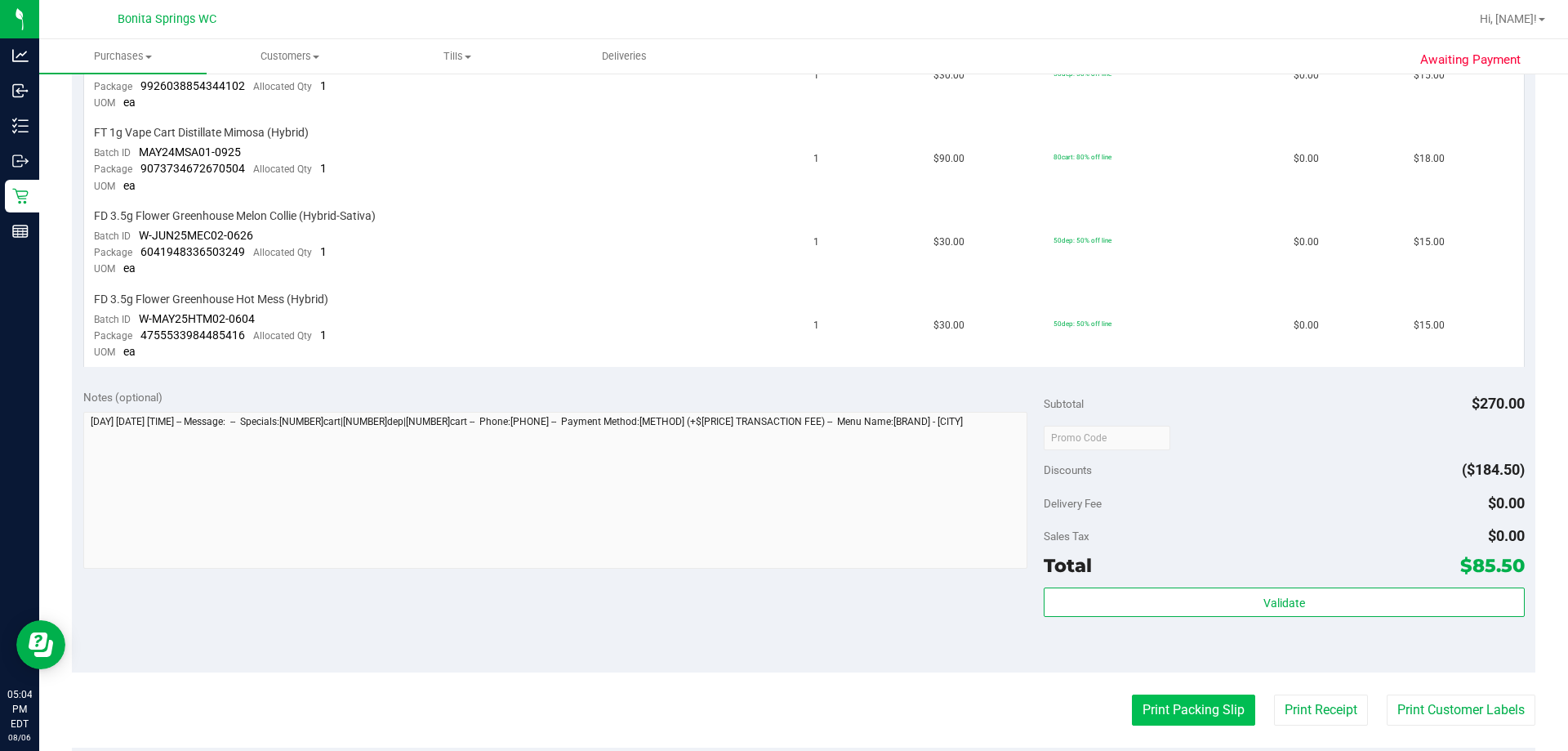 click on "Print Packing Slip" at bounding box center (1193, 710) 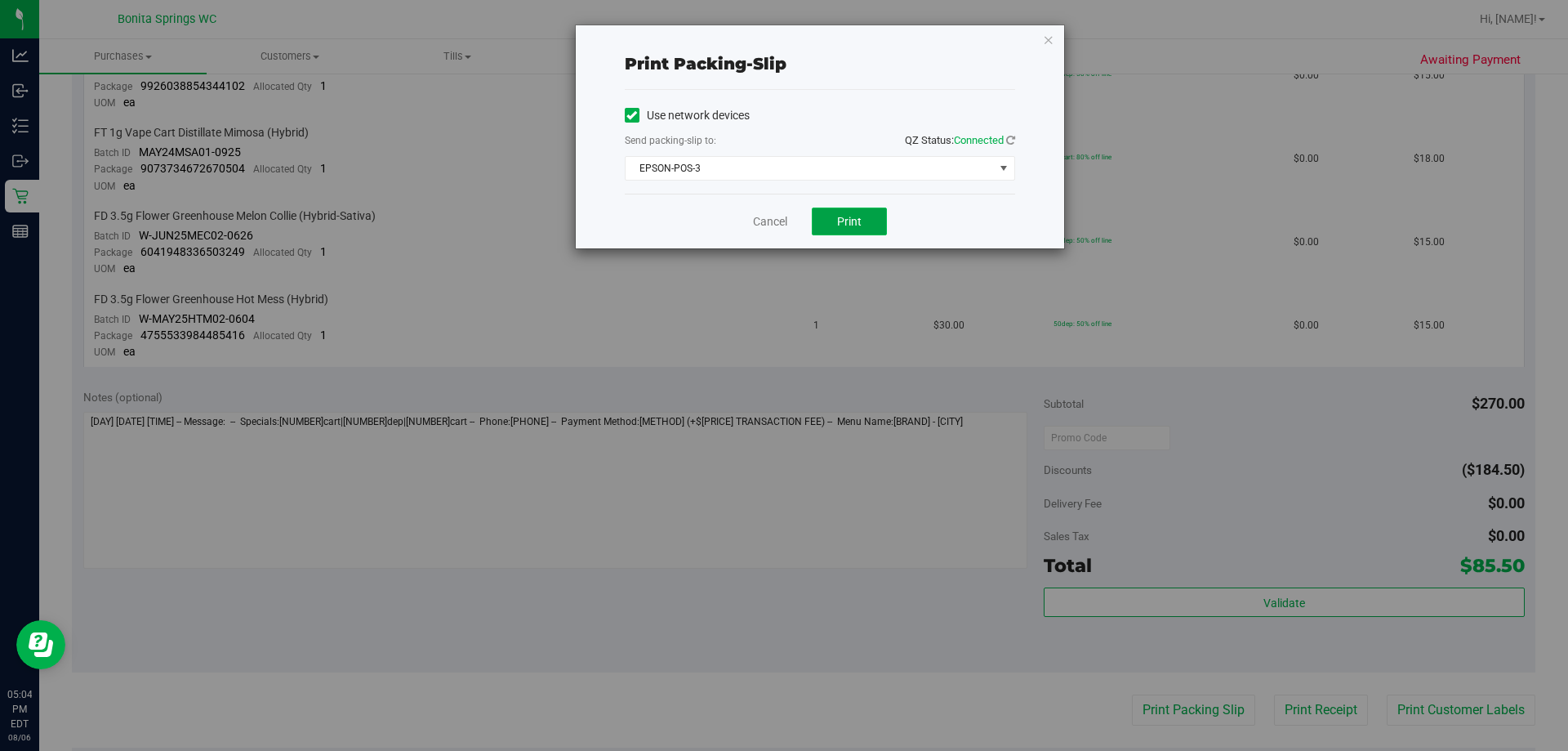 click on "Print" at bounding box center (849, 221) 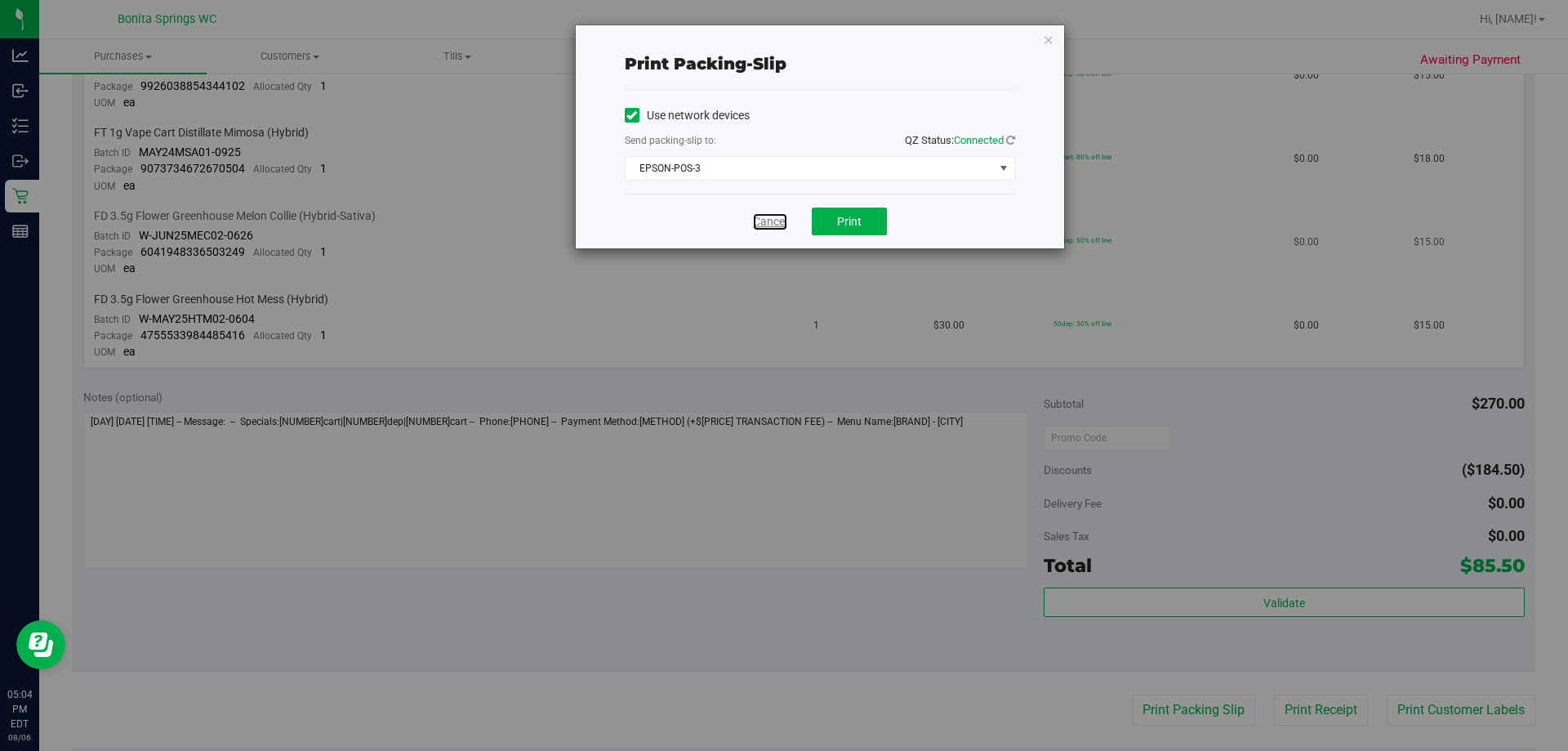 click on "Cancel" at bounding box center (770, 221) 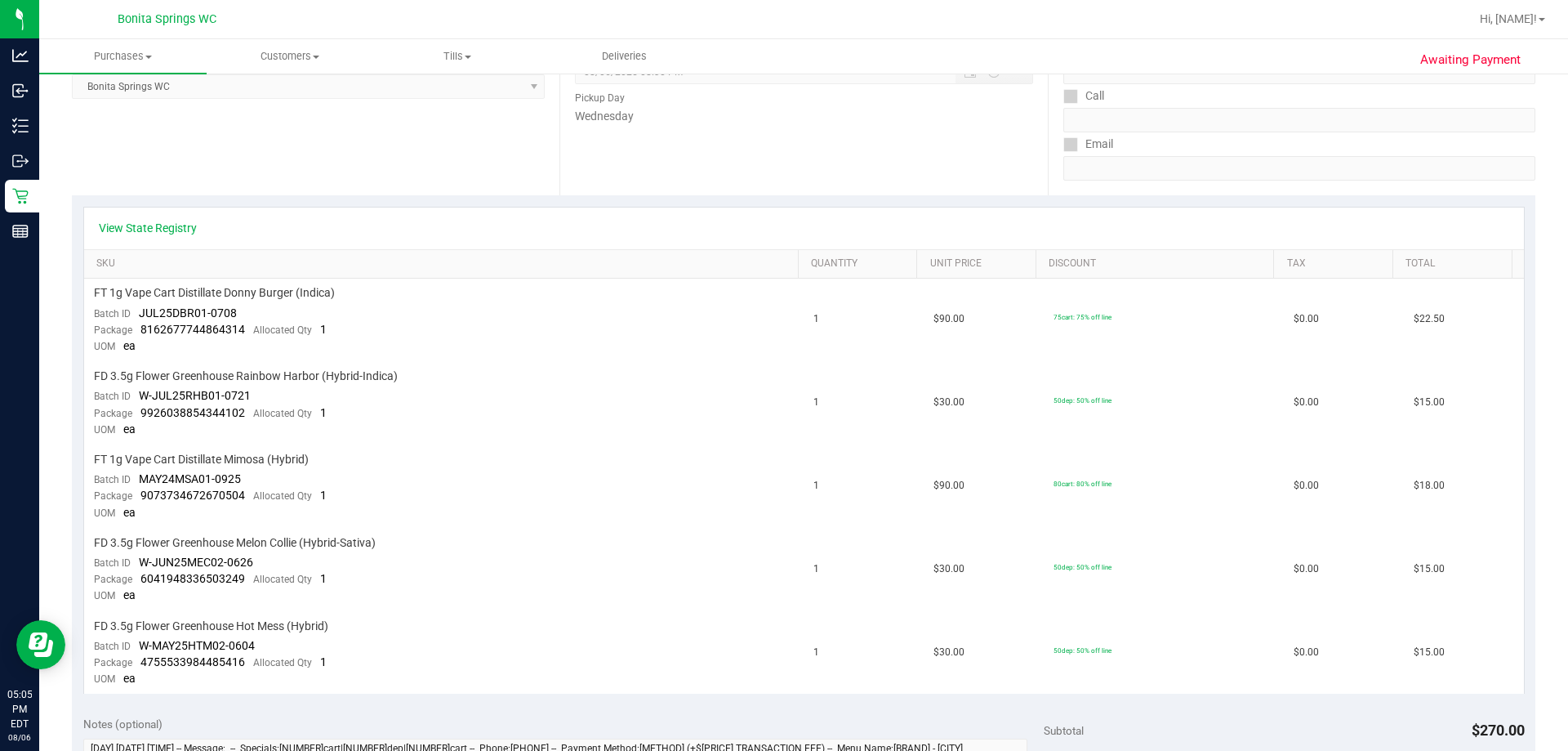 scroll, scrollTop: 0, scrollLeft: 0, axis: both 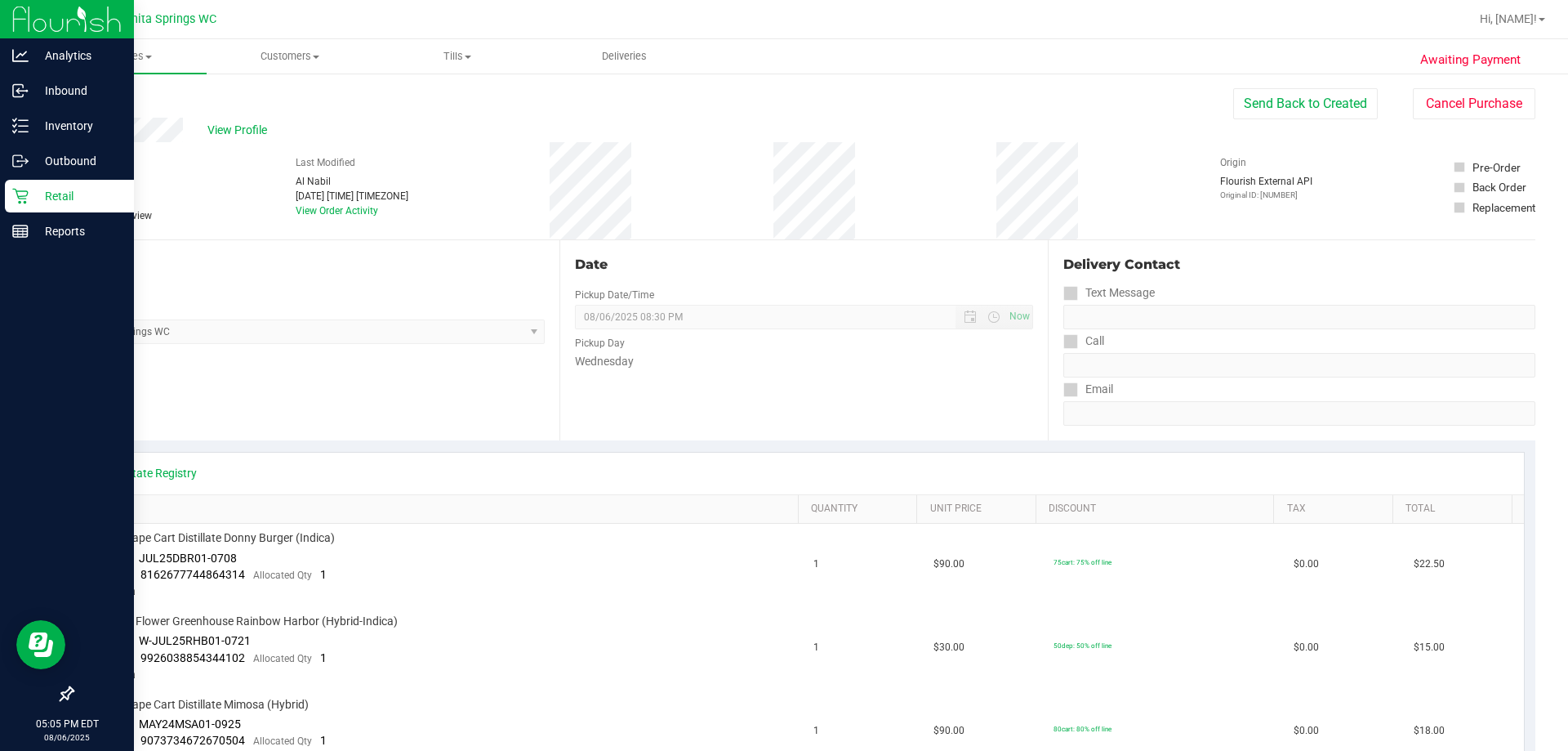 click on "Retail" at bounding box center (78, 196) 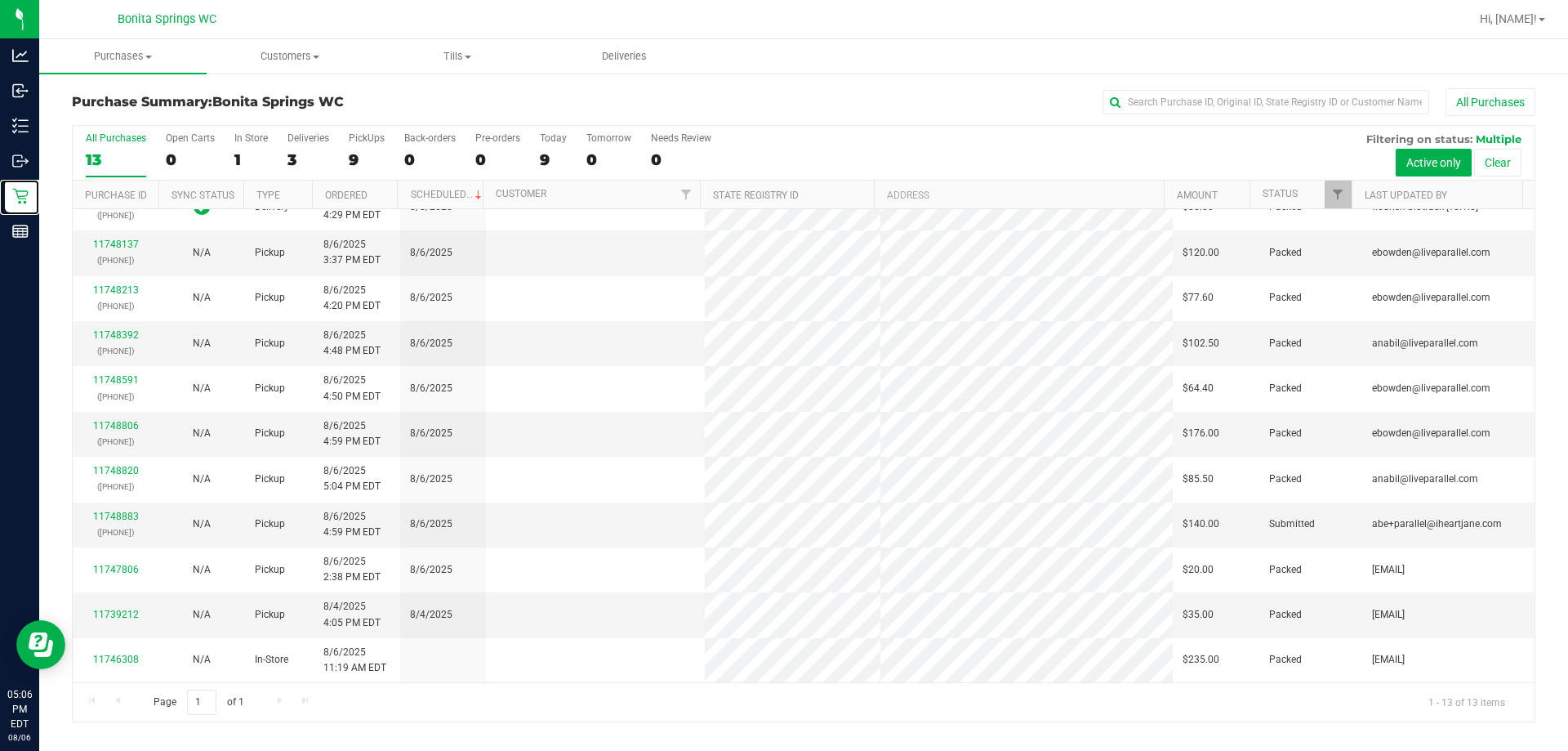 scroll, scrollTop: 0, scrollLeft: 0, axis: both 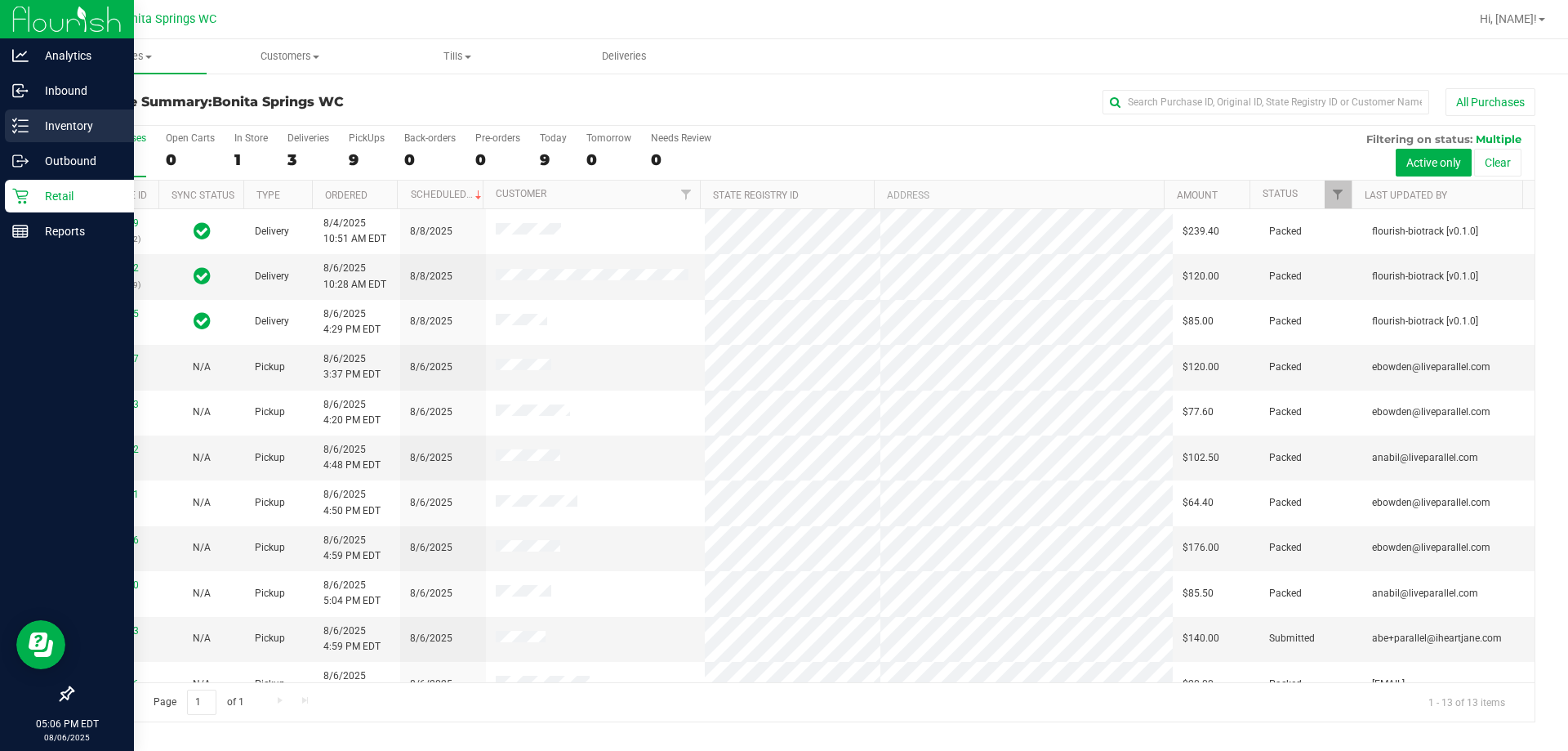 click on "Inventory" at bounding box center [78, 126] 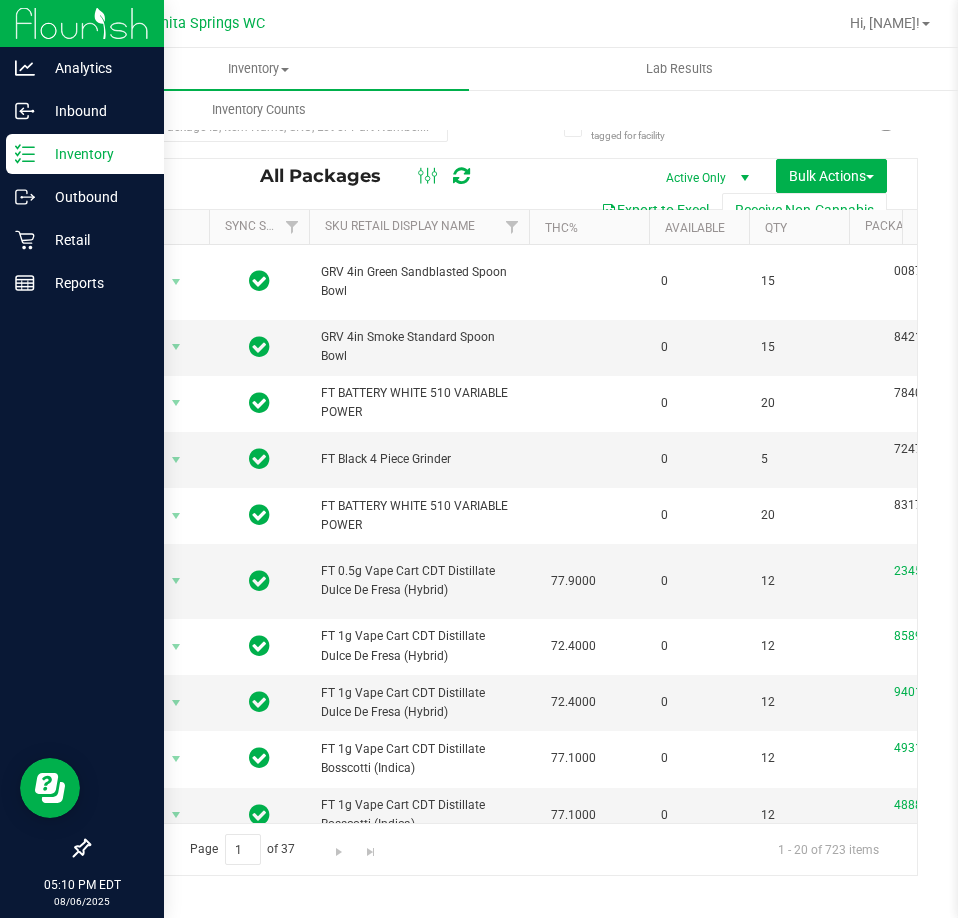 click on "Inventory" at bounding box center [95, 154] 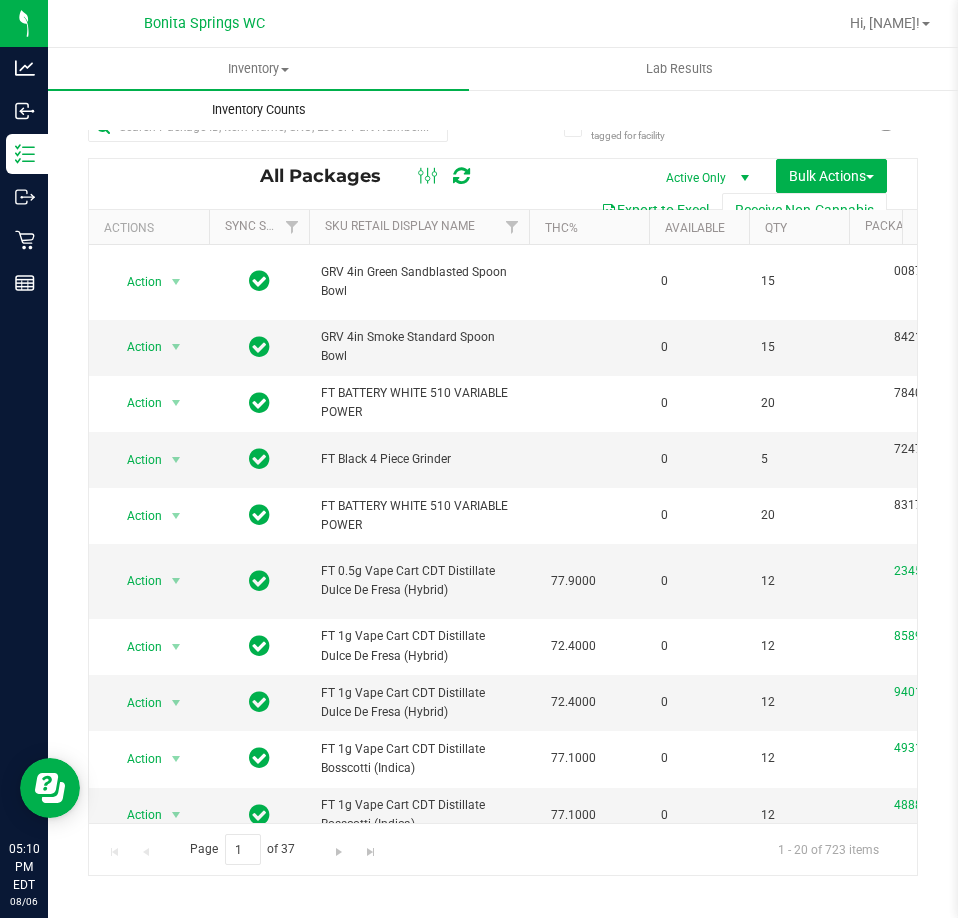 click on "Inventory Counts" at bounding box center [258, 110] 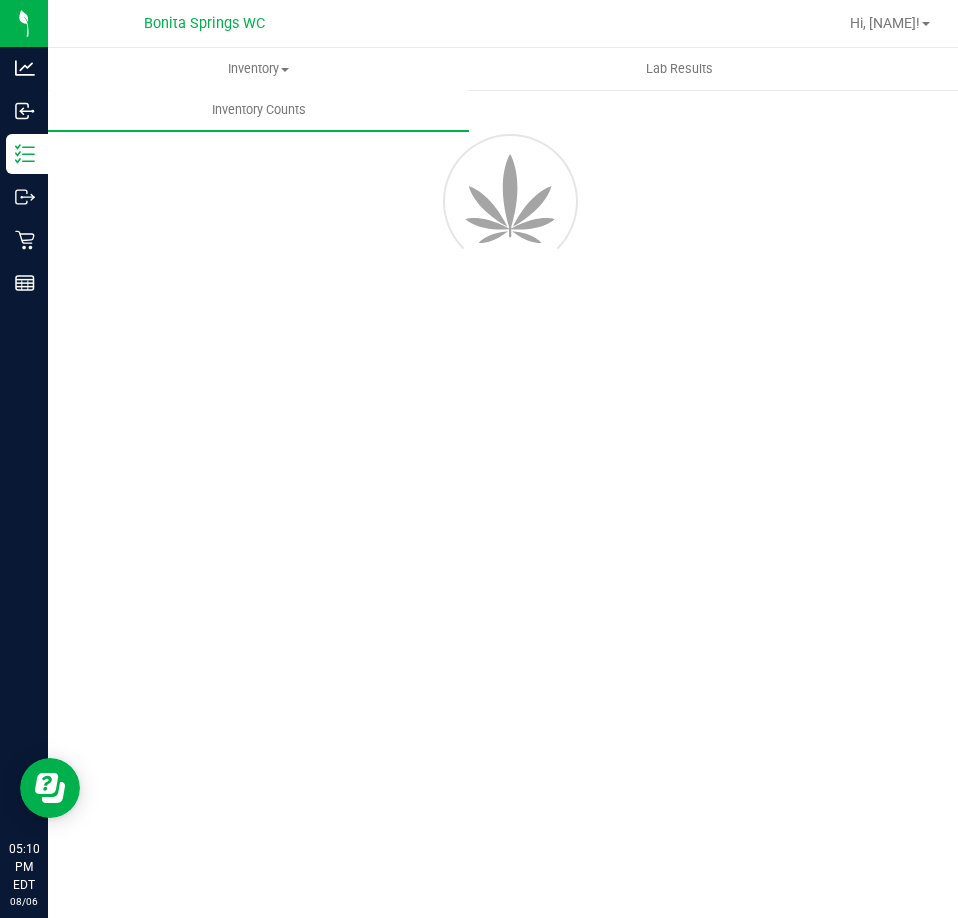 click at bounding box center [503, 198] 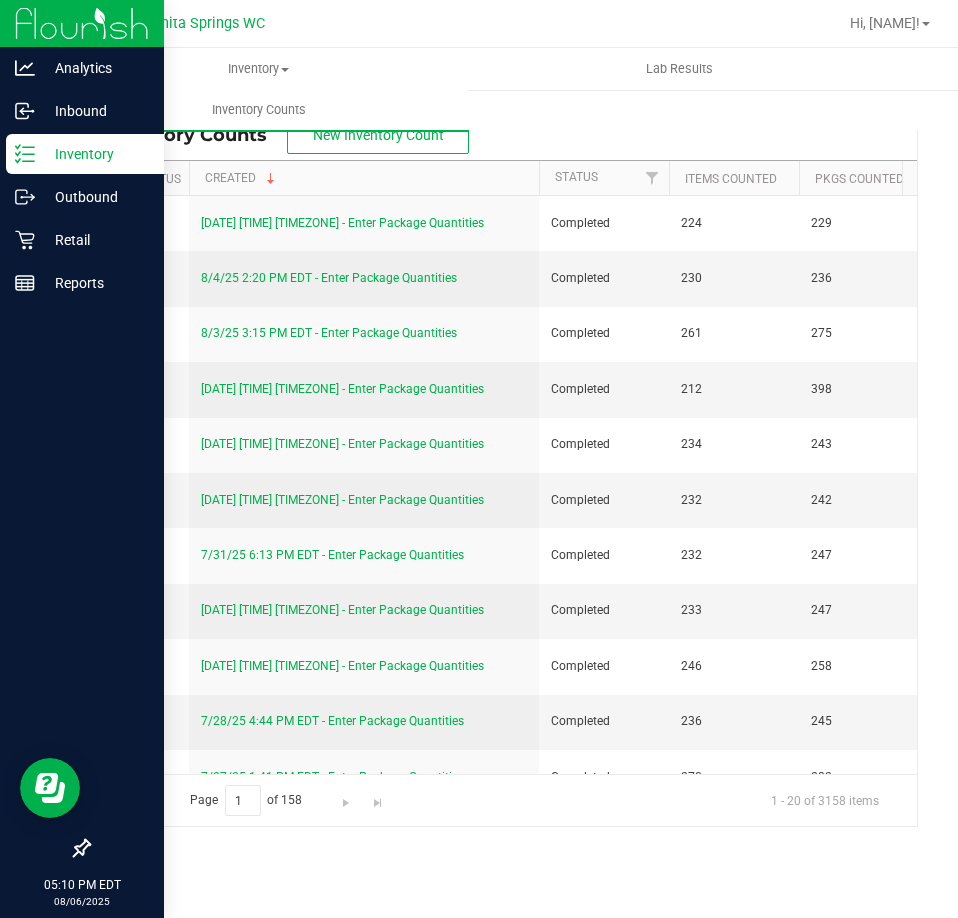 click on "Inventory" at bounding box center [85, 154] 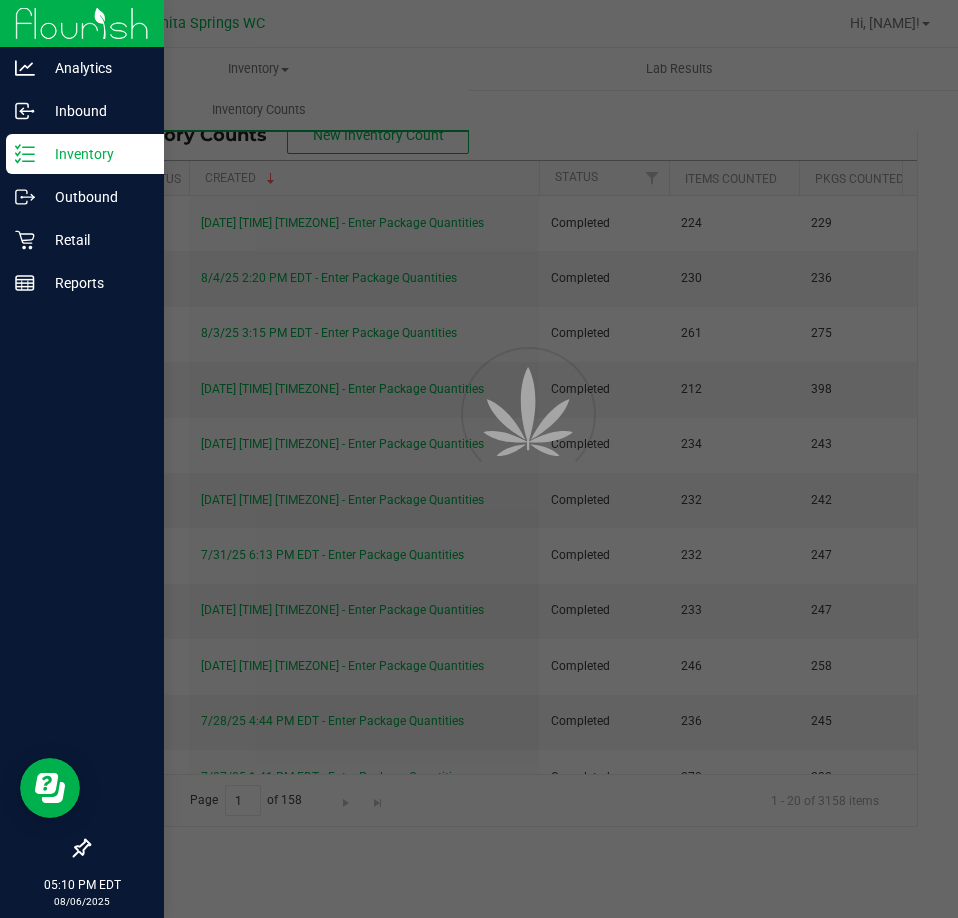 click on "Inventory" at bounding box center [85, 154] 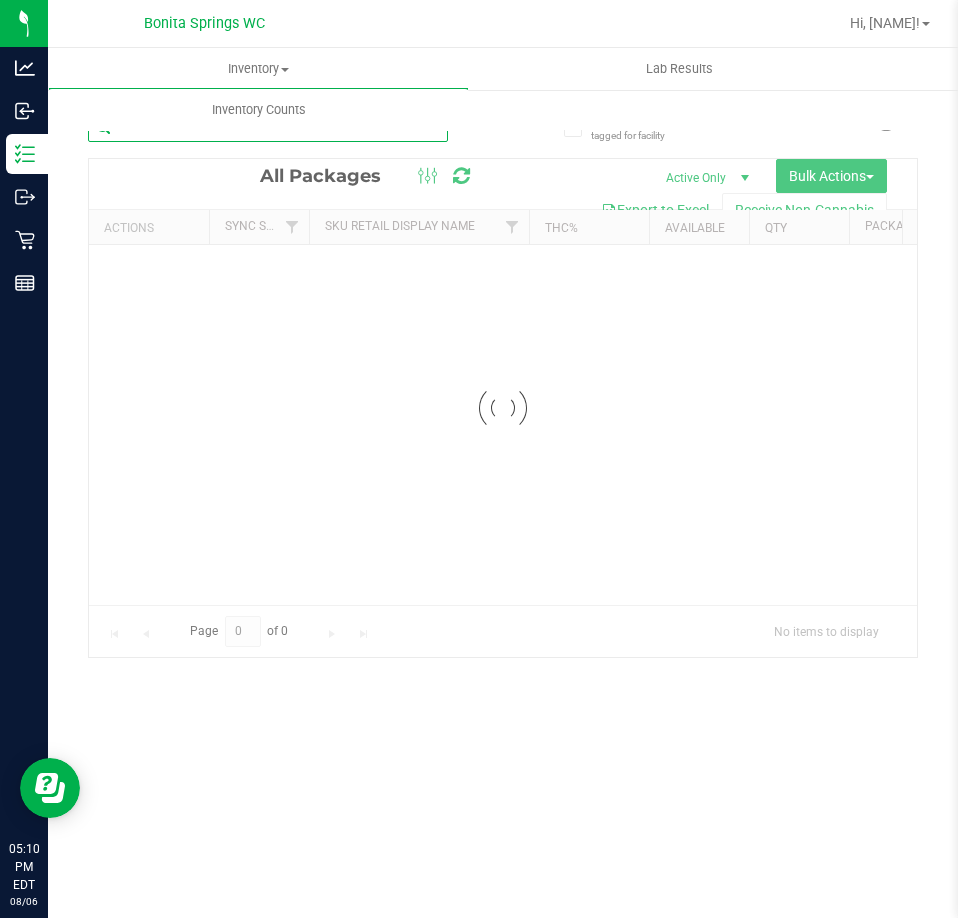click on "Inventory
All packages
All inventory
Waste log
Create inventory
Lab Results
Inventory Counts" at bounding box center [503, 483] 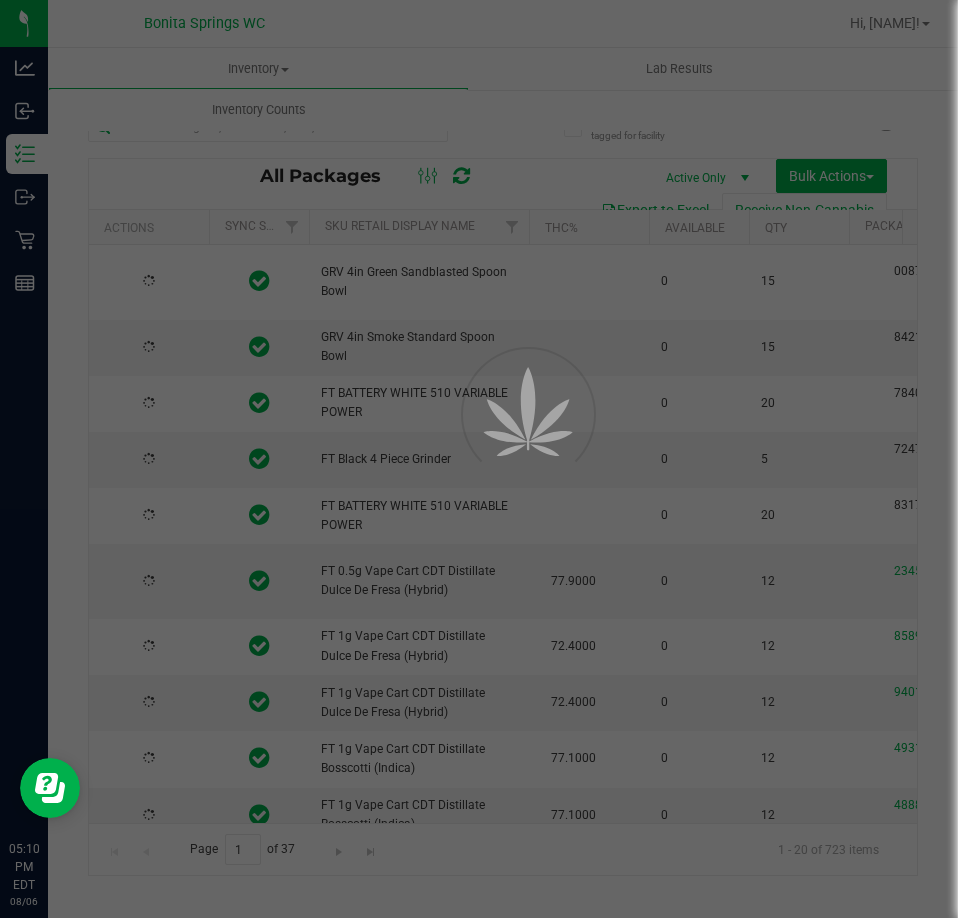 click at bounding box center (479, 459) 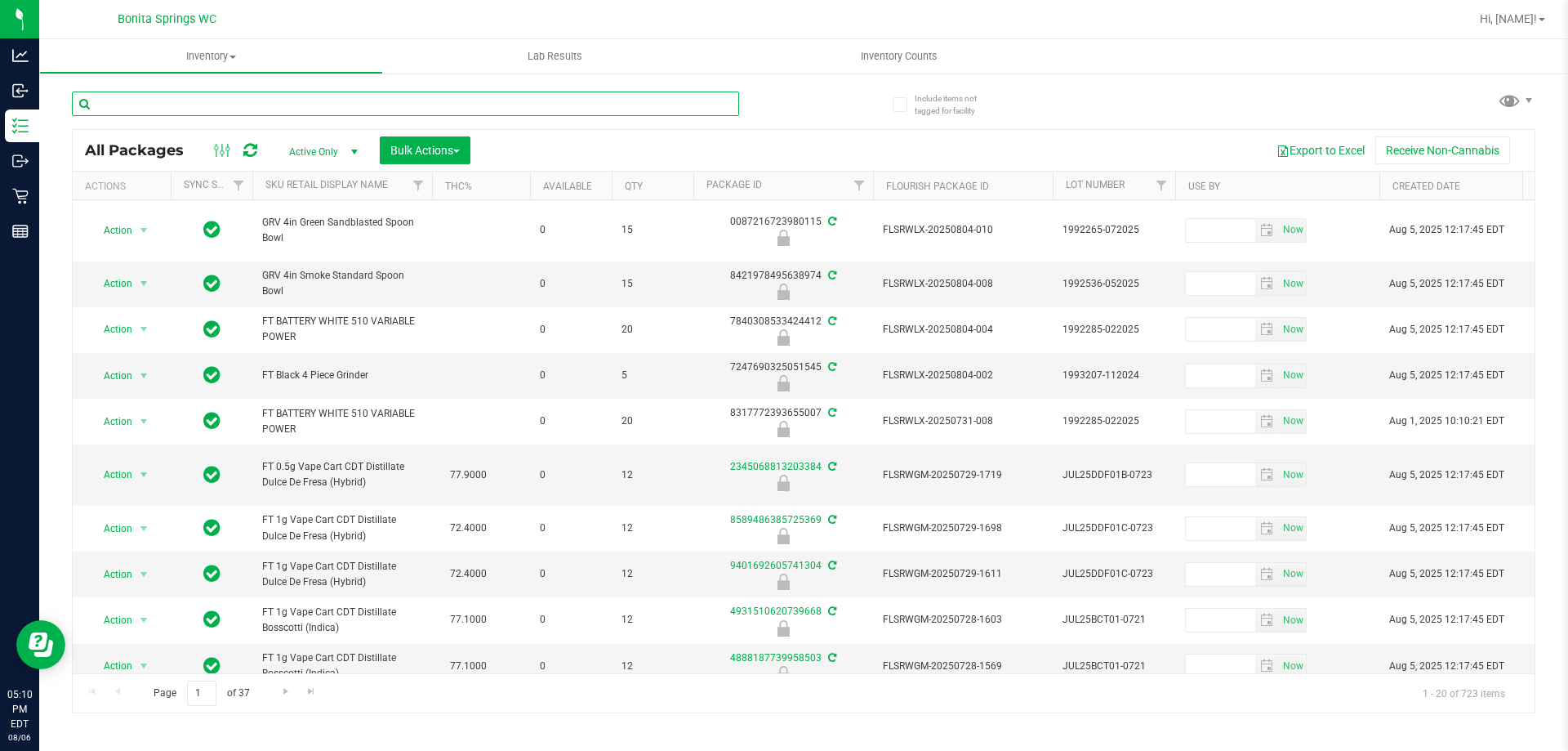 click at bounding box center (405, 104) 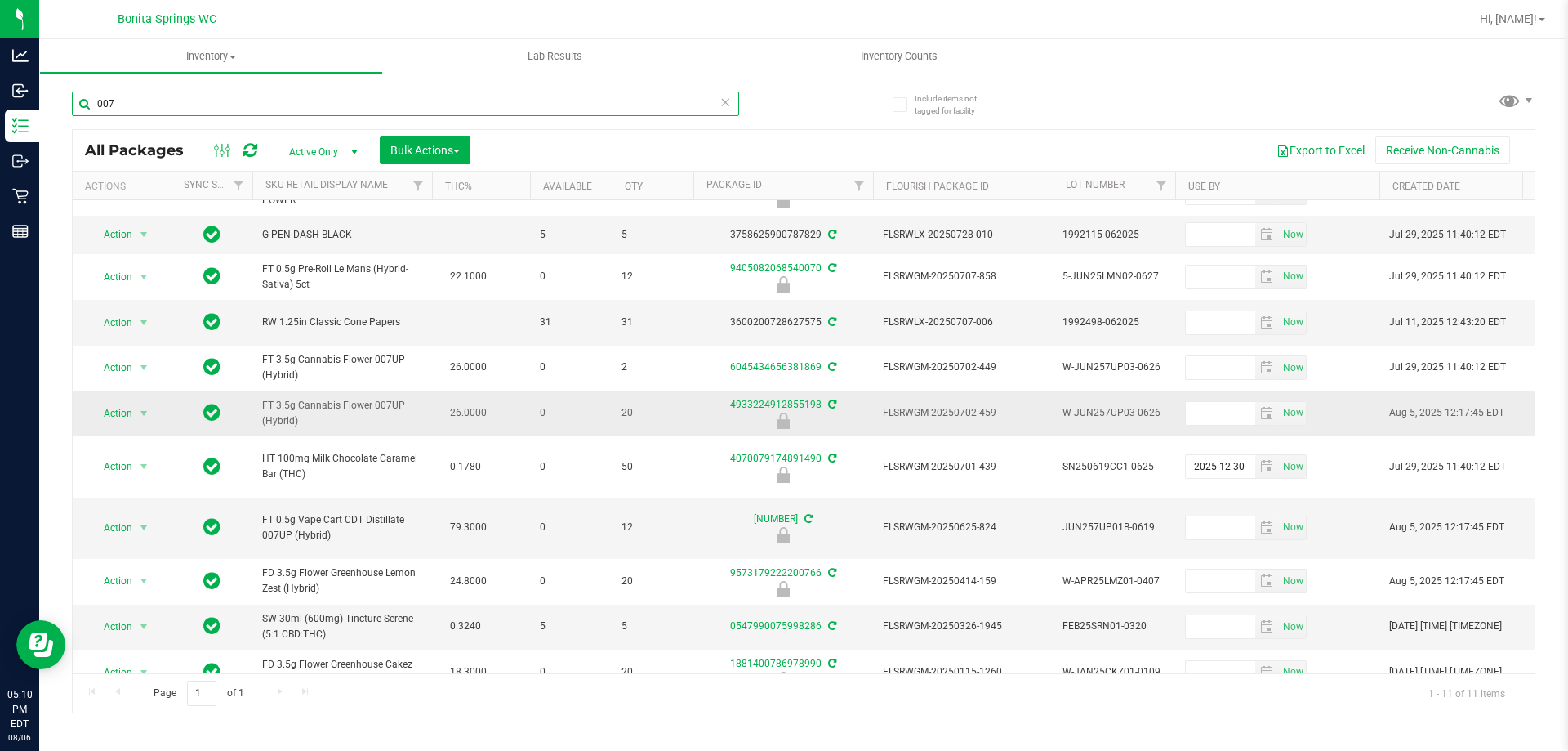 scroll, scrollTop: 0, scrollLeft: 0, axis: both 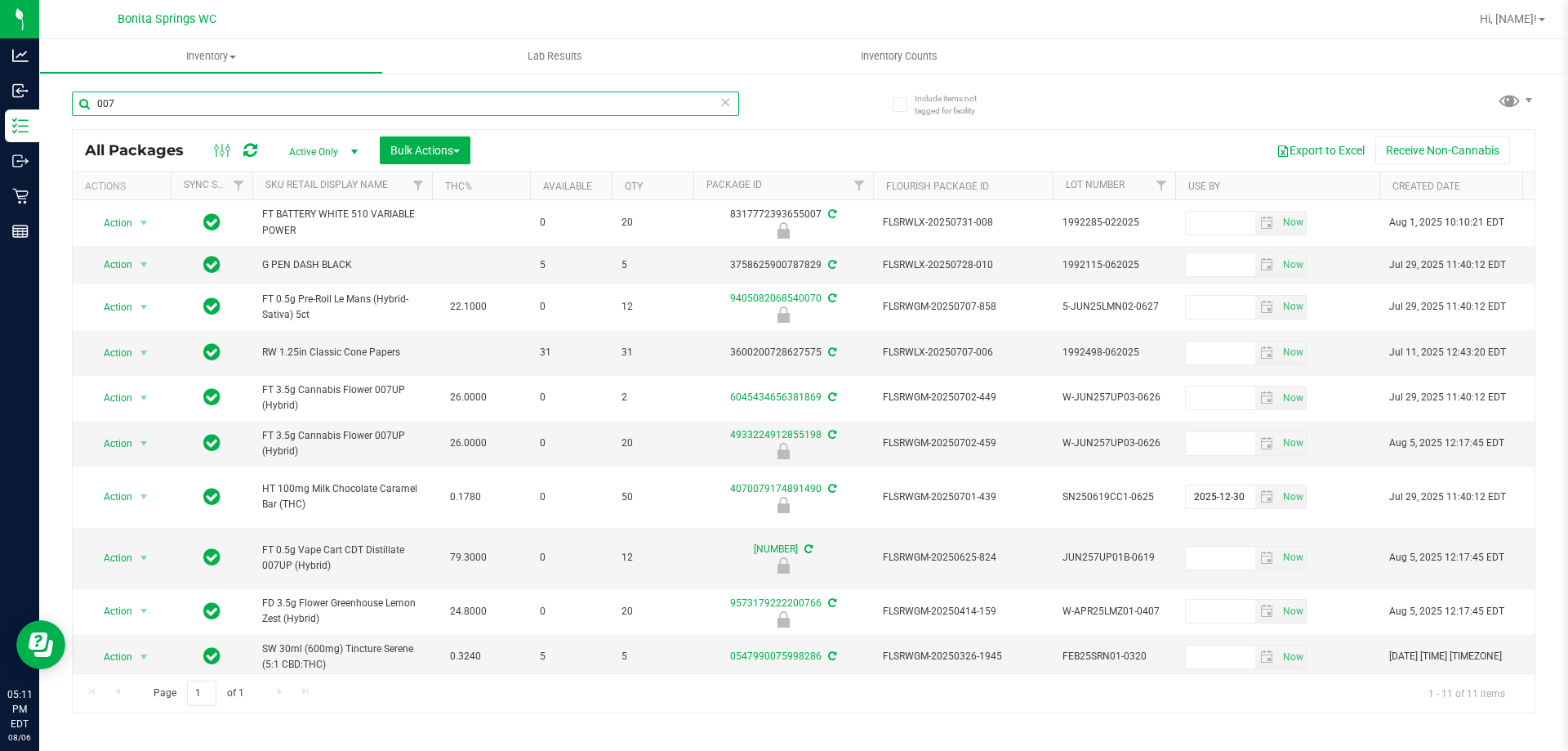 click on "007" at bounding box center [405, 104] 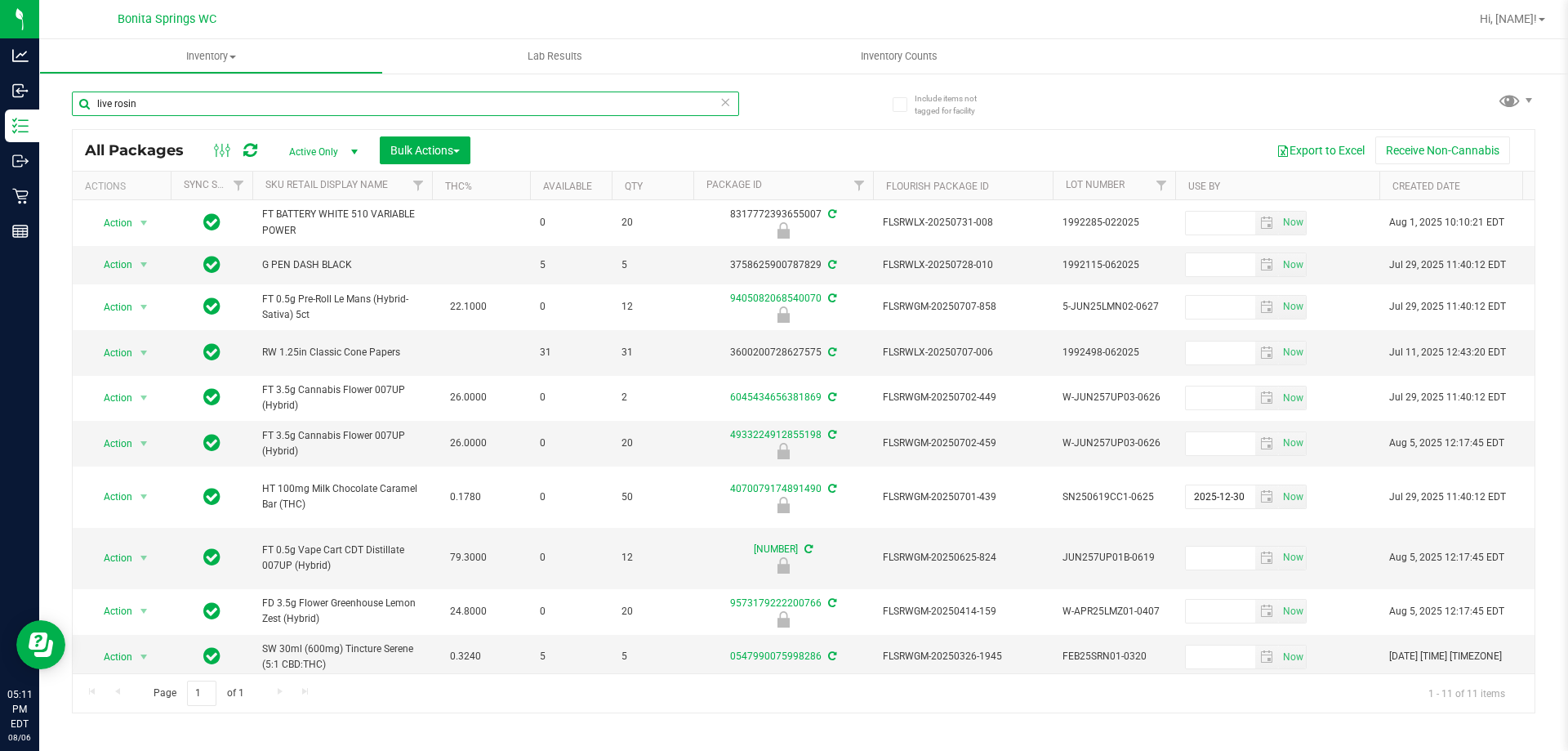 type on "live rosin" 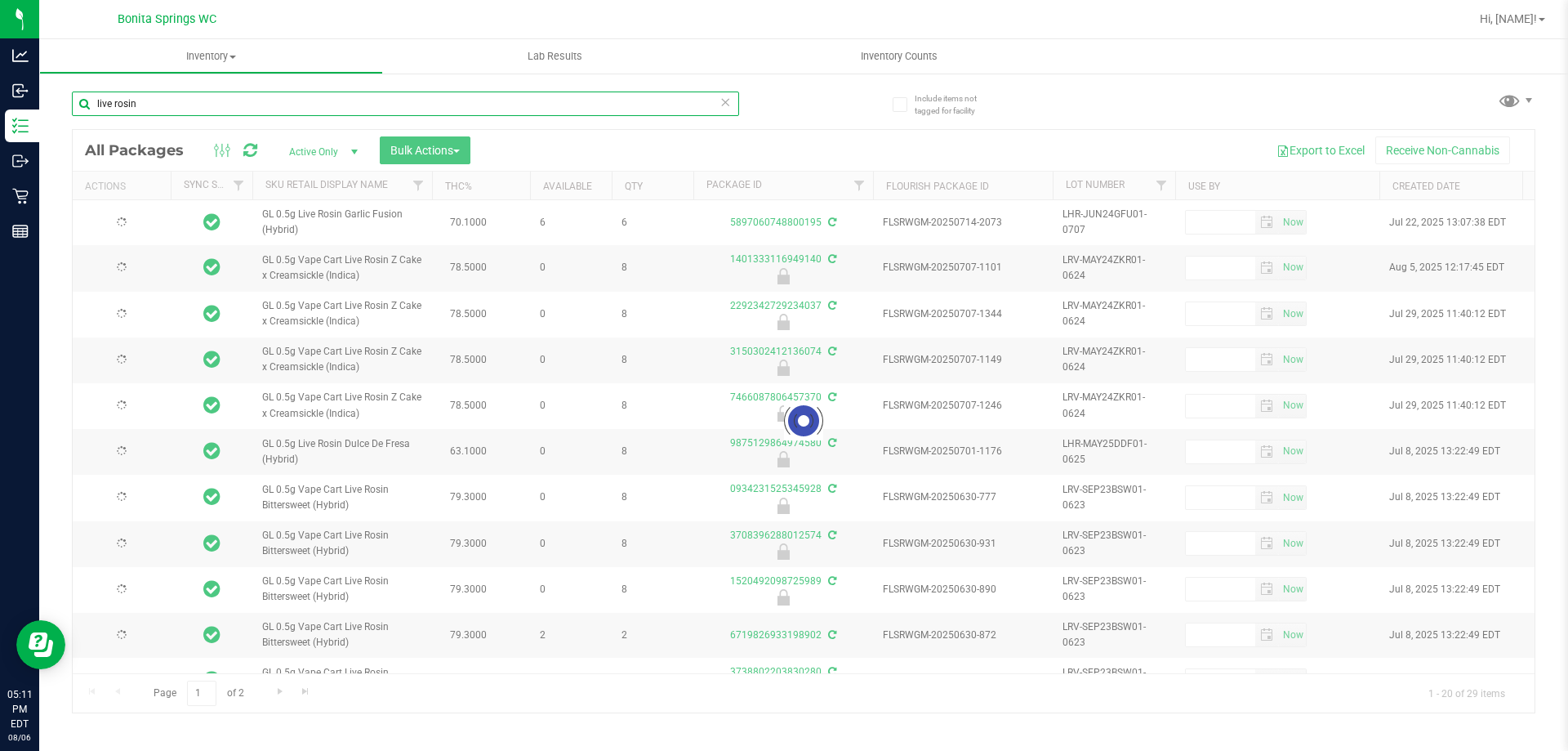 type on "2025-12-23" 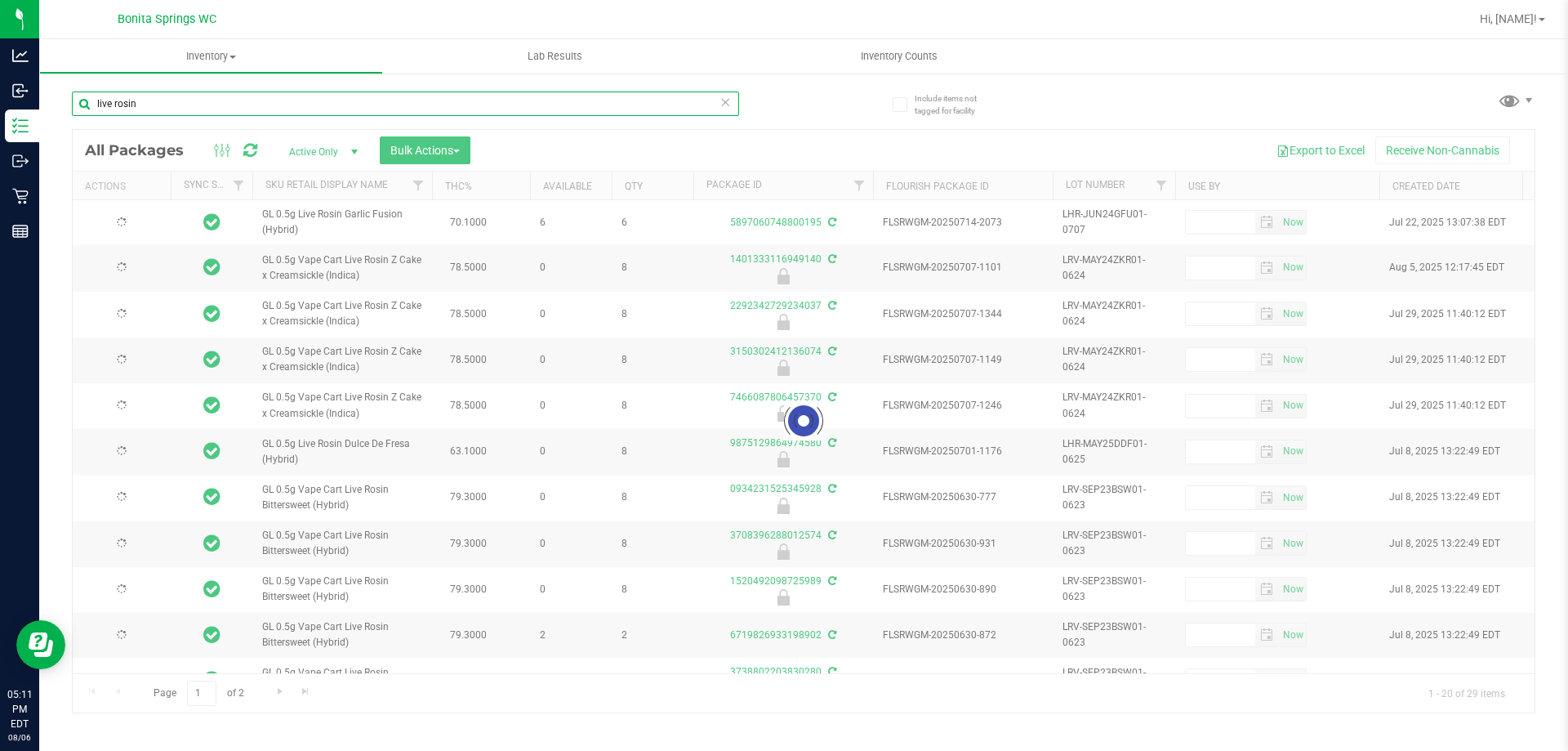 type on "2025-11-30" 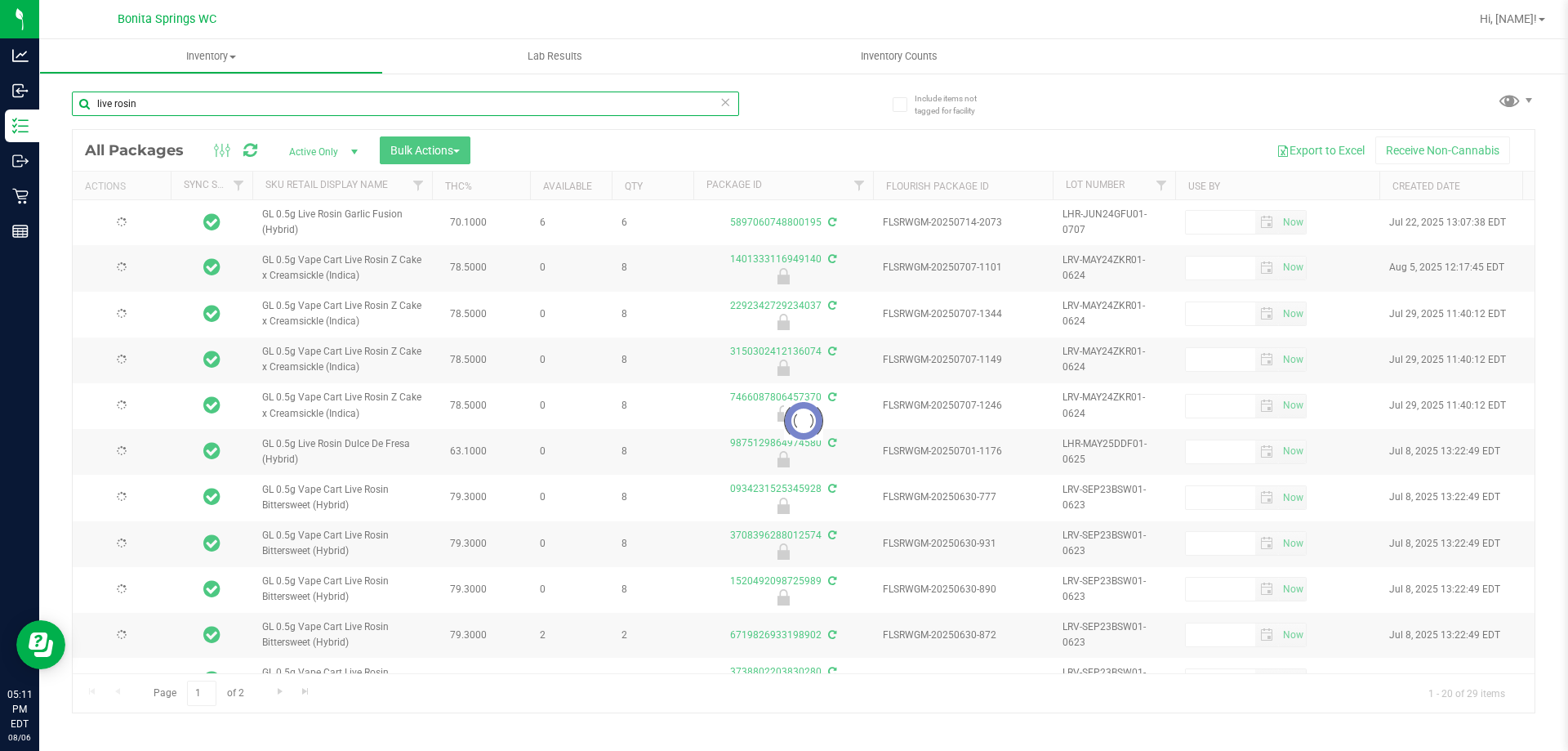 type on "2025-11-30" 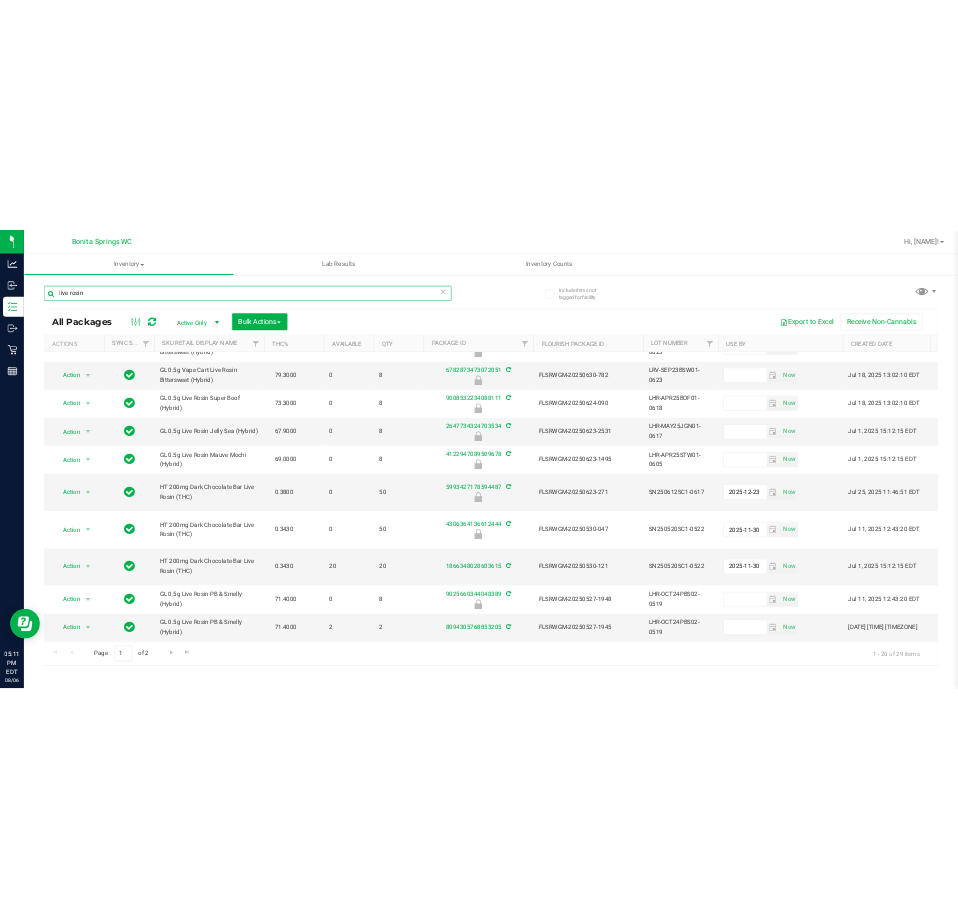 scroll, scrollTop: 612, scrollLeft: 0, axis: vertical 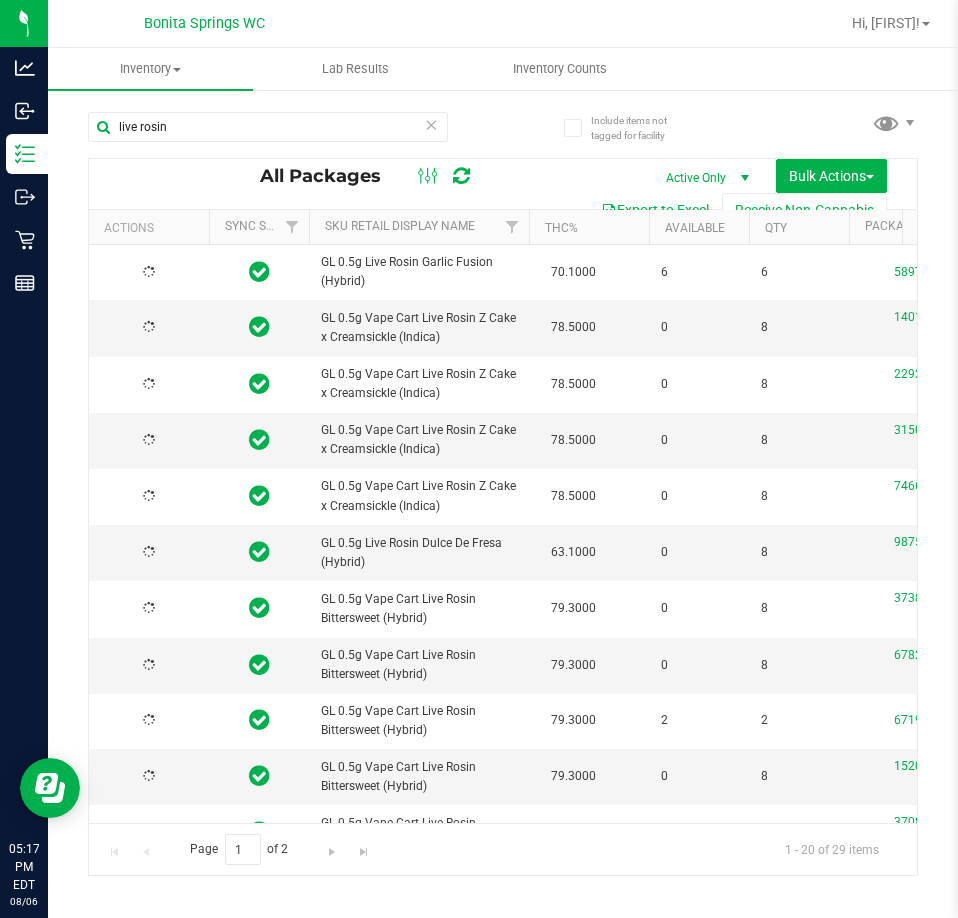 type on "2025-12-23" 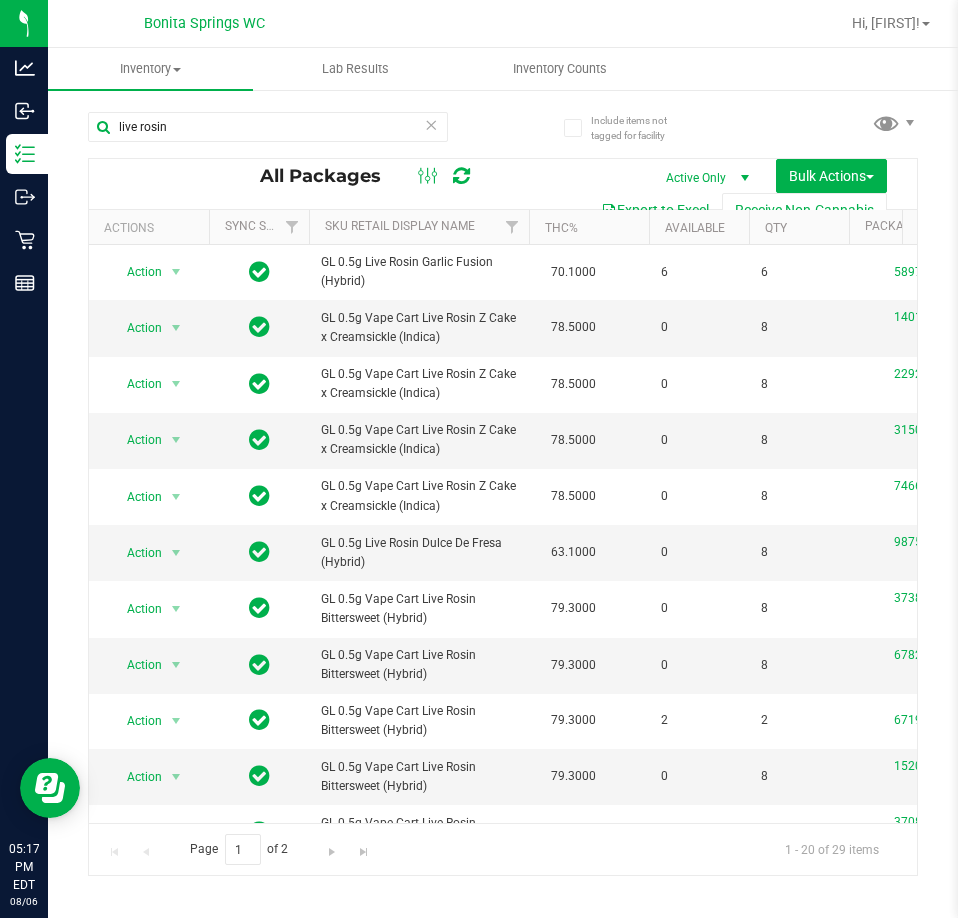 click at bounding box center (431, 124) 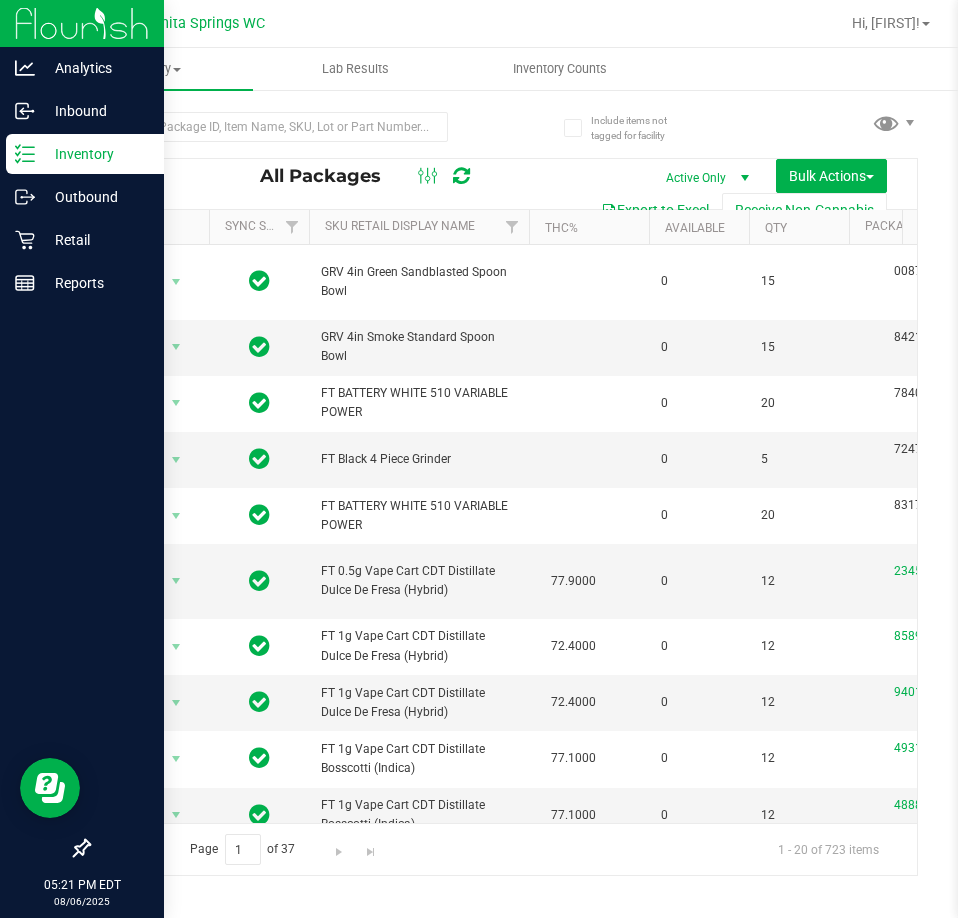 click on "Inventory" at bounding box center [95, 154] 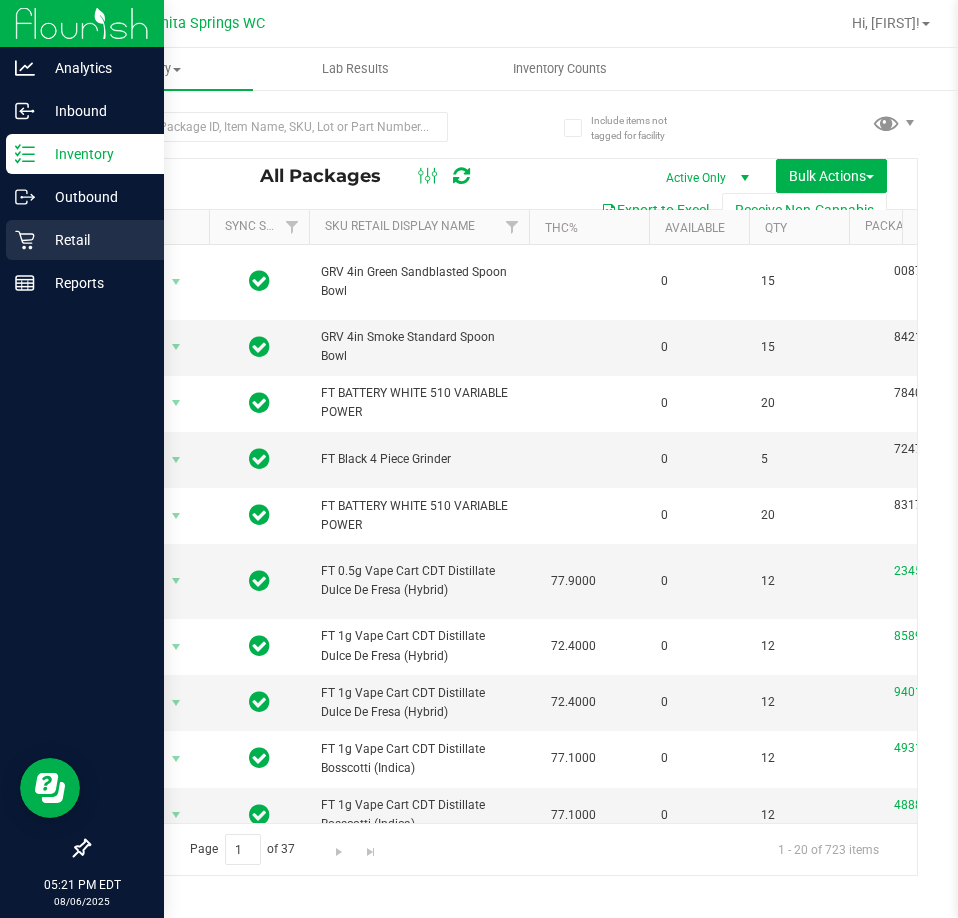 click on "Retail" at bounding box center [95, 240] 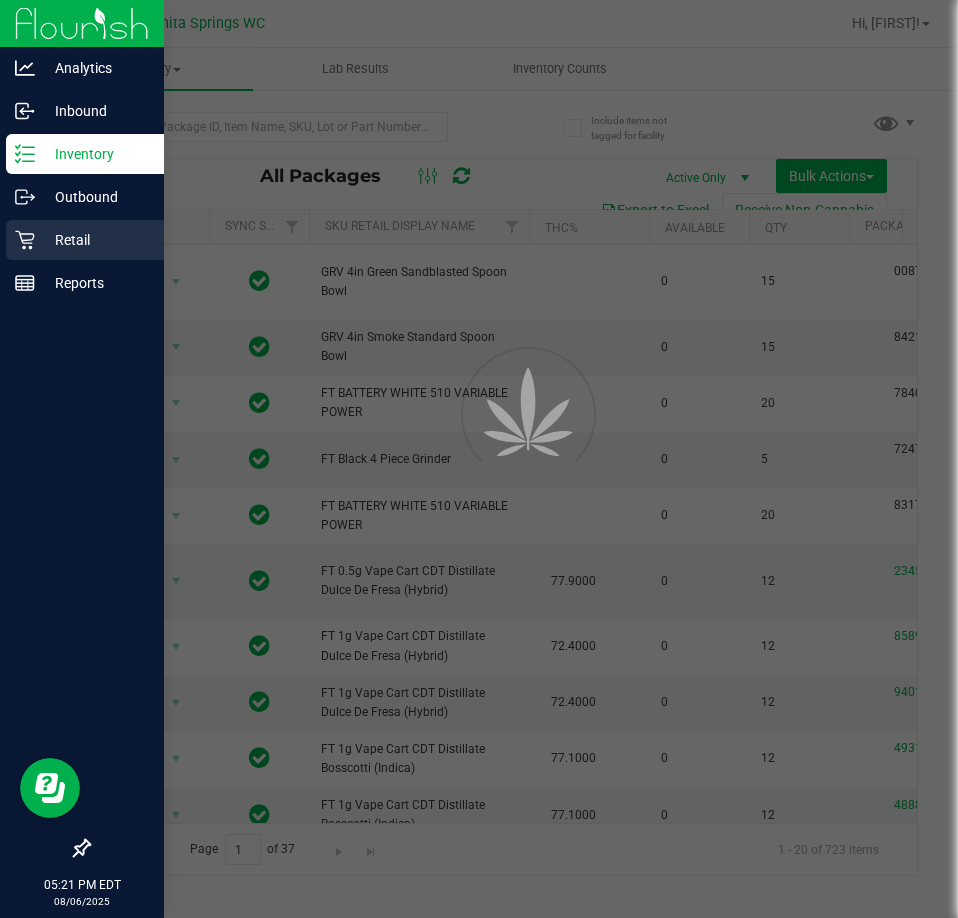 click on "Retail" at bounding box center [95, 240] 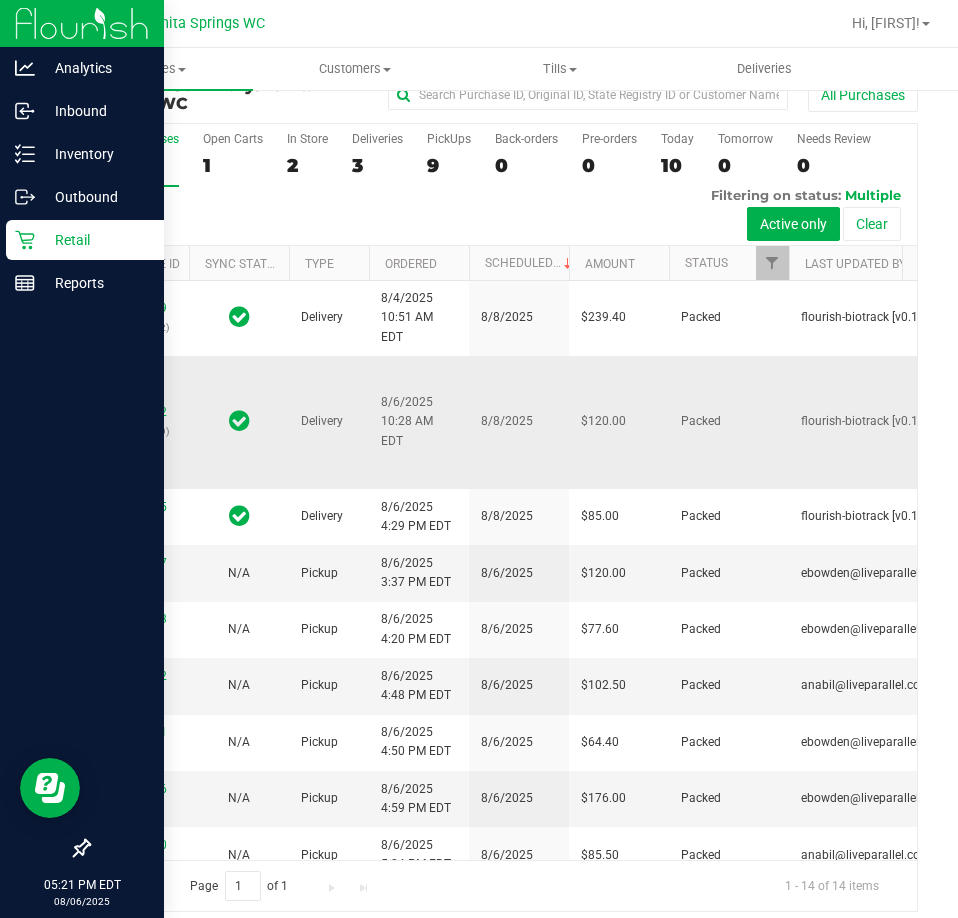 scroll, scrollTop: 45, scrollLeft: 0, axis: vertical 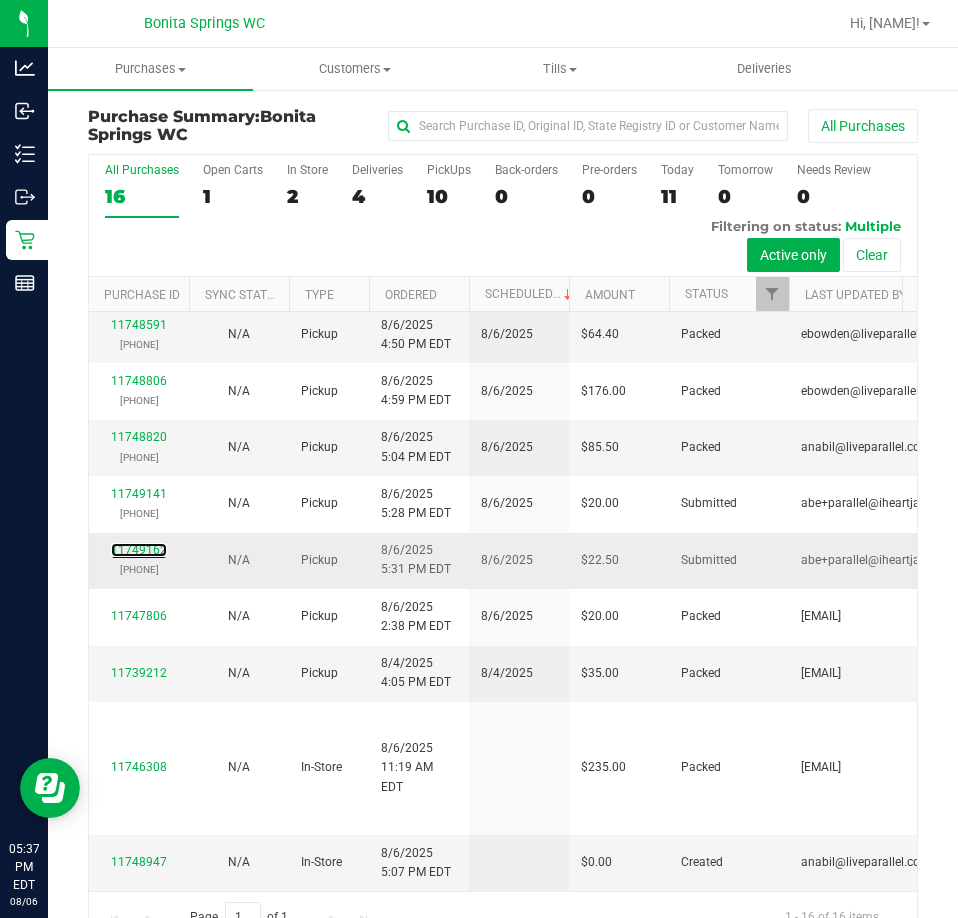 click on "[NUMBER]
[PHONE]" at bounding box center (139, 560) 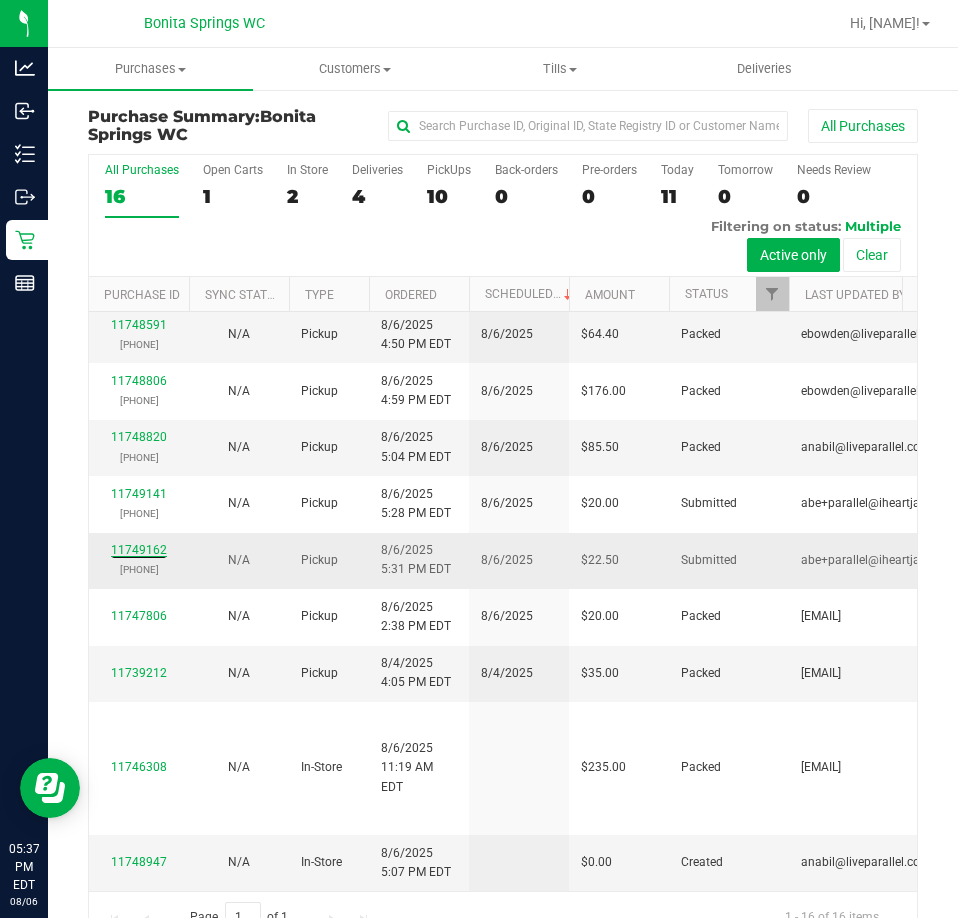 click on "11749162" at bounding box center (139, 550) 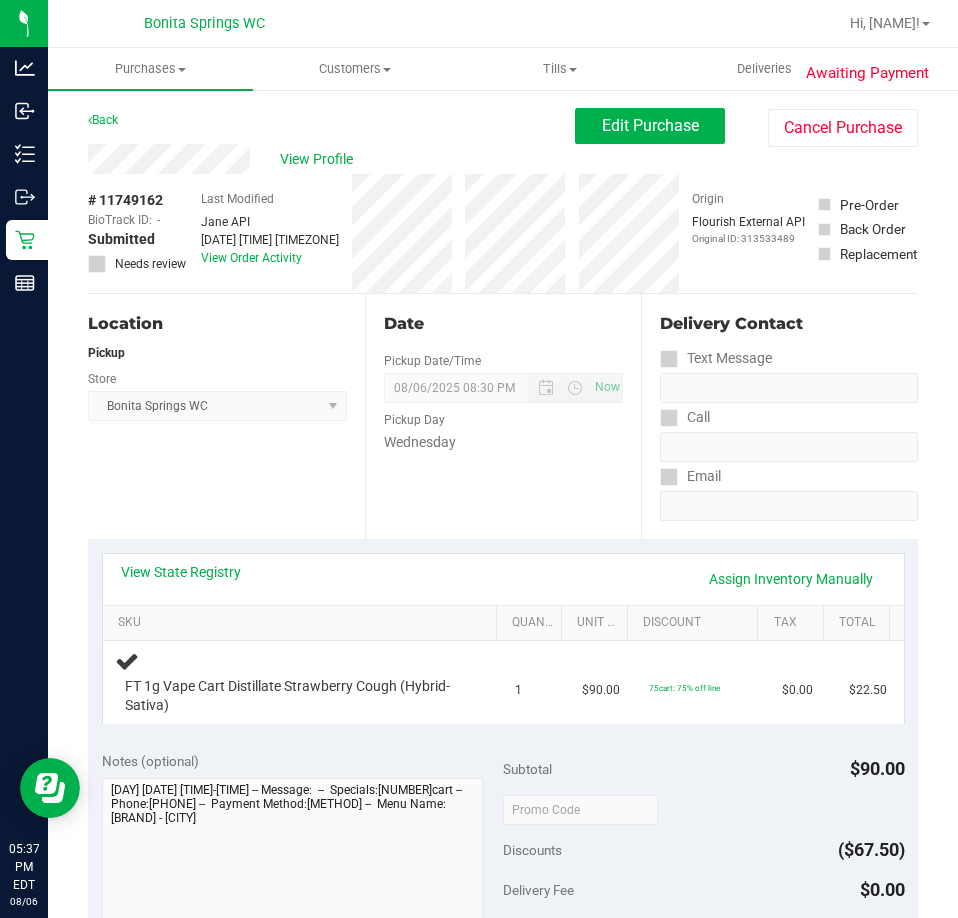 click on "Back" at bounding box center (103, 120) 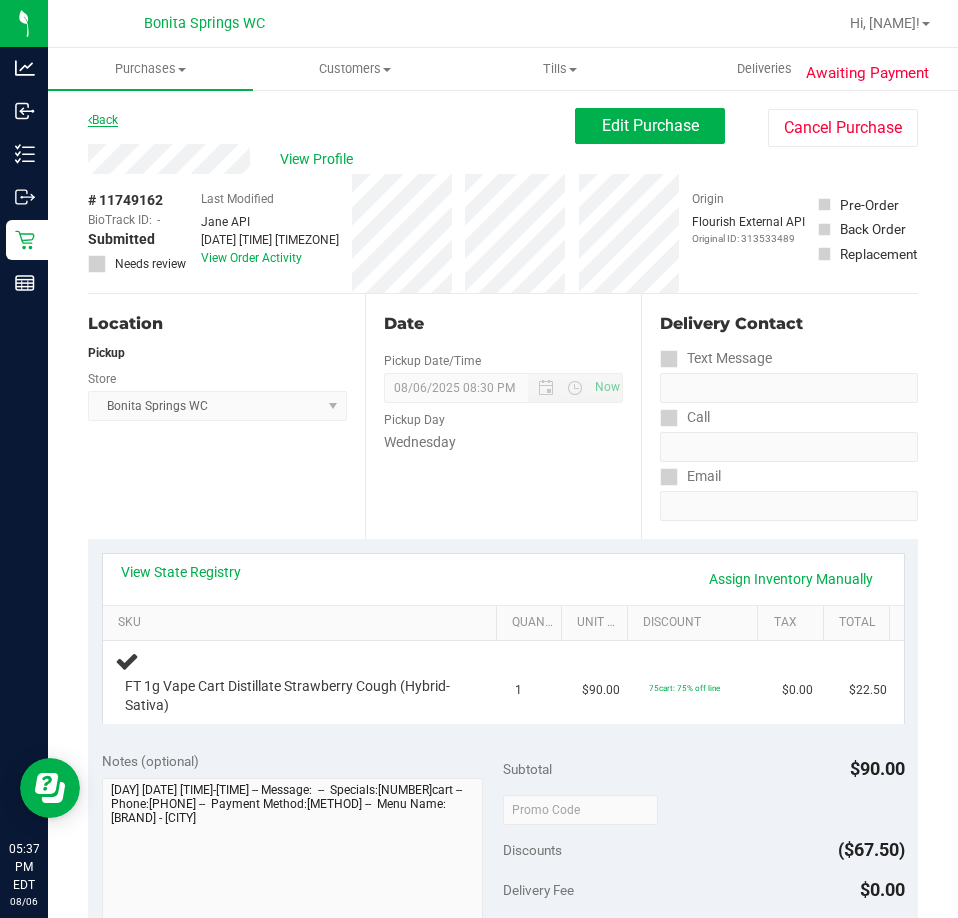 click on "Back" at bounding box center [103, 120] 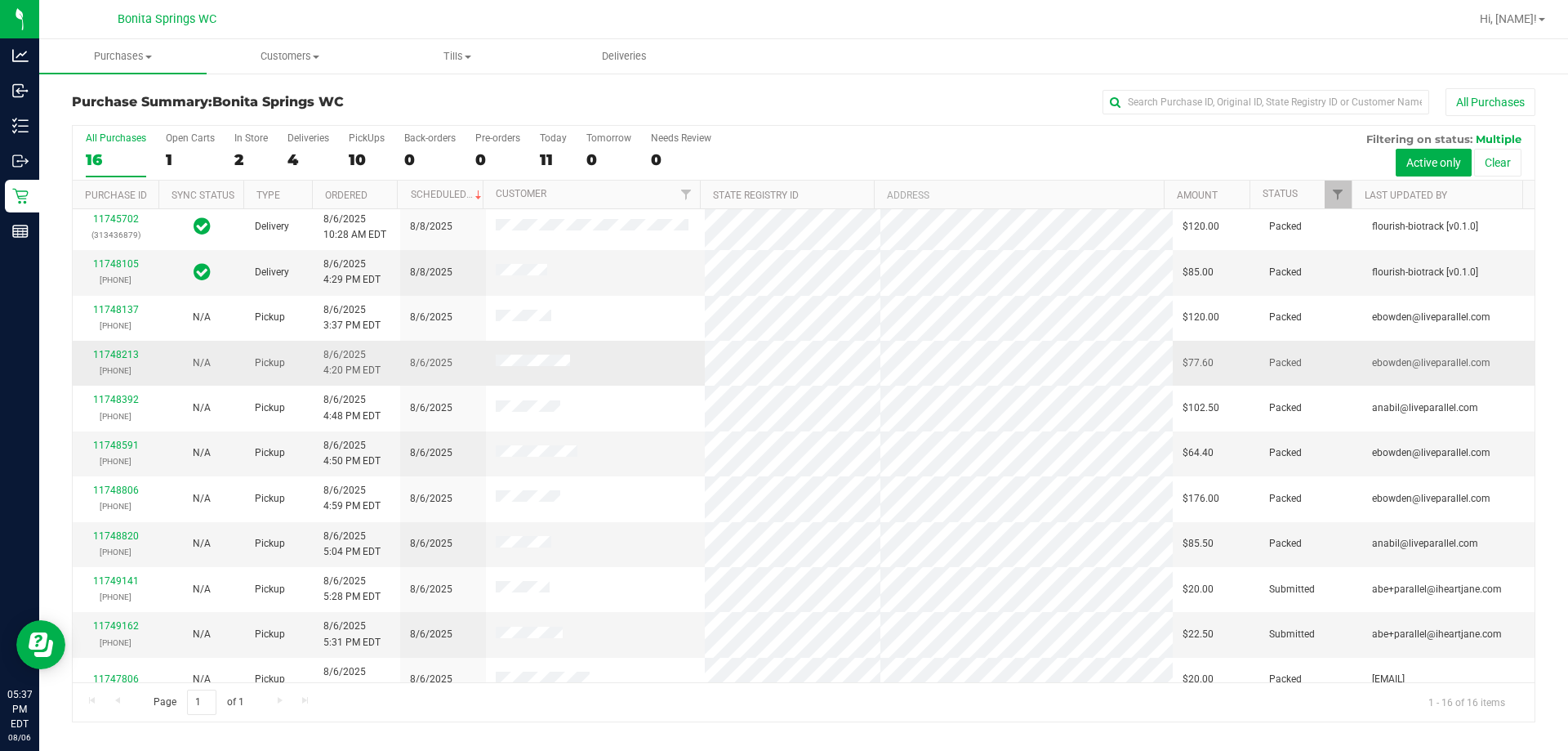 scroll, scrollTop: 251, scrollLeft: 0, axis: vertical 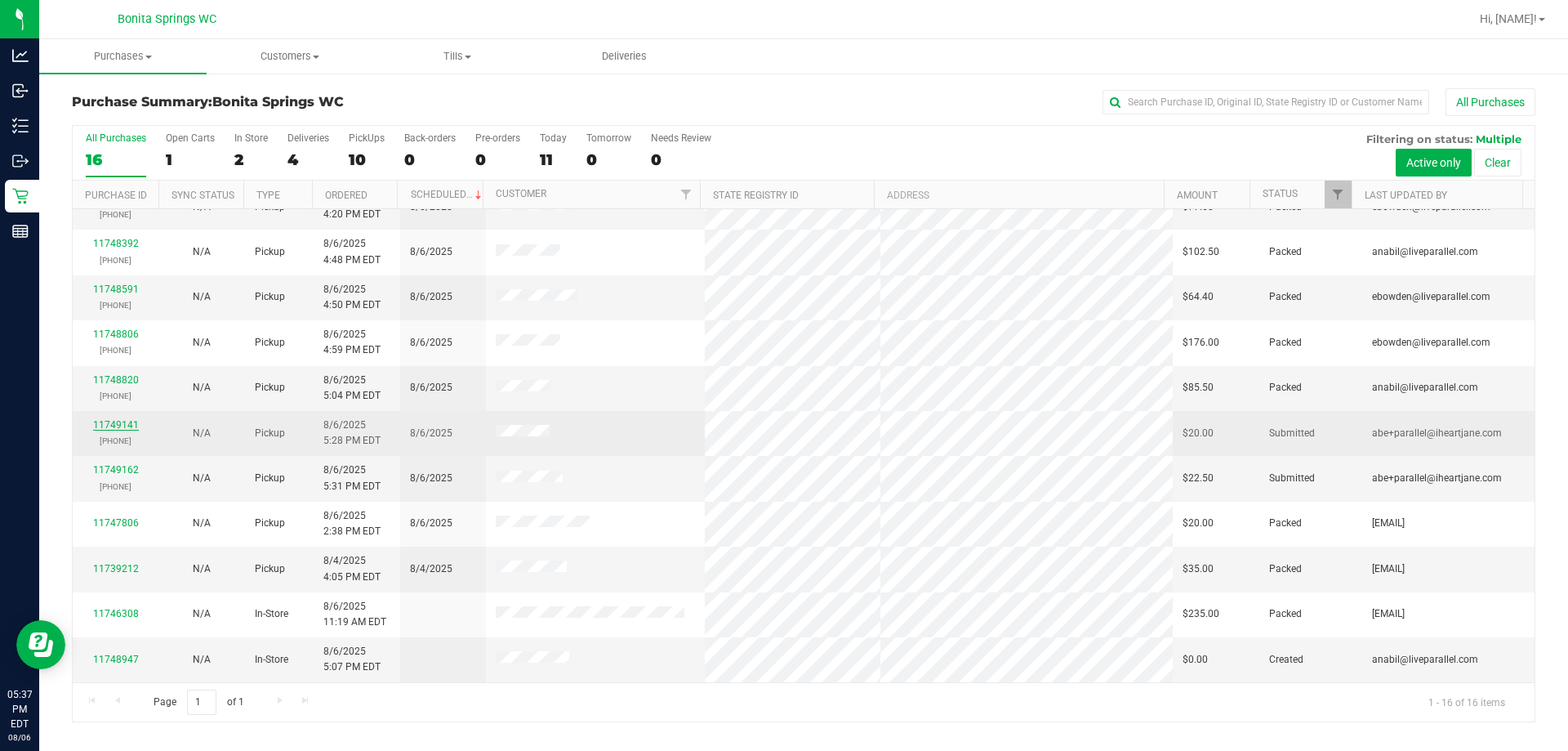 click on "11749141" at bounding box center [116, 425] 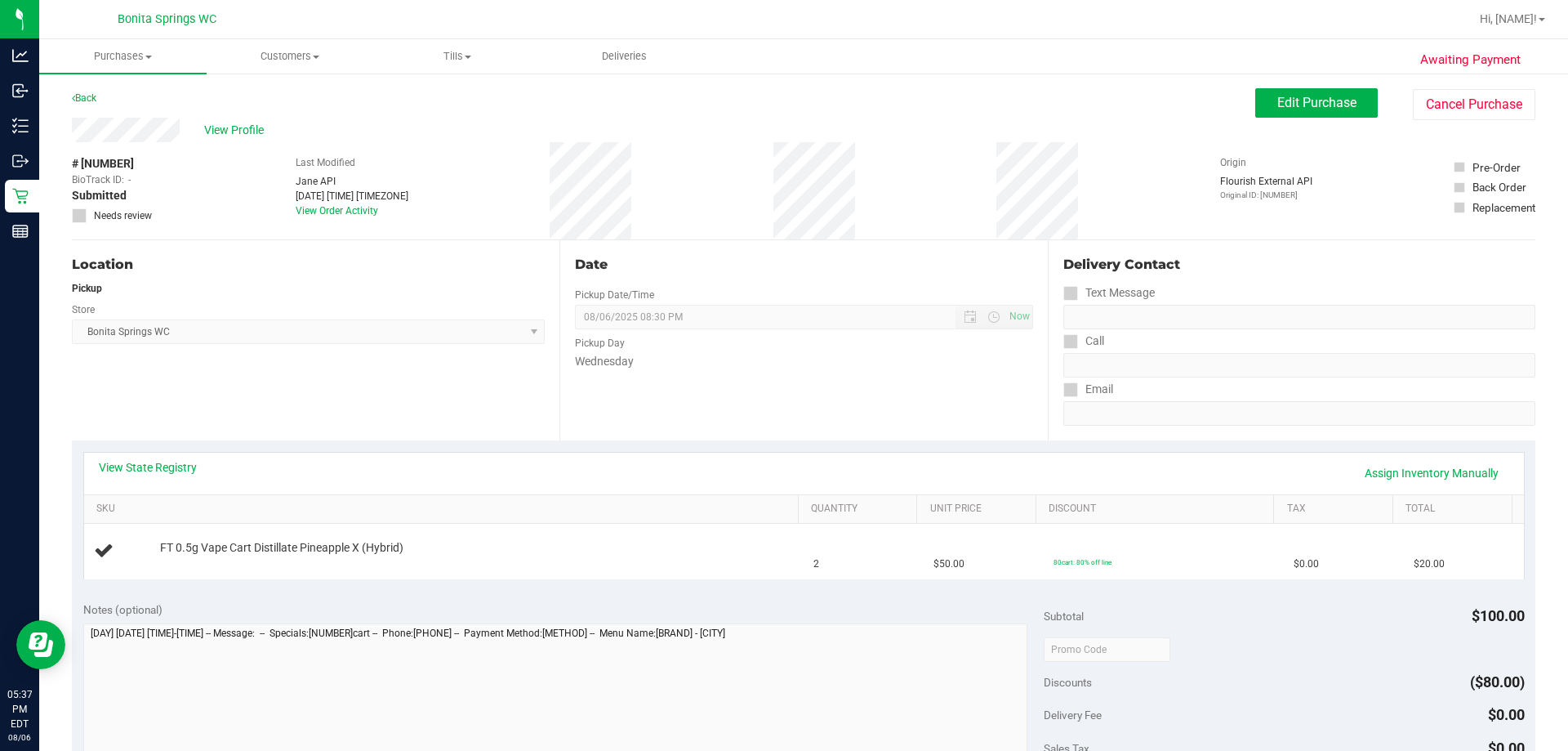 click on "View State Registry
Assign Inventory Manually" at bounding box center (804, 473) 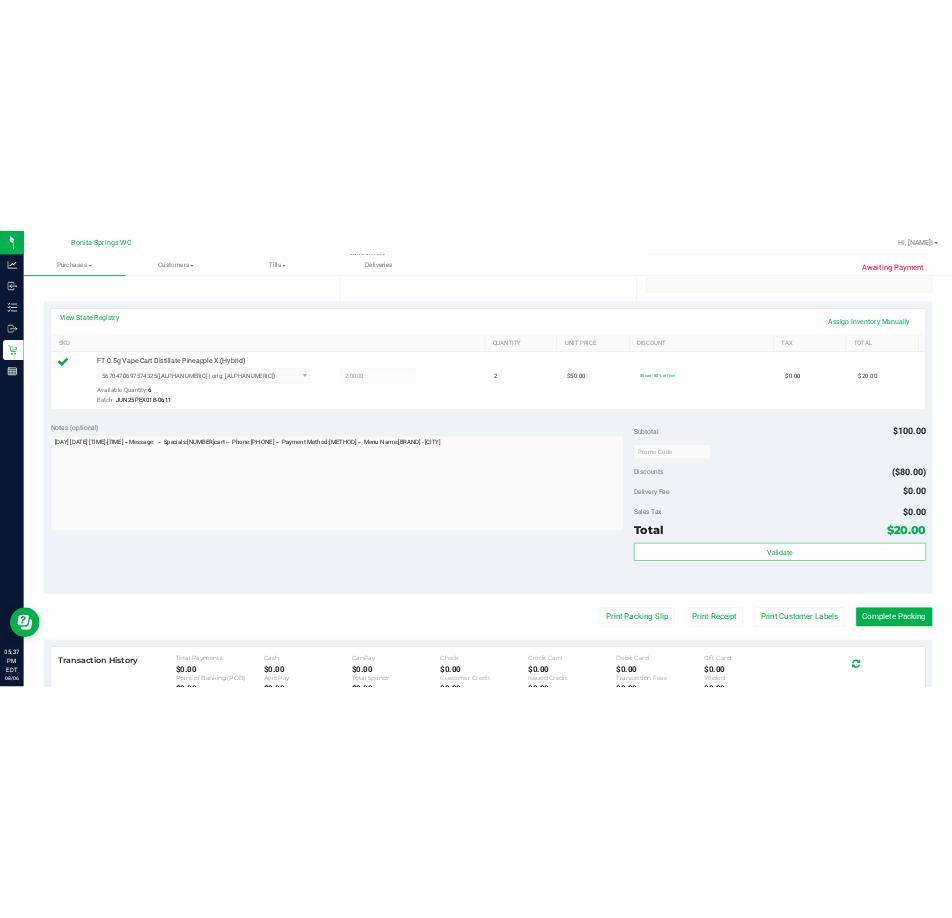 scroll, scrollTop: 400, scrollLeft: 0, axis: vertical 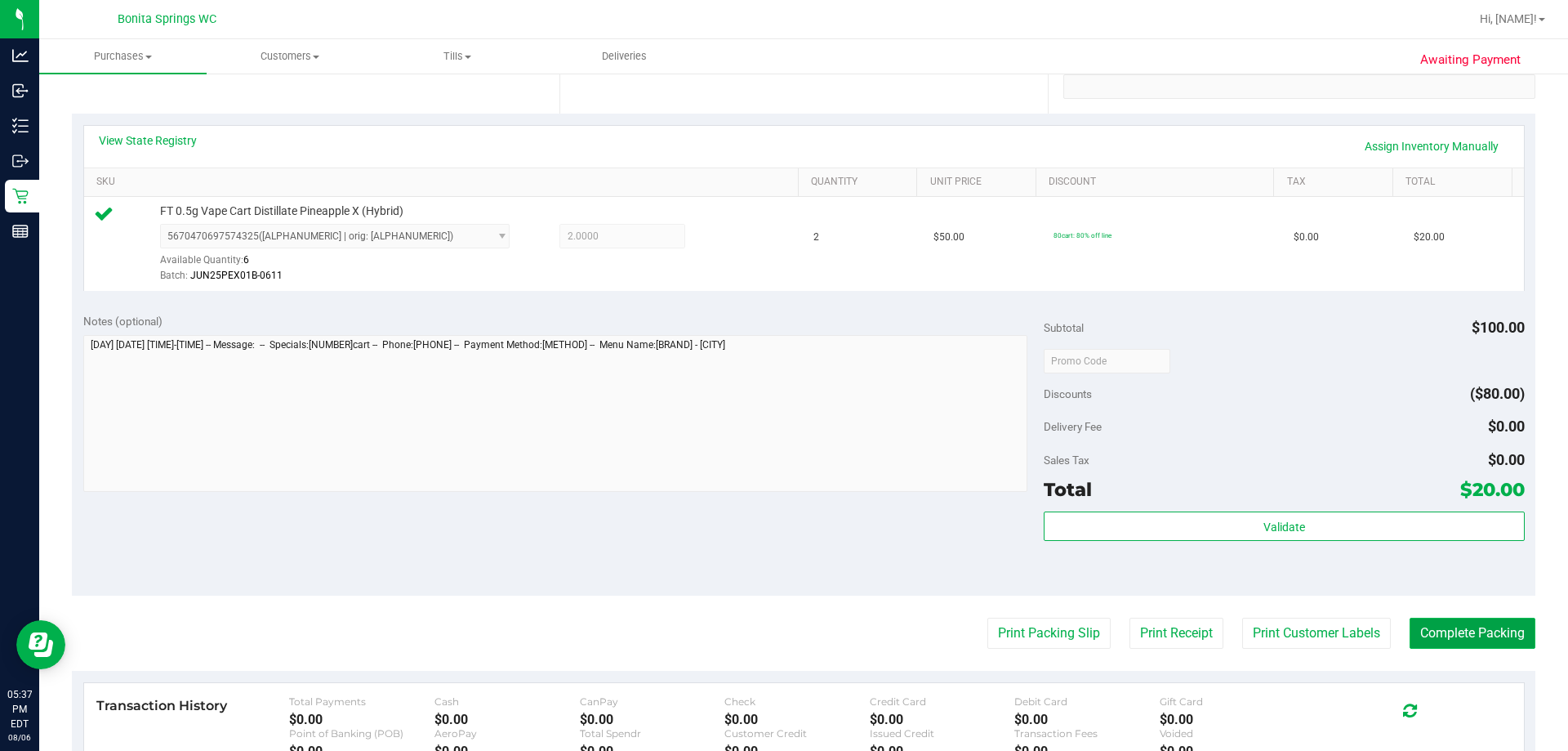 click on "Complete Packing" at bounding box center [1472, 633] 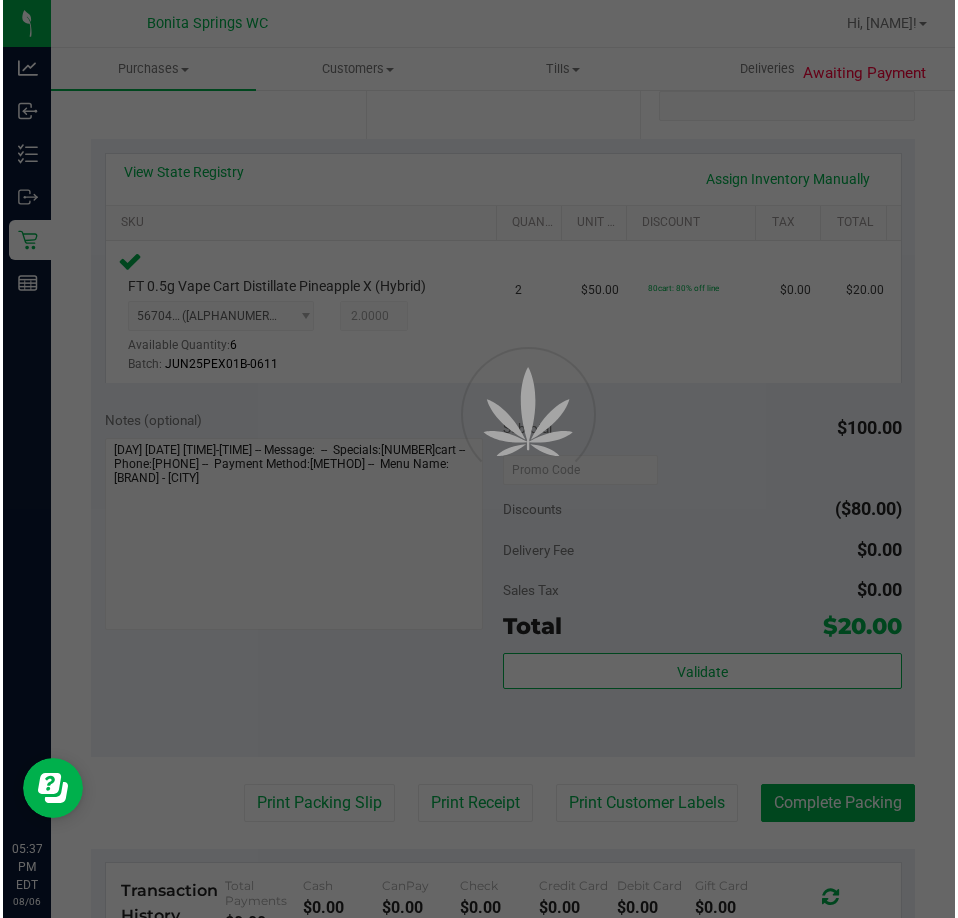 scroll, scrollTop: 0, scrollLeft: 0, axis: both 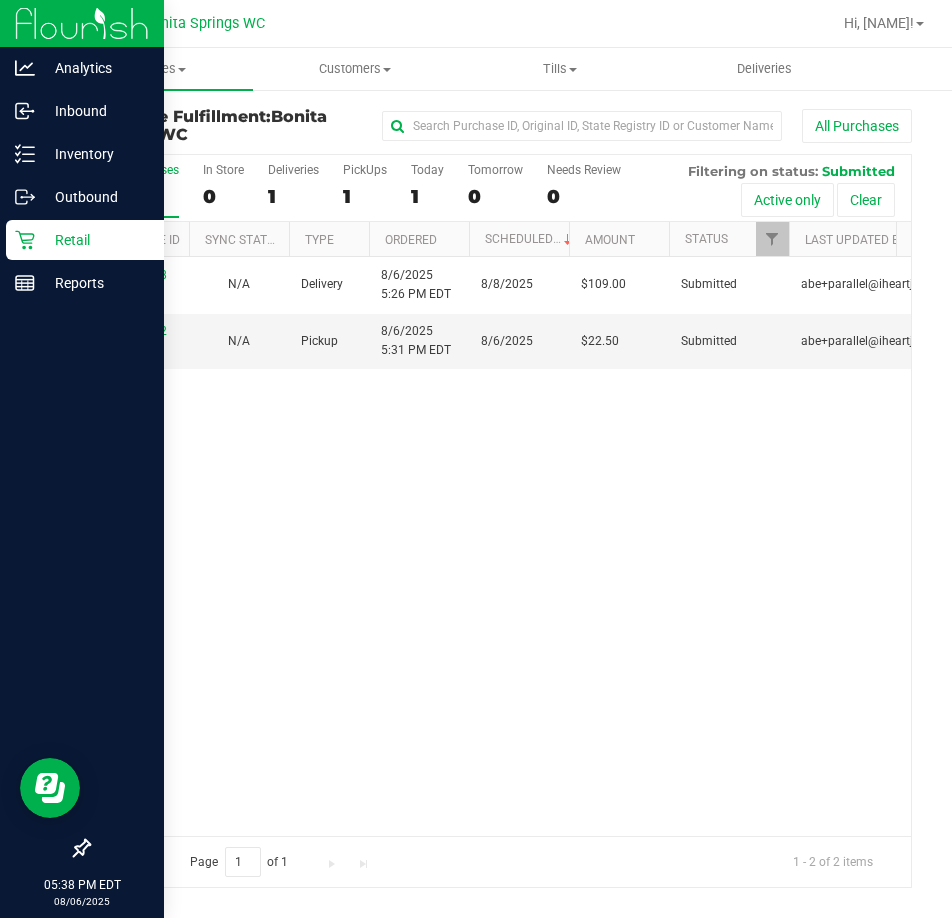 click 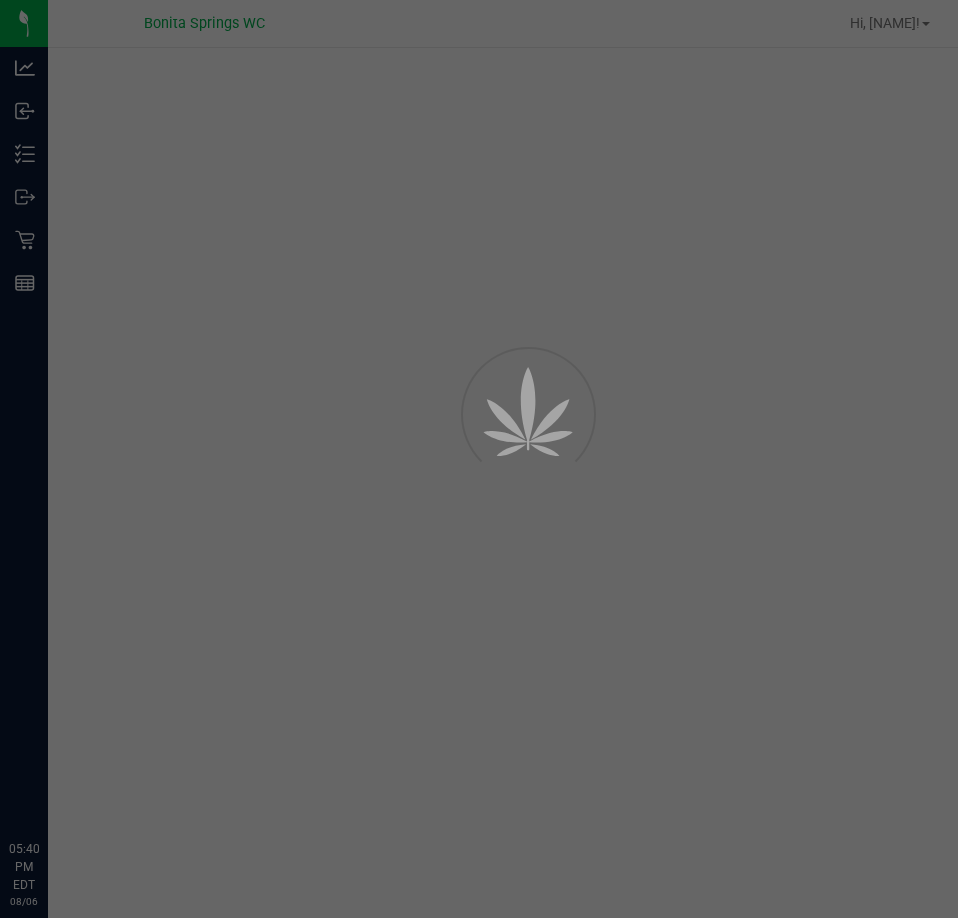 scroll, scrollTop: 0, scrollLeft: 0, axis: both 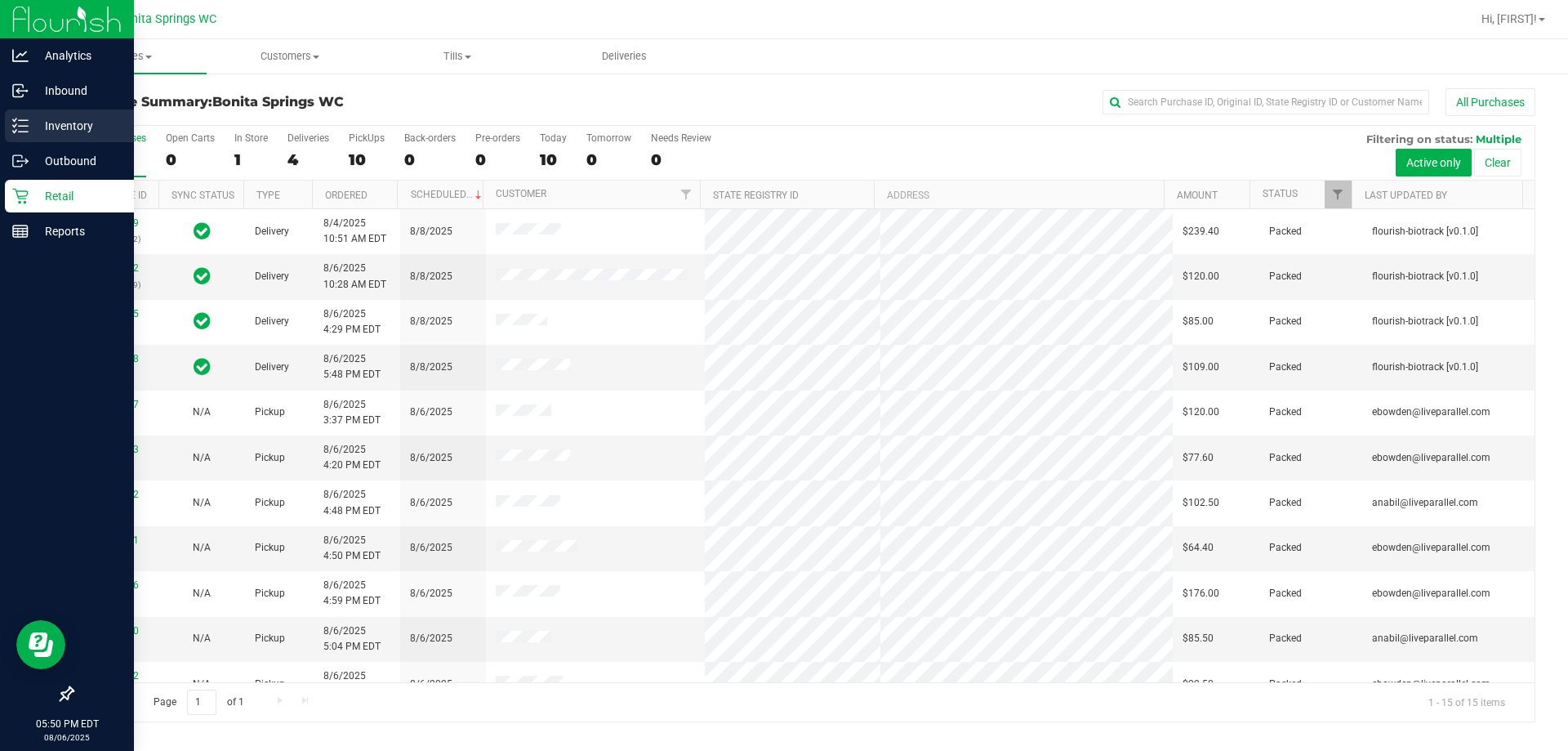click on "Inventory" at bounding box center [69, 126] 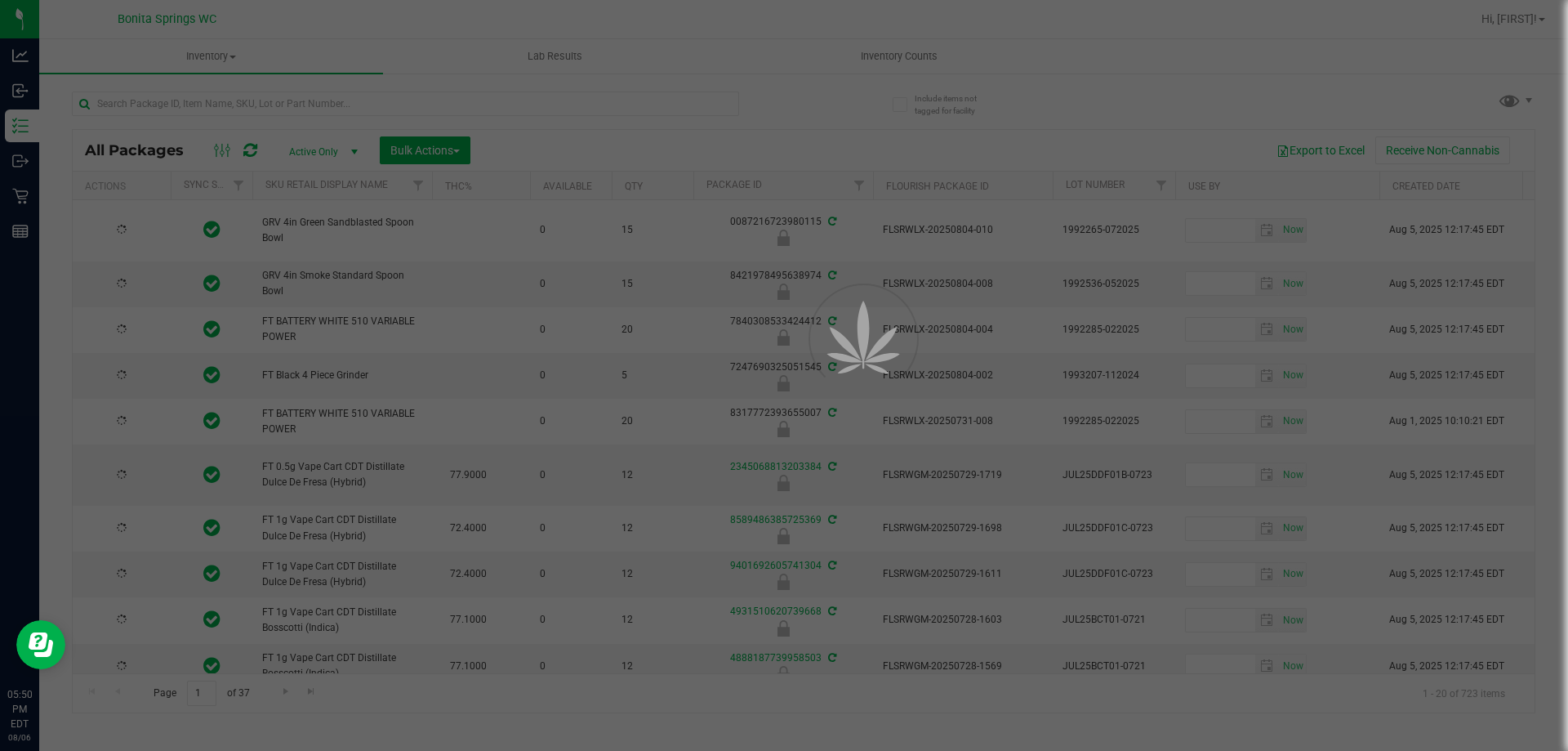 click at bounding box center [784, 375] 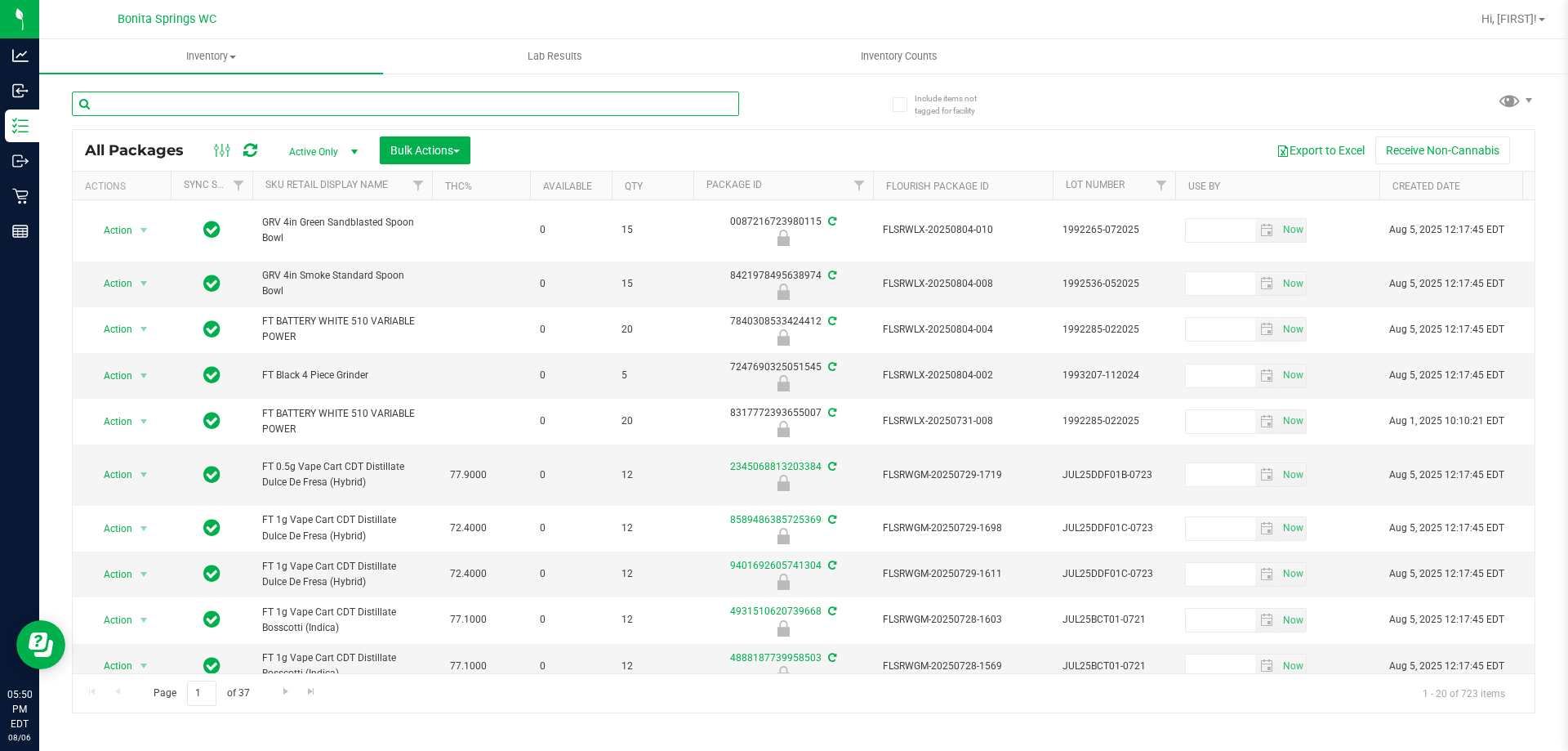 click at bounding box center [405, 104] 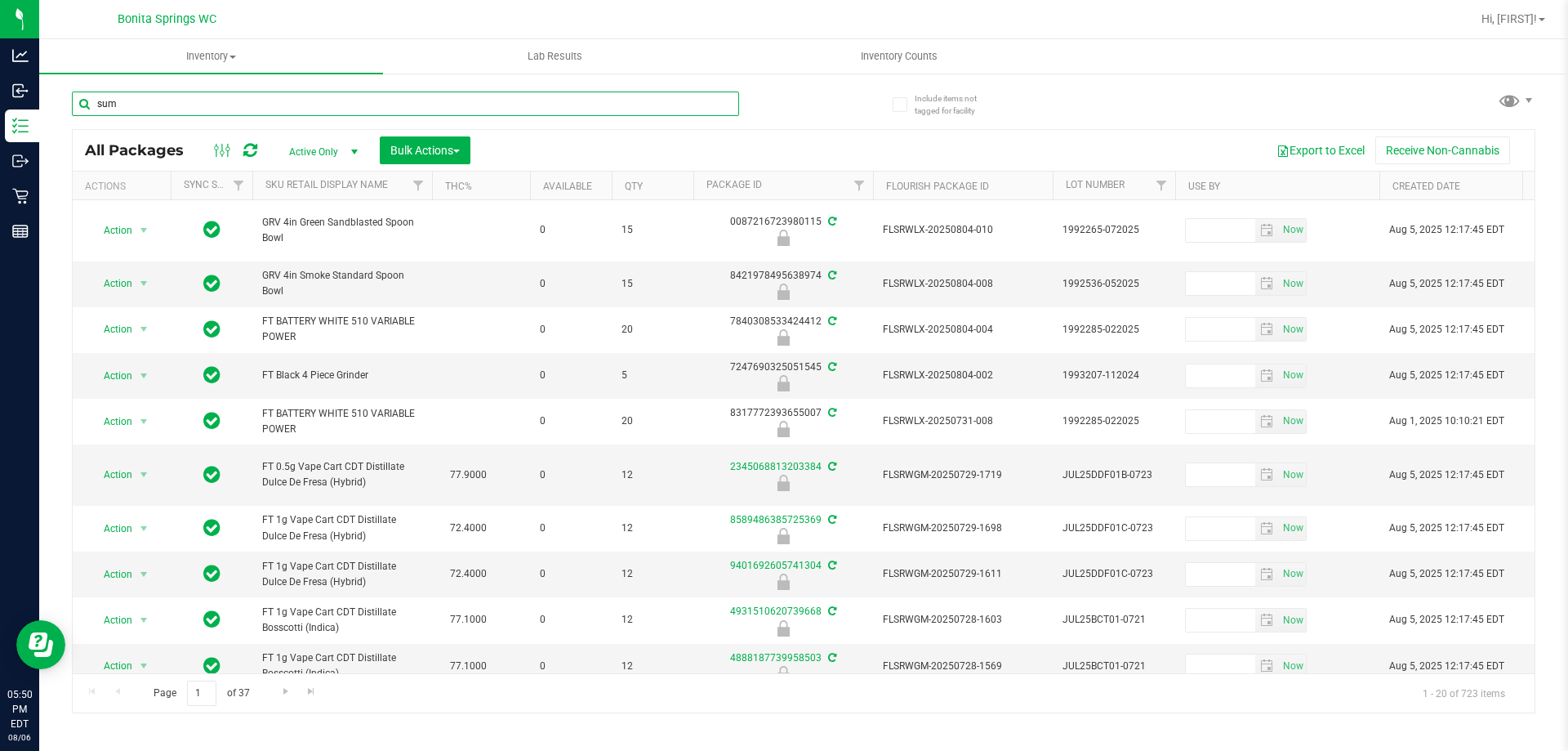 type on "sum" 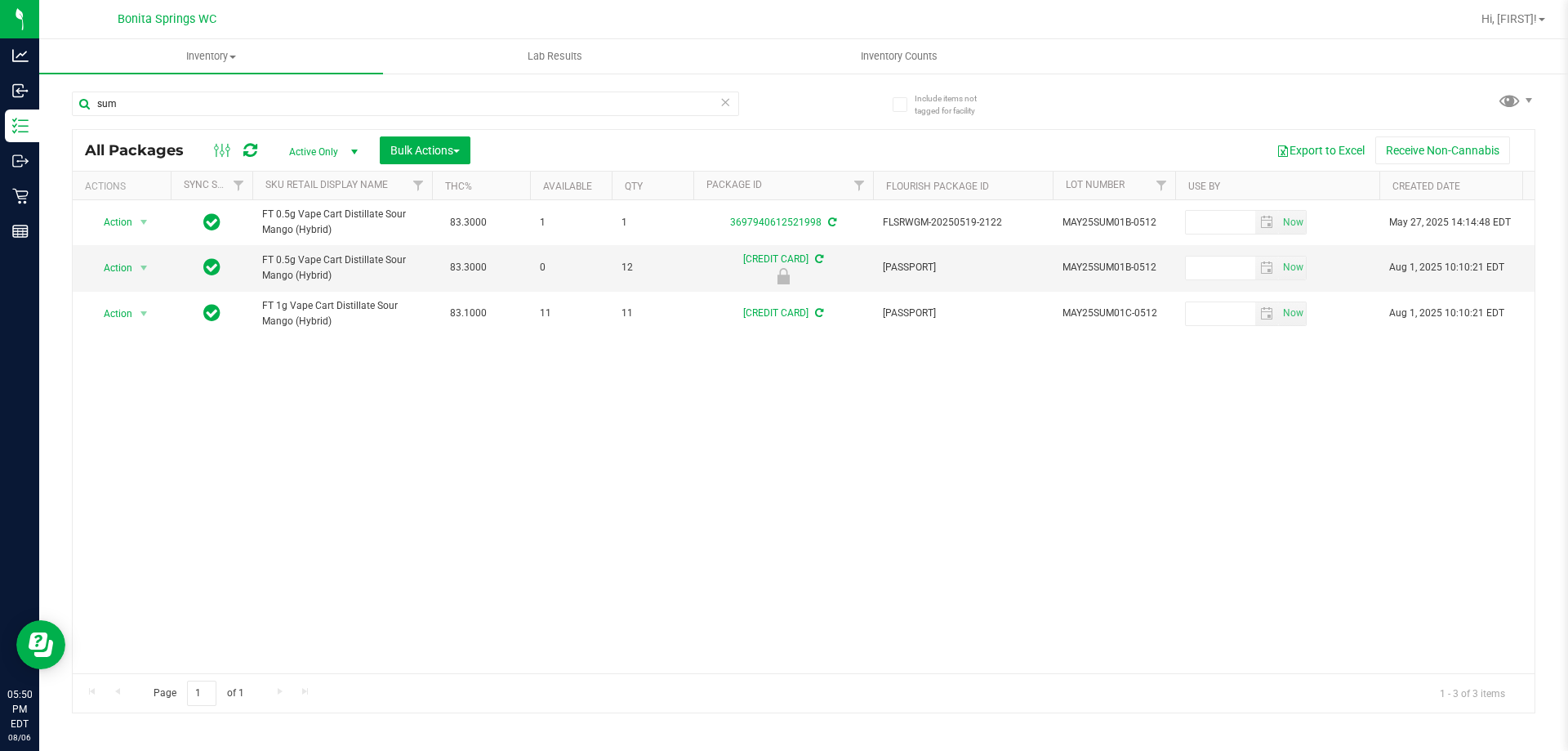 click at bounding box center [725, 101] 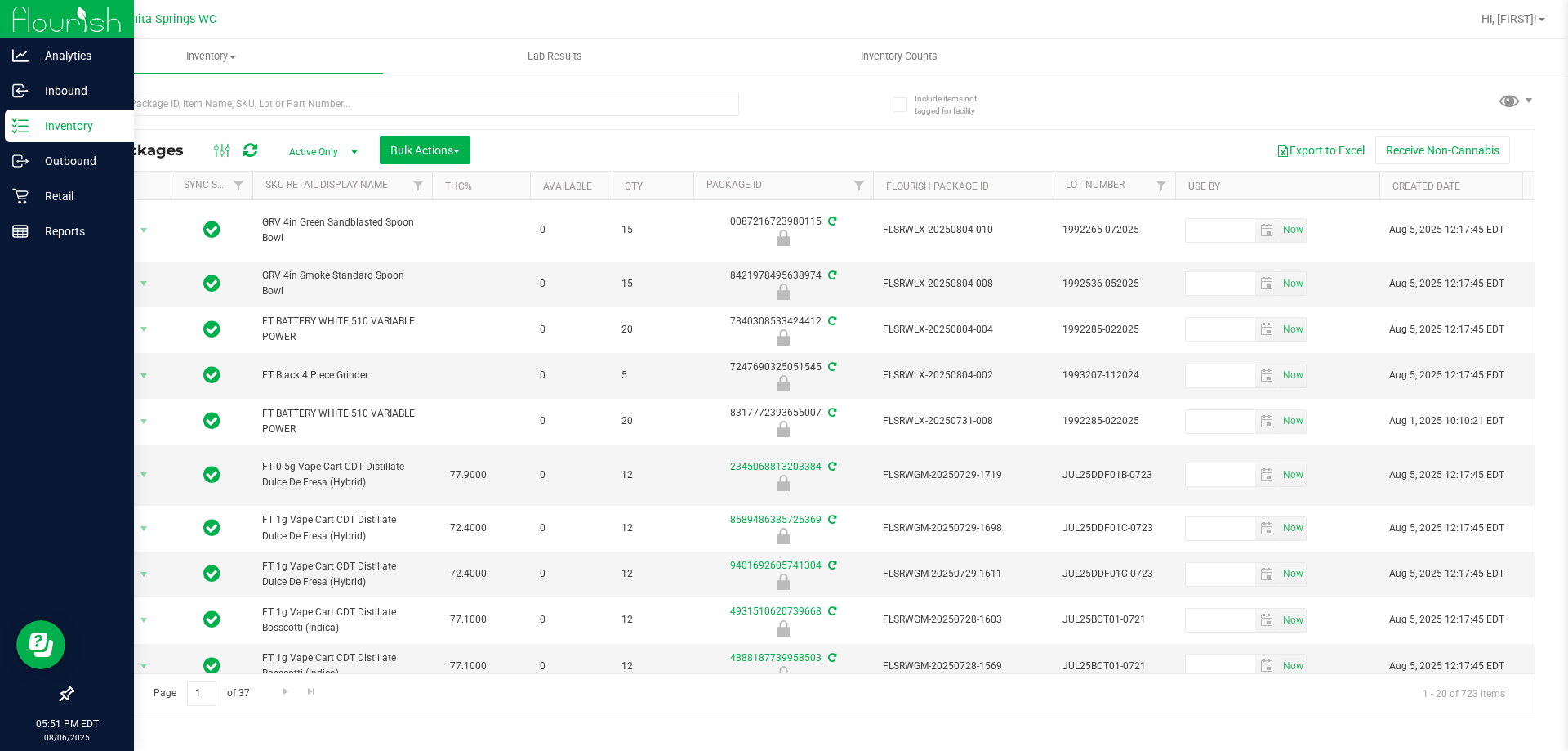 click on "Inventory" at bounding box center (78, 126) 